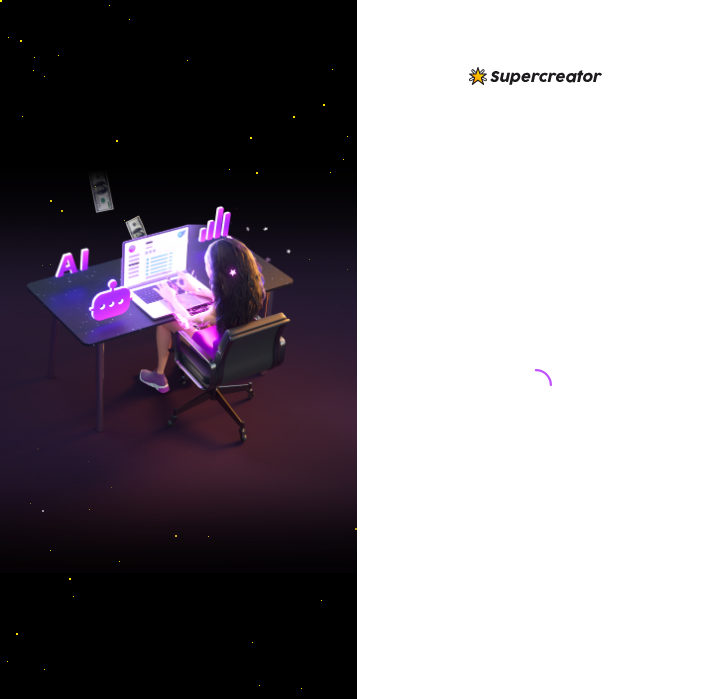 scroll, scrollTop: 0, scrollLeft: 0, axis: both 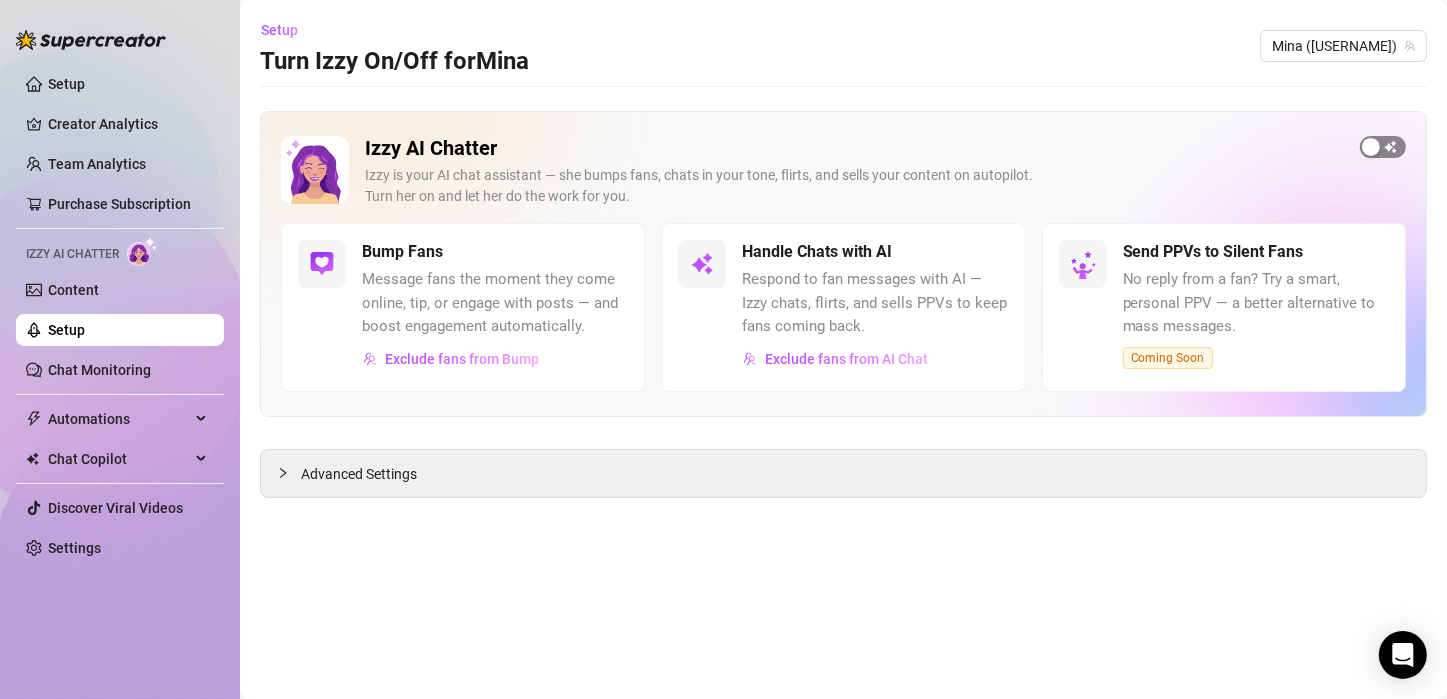 click at bounding box center (1371, 147) 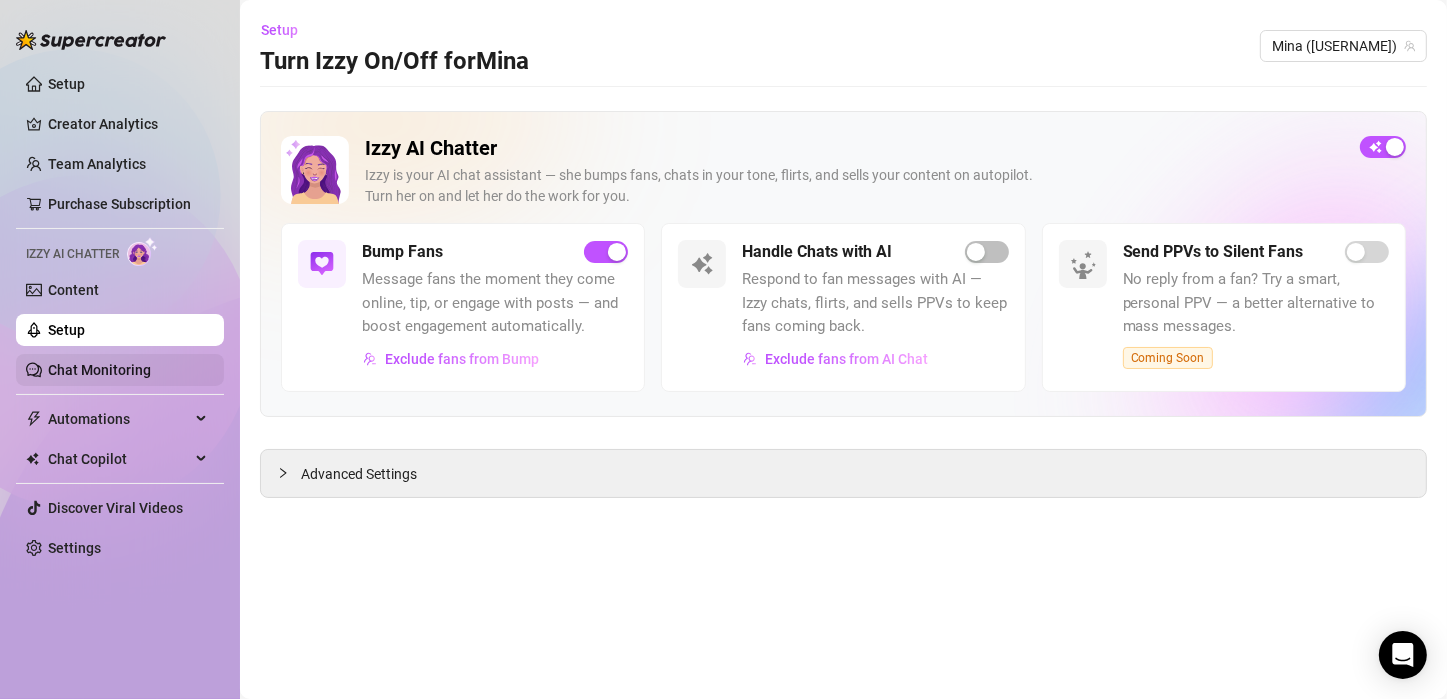click on "Chat Monitoring" at bounding box center [99, 370] 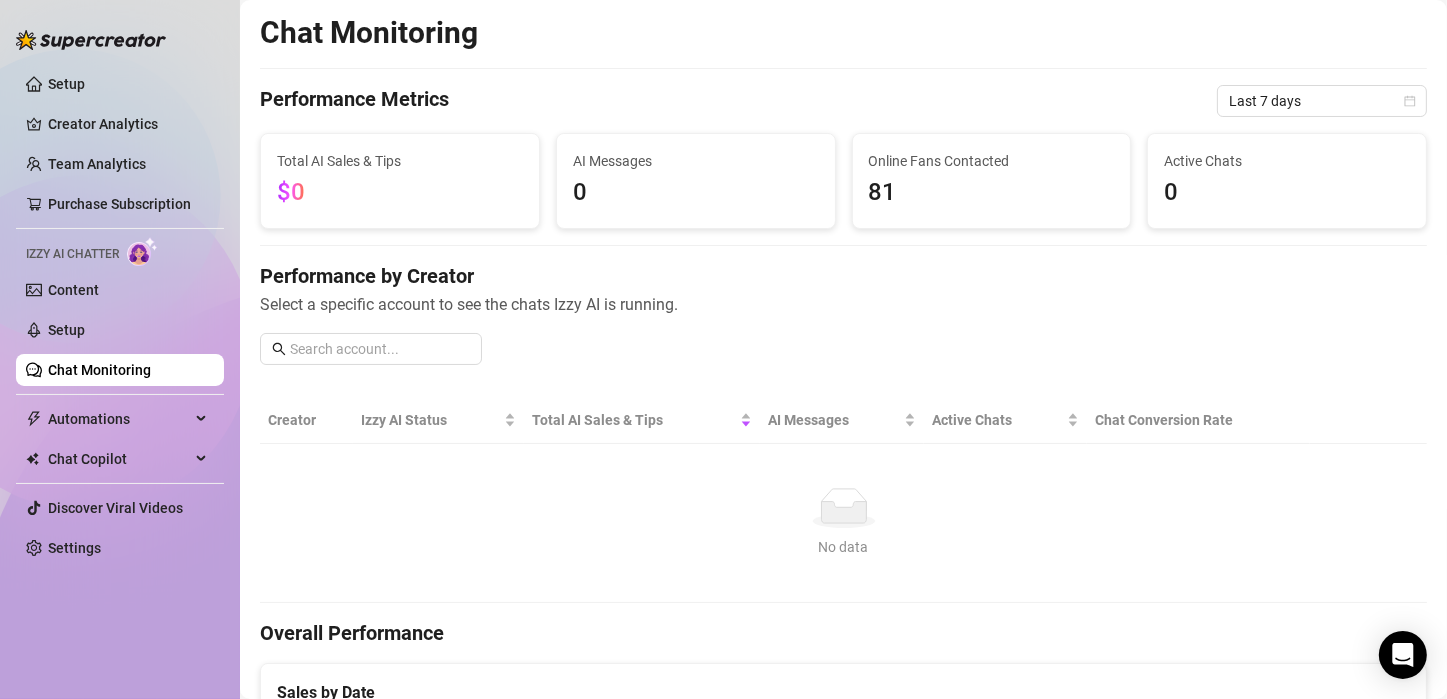 click on "81" at bounding box center [992, 193] 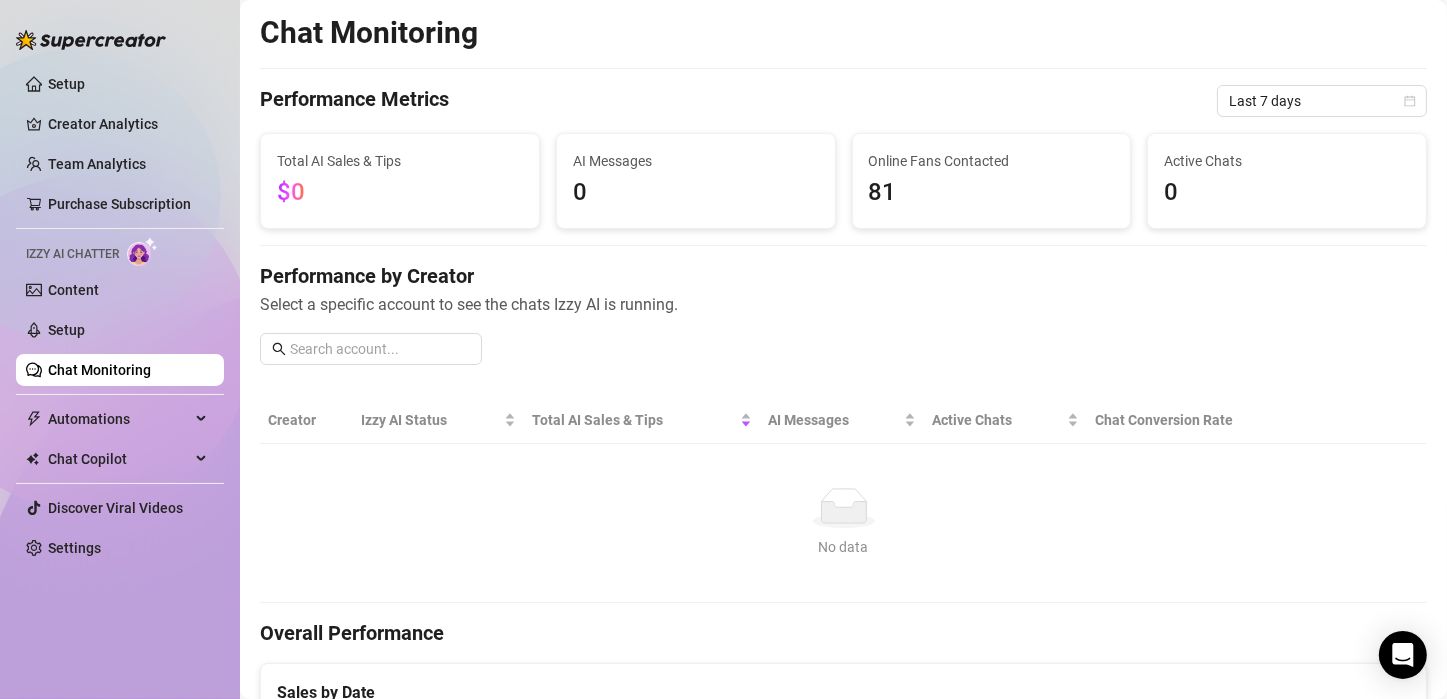 click on "No data No data" at bounding box center (843, 523) 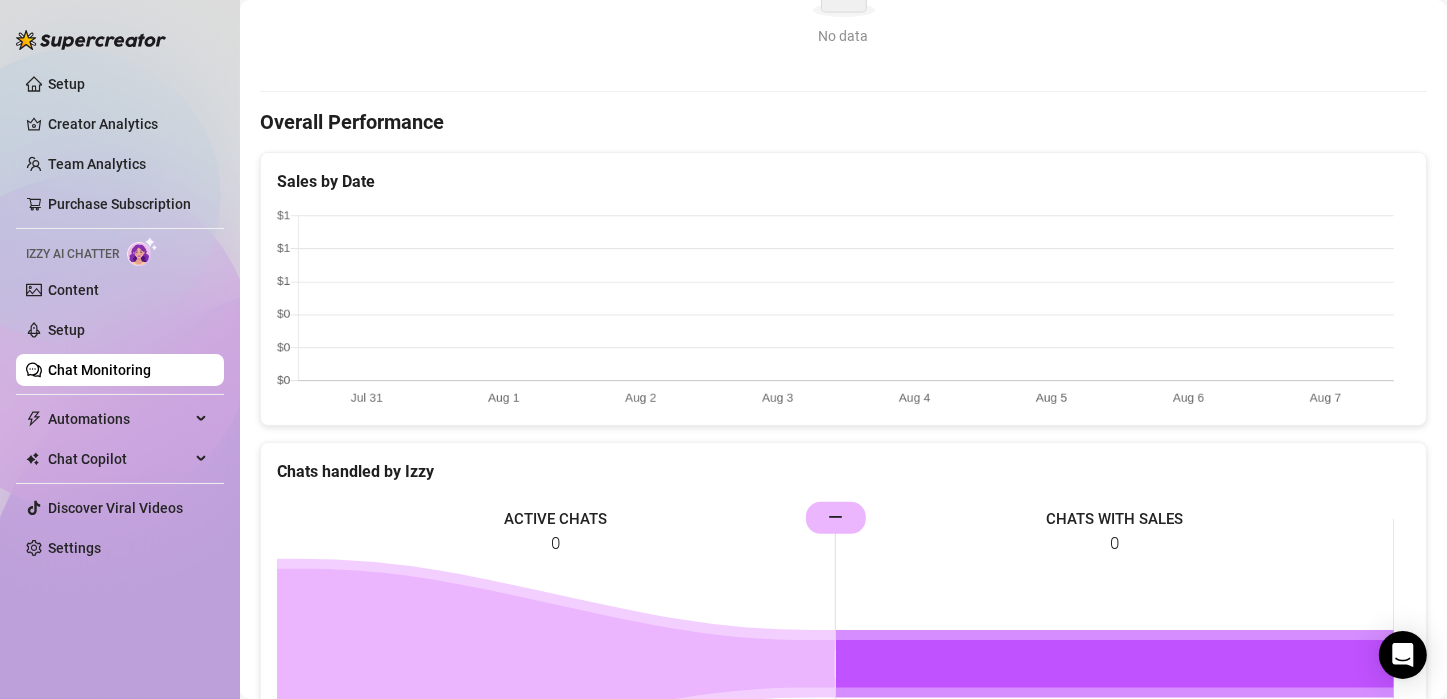 scroll, scrollTop: 375, scrollLeft: 0, axis: vertical 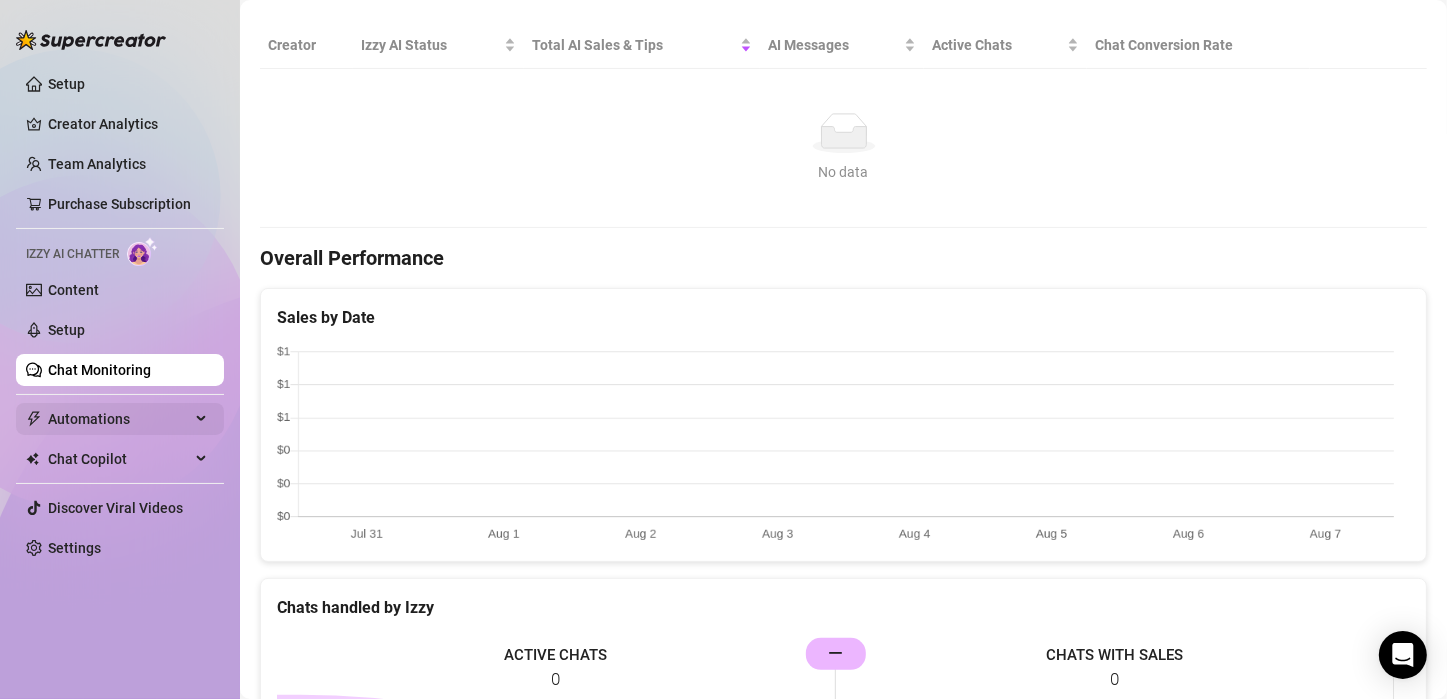click on "Automations" at bounding box center (120, 419) 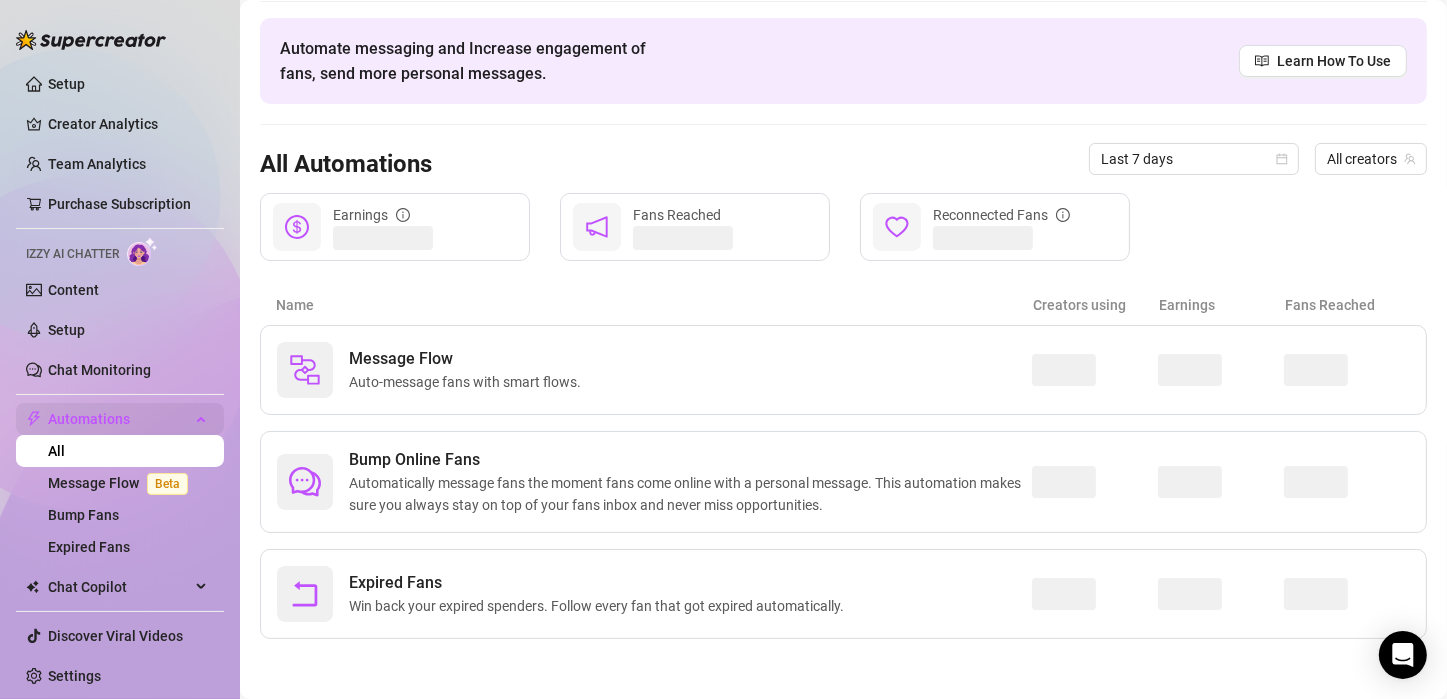 scroll, scrollTop: 64, scrollLeft: 0, axis: vertical 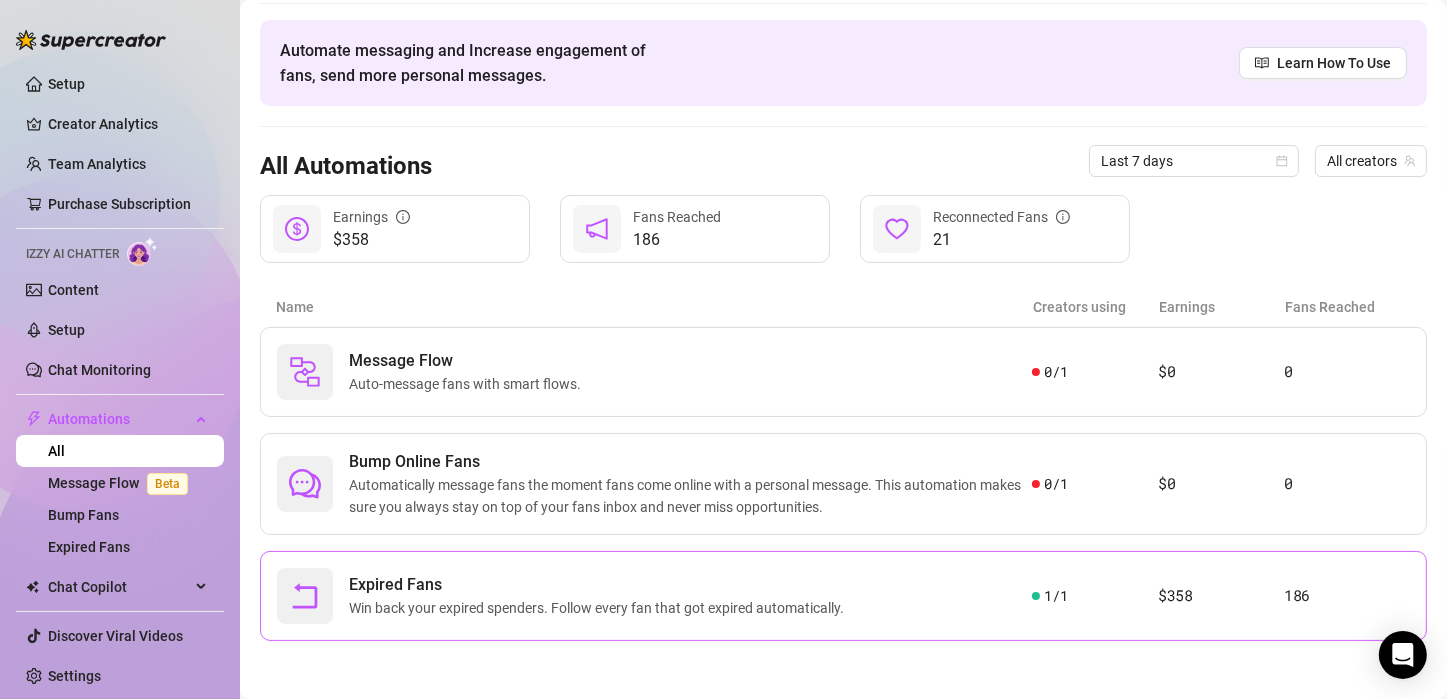click on "Win back your expired spenders. Follow every fan that got expired automatically." at bounding box center [600, 608] 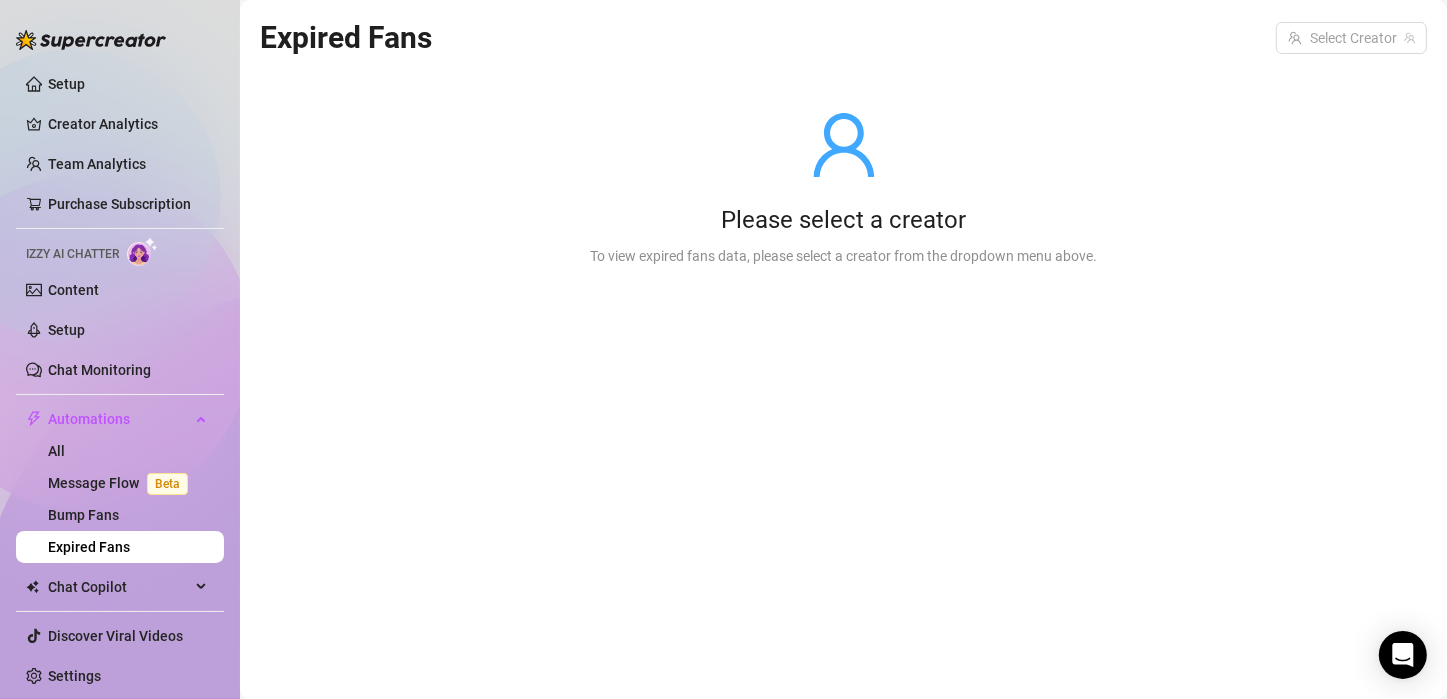 scroll, scrollTop: 0, scrollLeft: 0, axis: both 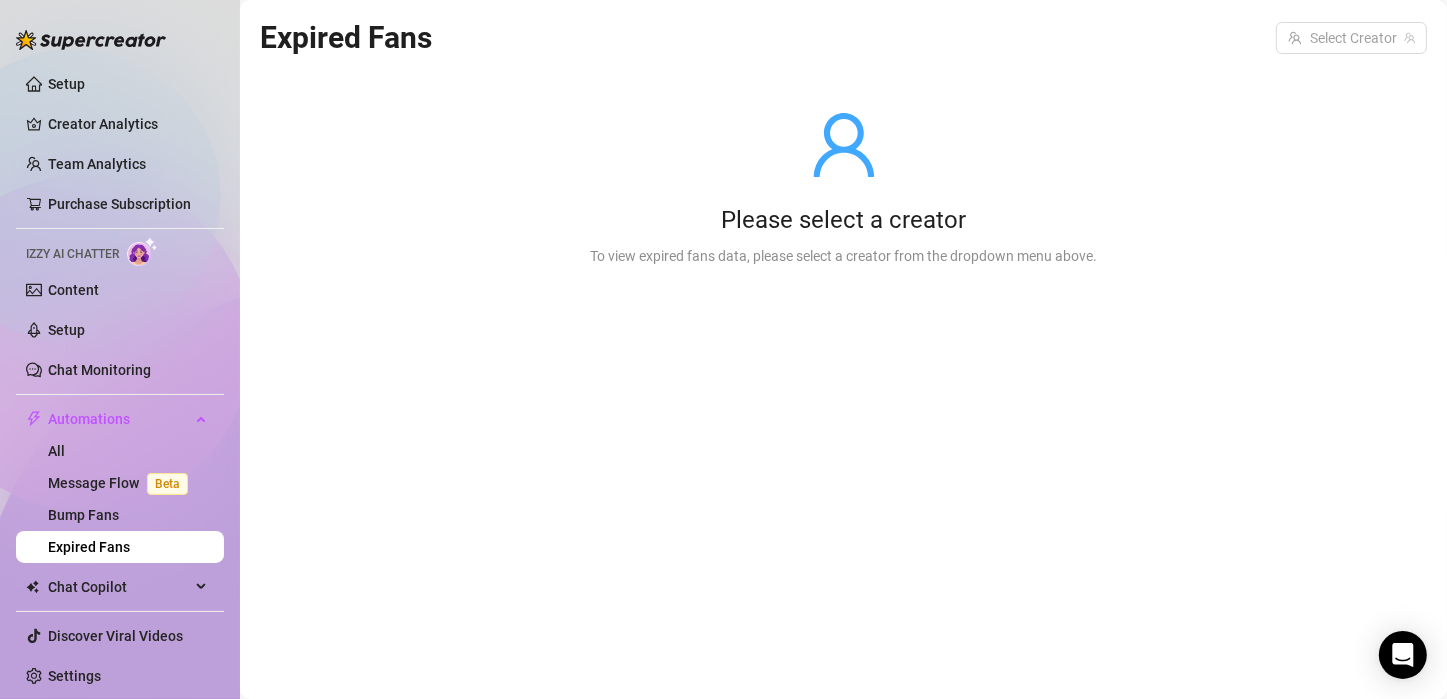 click on "To view expired fans data, please select a creator from the dropdown menu above." at bounding box center [843, 256] 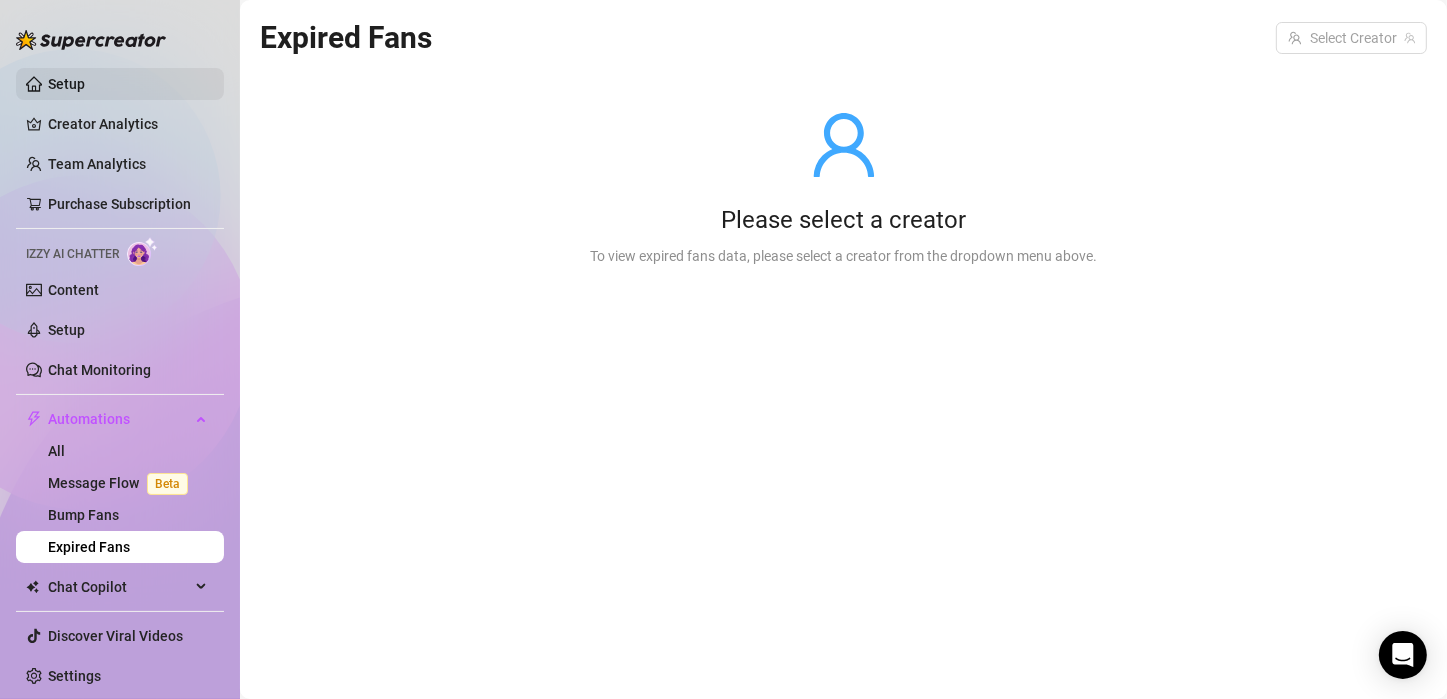click on "Setup" at bounding box center (66, 84) 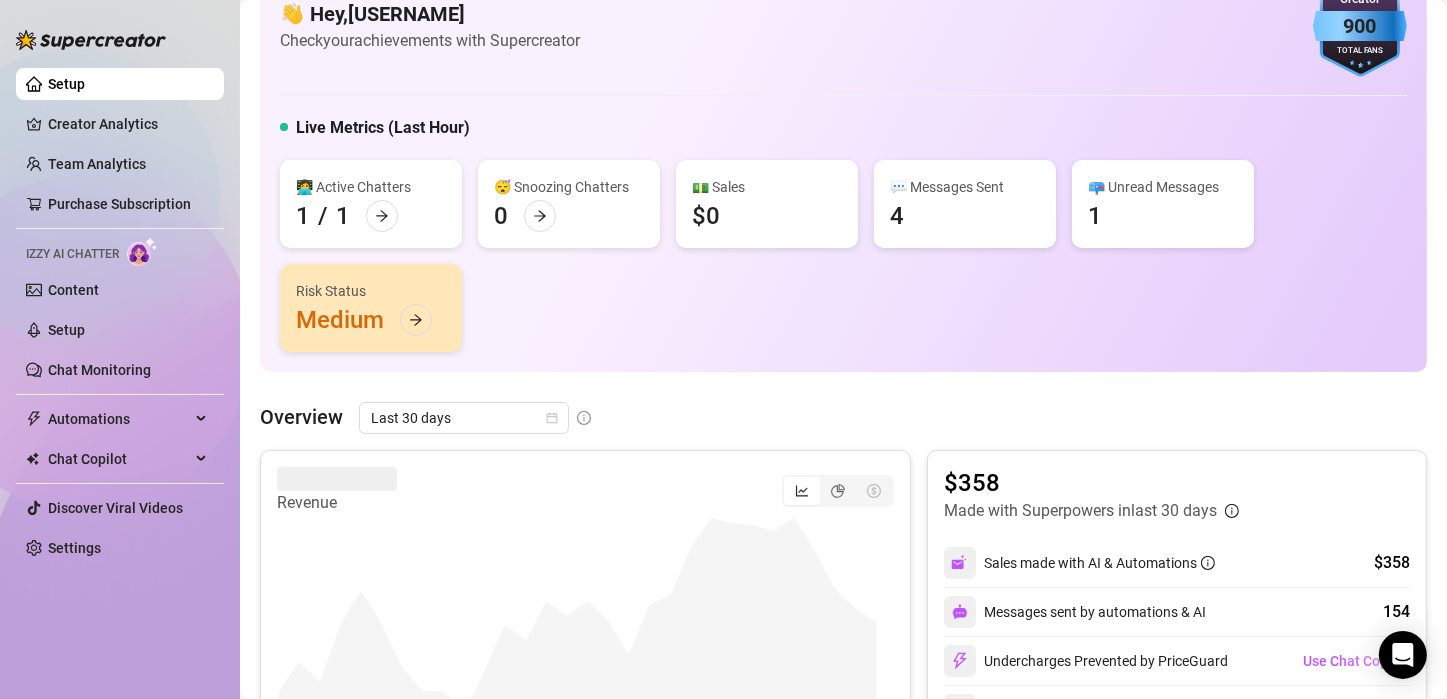 scroll, scrollTop: 65, scrollLeft: 0, axis: vertical 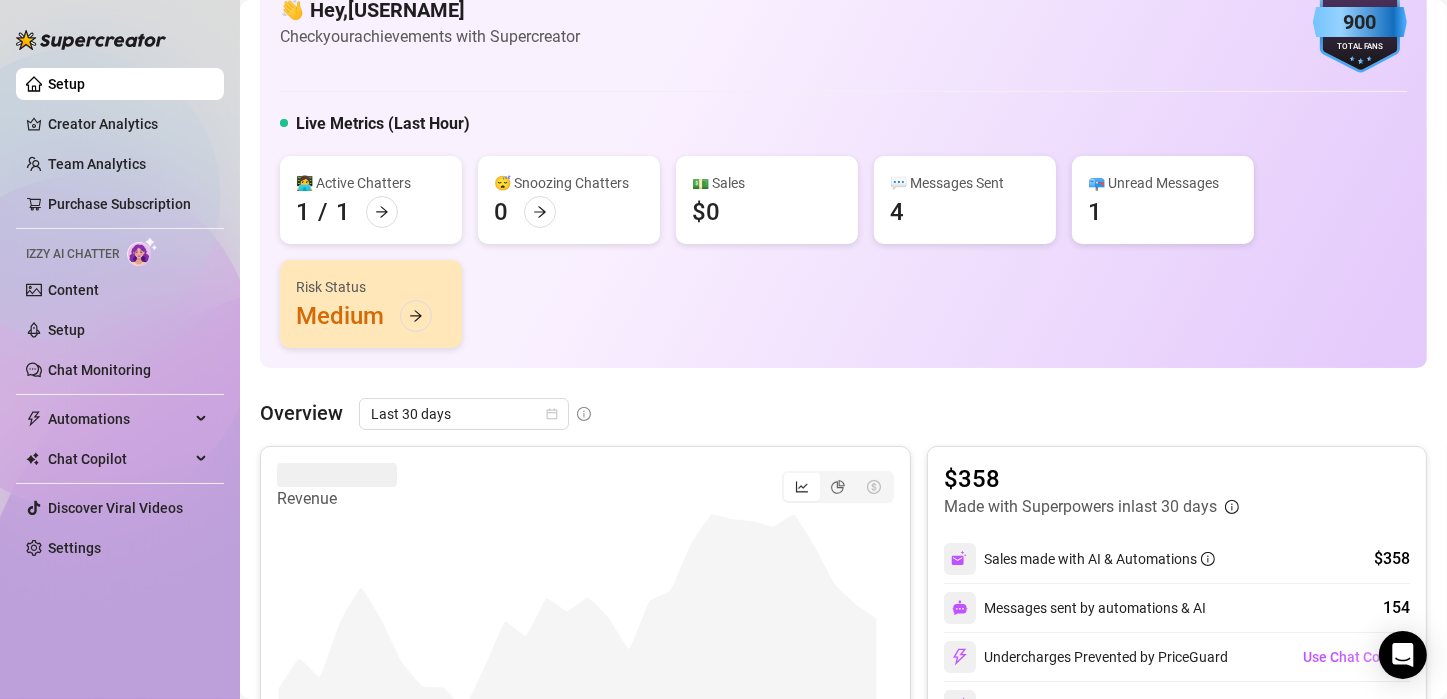 click on "900" at bounding box center [1360, 22] 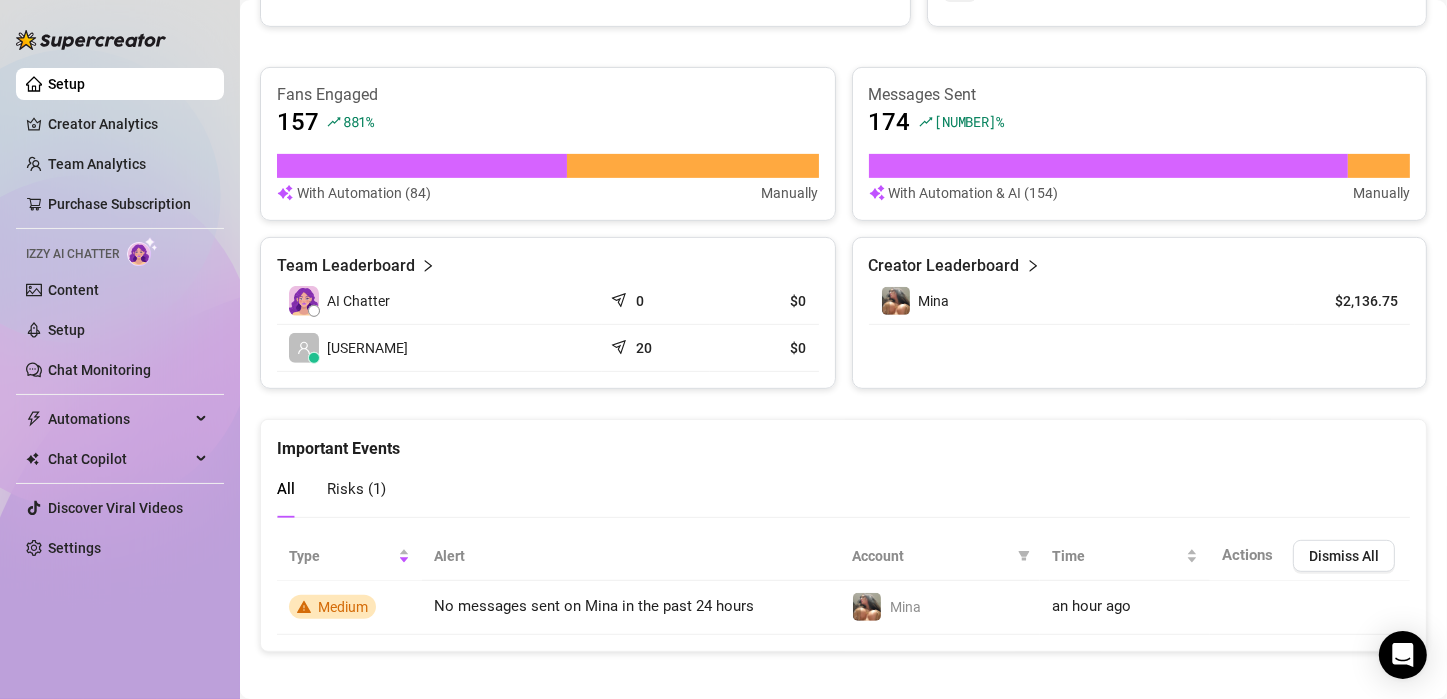 scroll, scrollTop: 791, scrollLeft: 0, axis: vertical 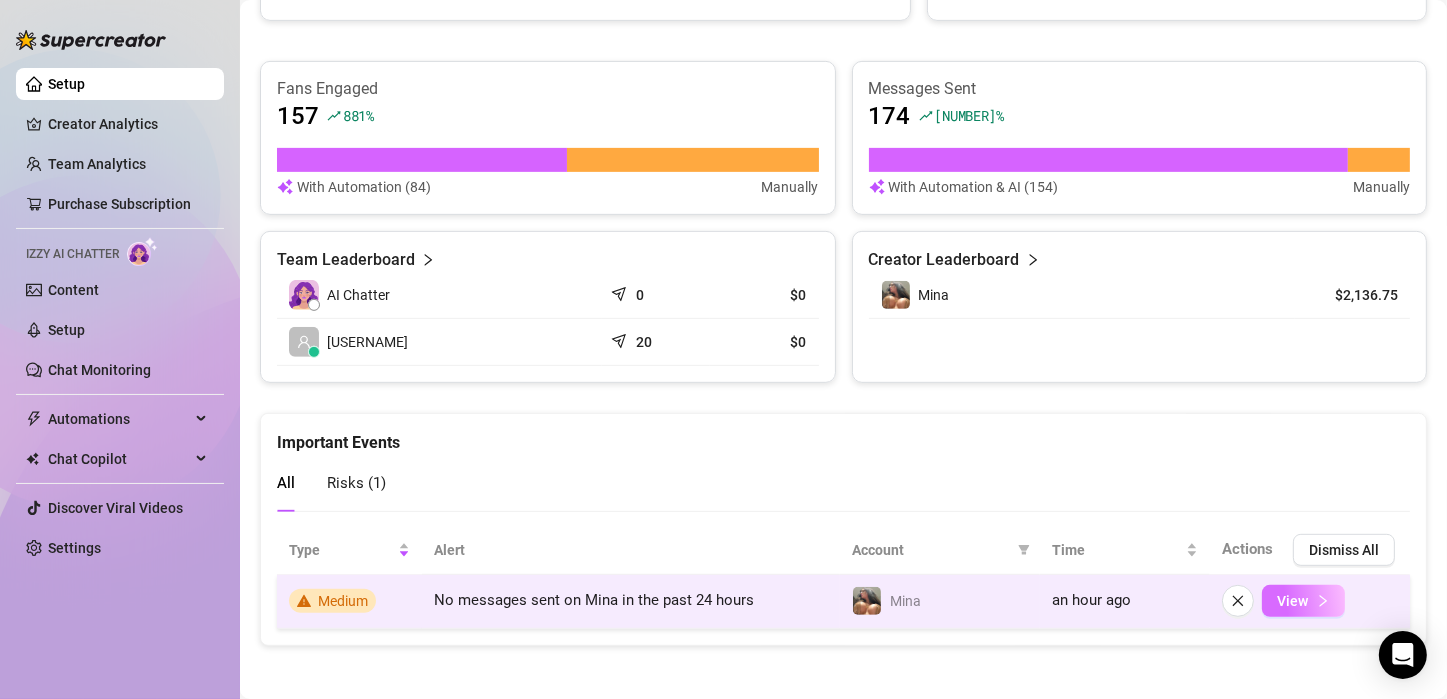 click on "View" at bounding box center [1303, 601] 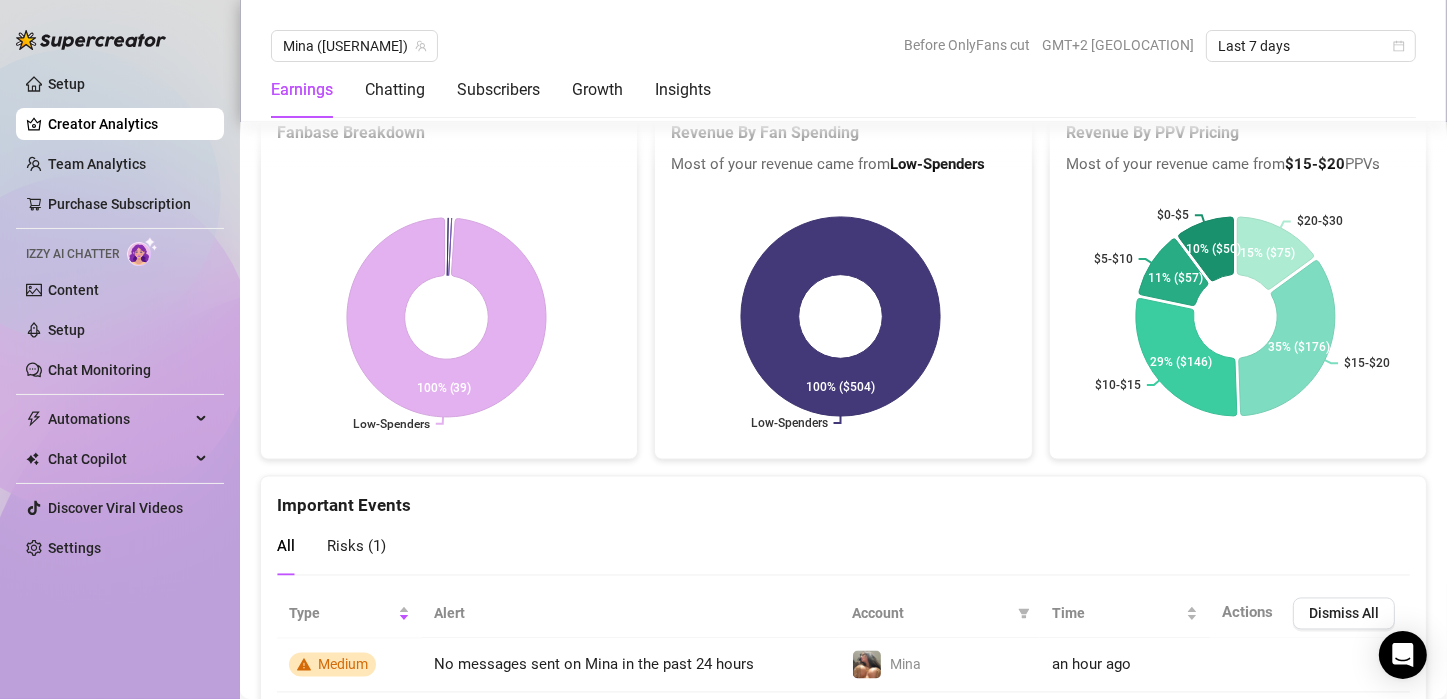 scroll, scrollTop: 3545, scrollLeft: 0, axis: vertical 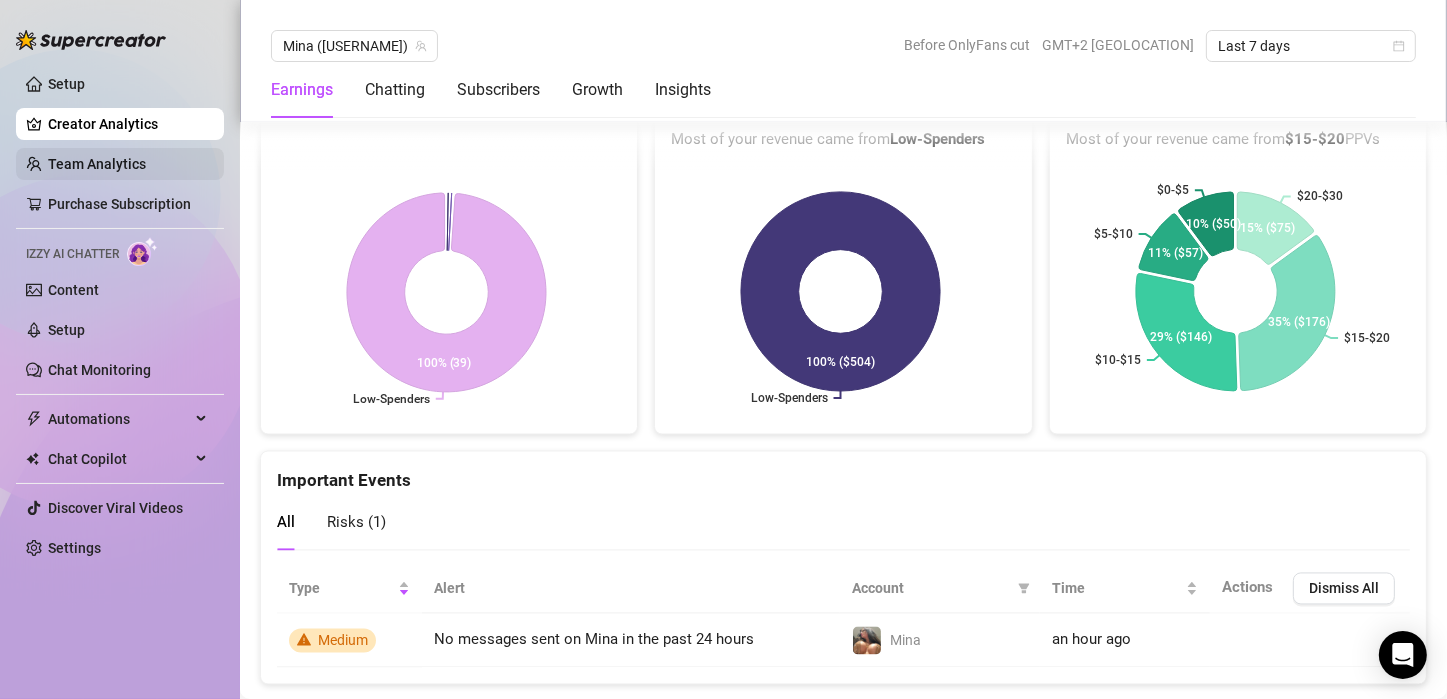 click on "Team Analytics" at bounding box center [97, 164] 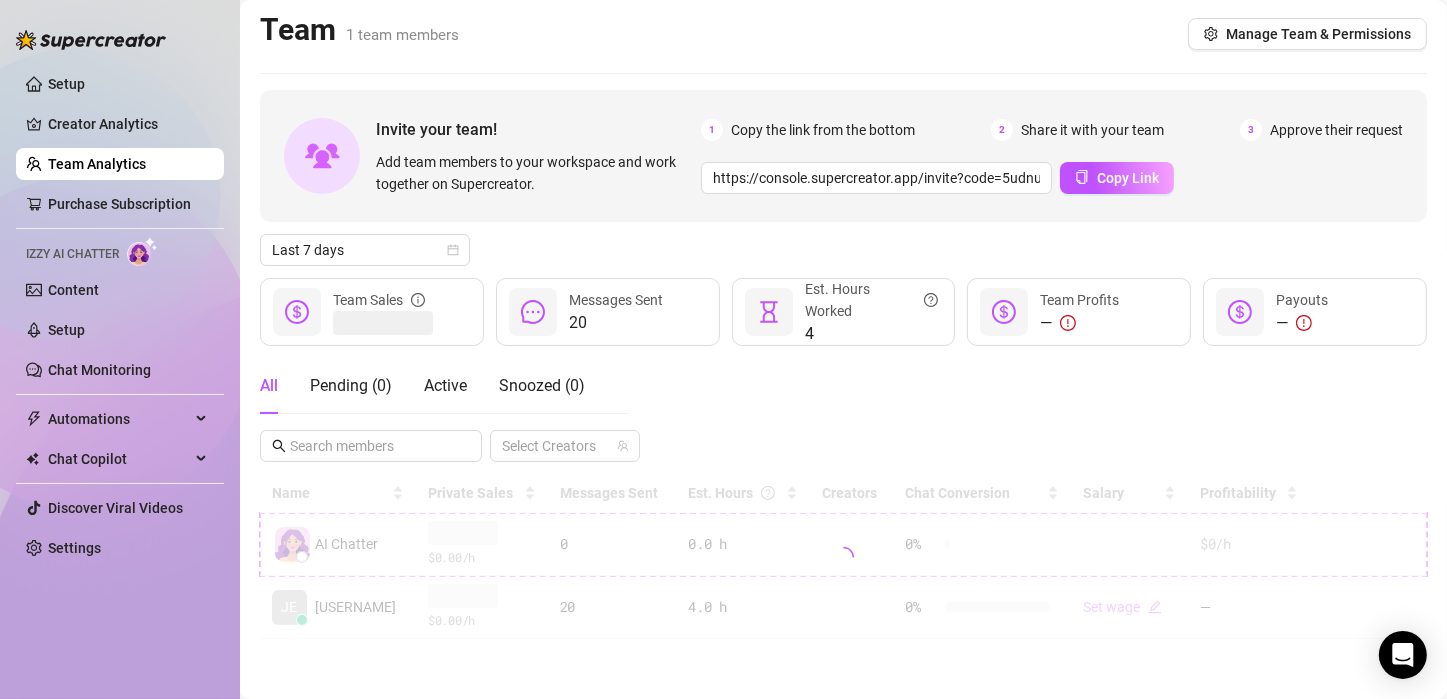 scroll, scrollTop: 0, scrollLeft: 0, axis: both 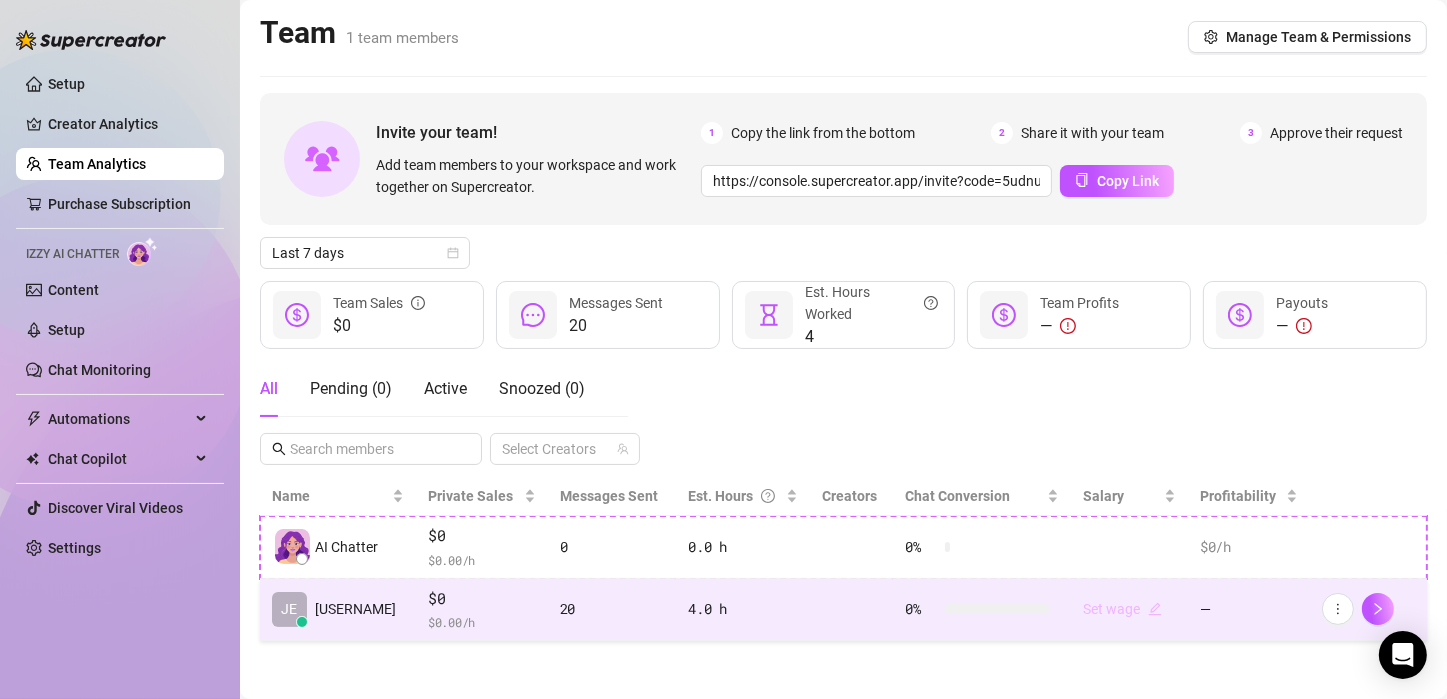 click on "Set wage" at bounding box center (1122, 609) 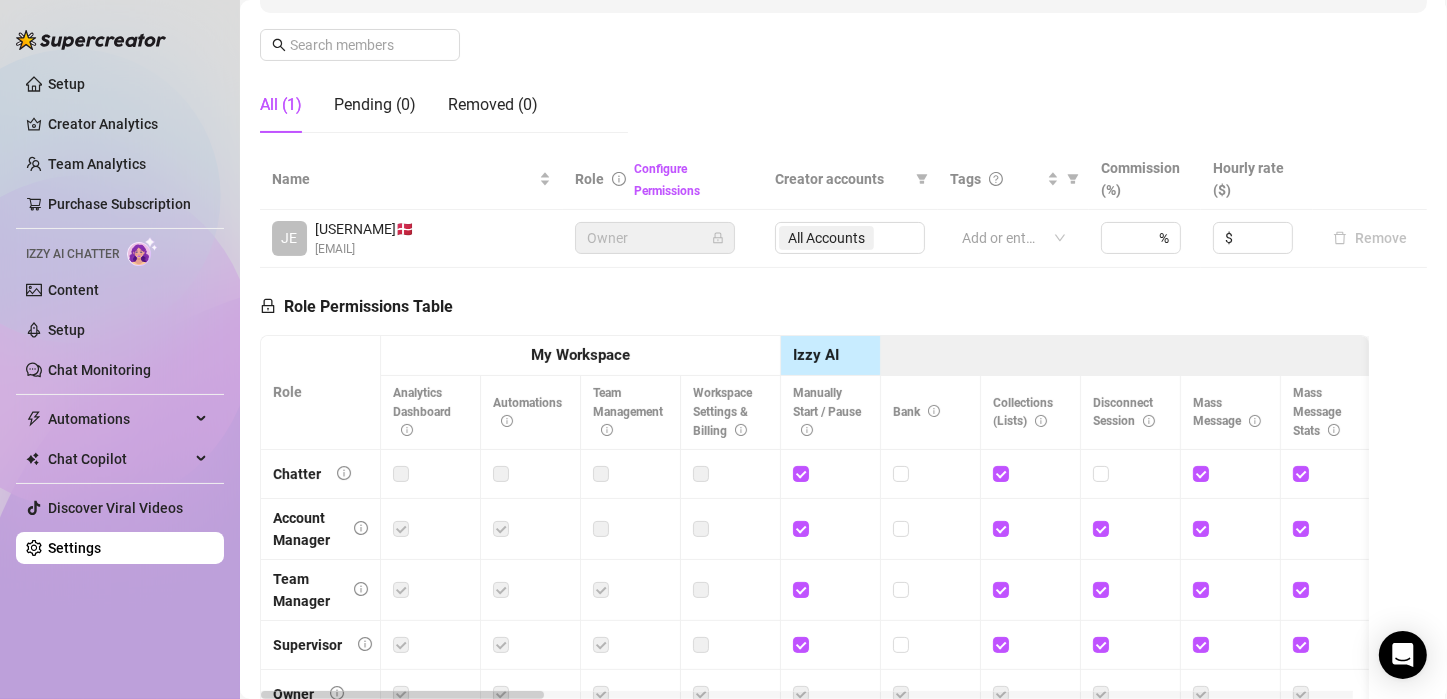 scroll, scrollTop: 287, scrollLeft: 0, axis: vertical 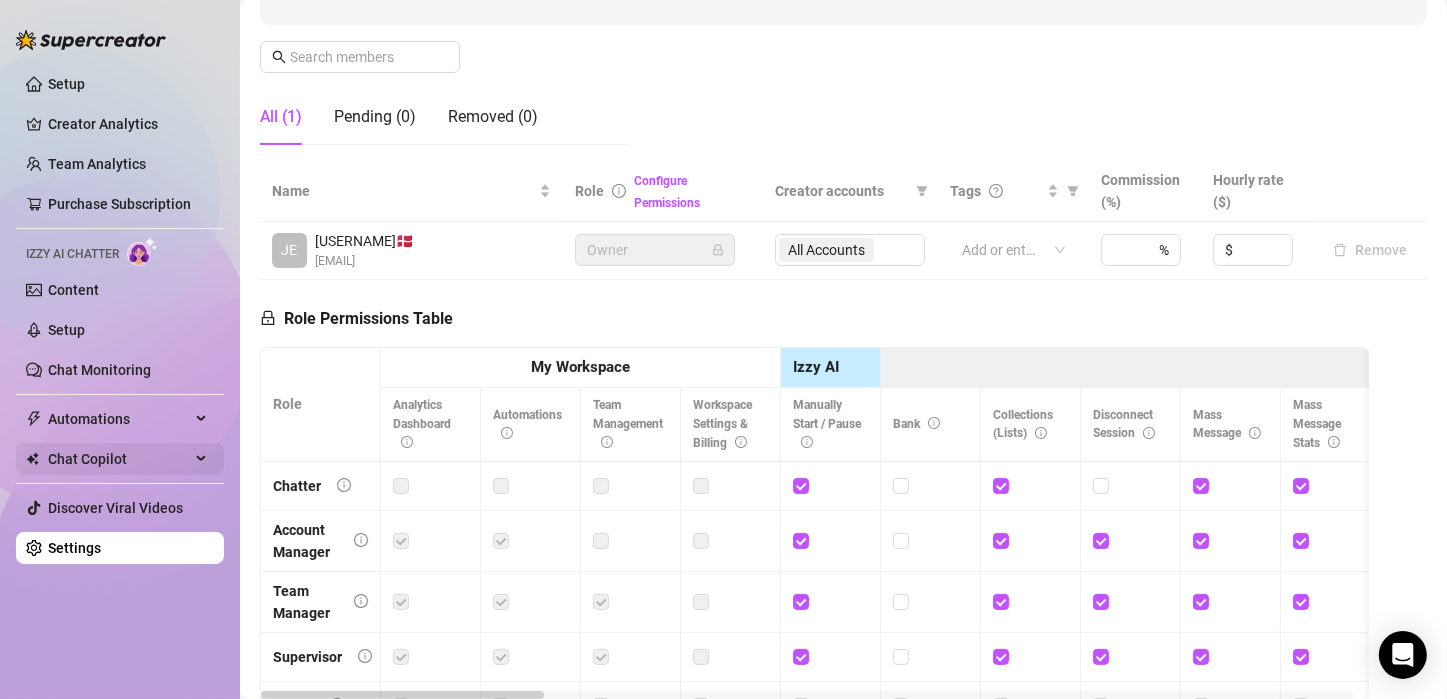 click on "Chat Copilot" at bounding box center [119, 459] 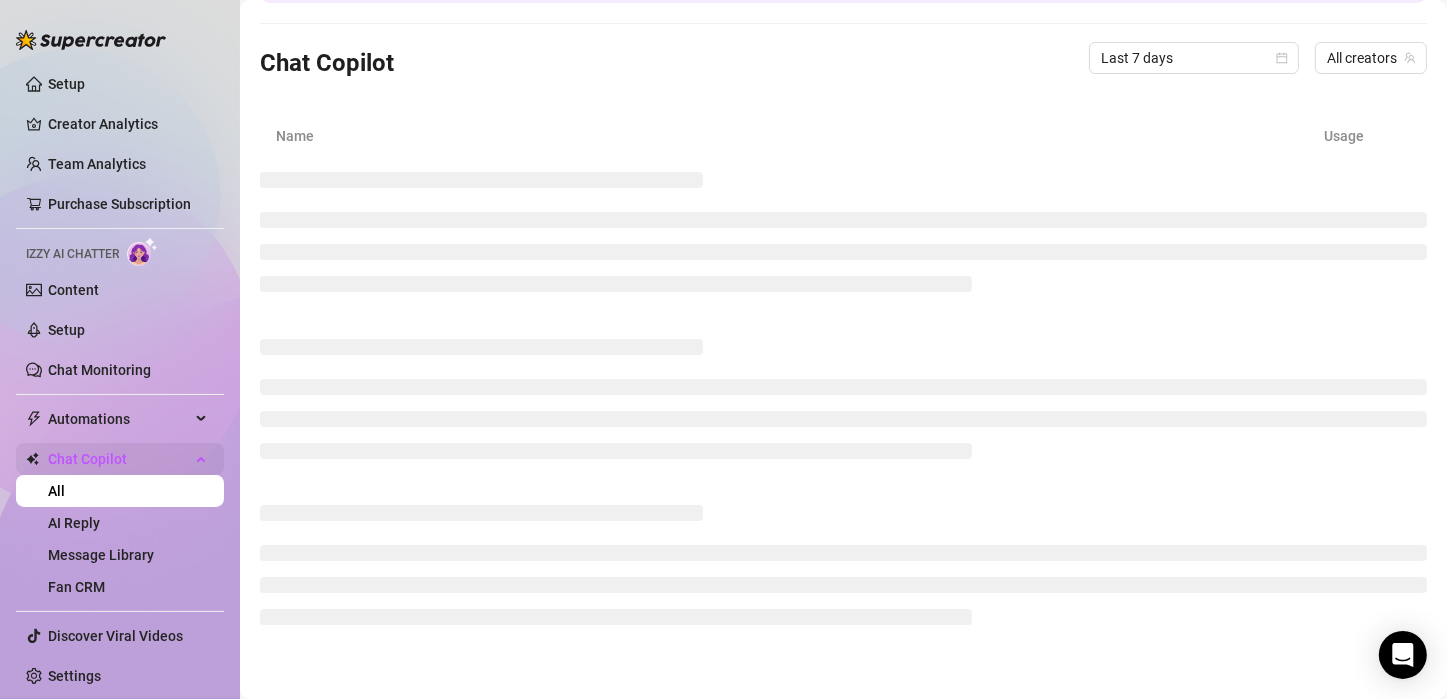 scroll, scrollTop: 0, scrollLeft: 0, axis: both 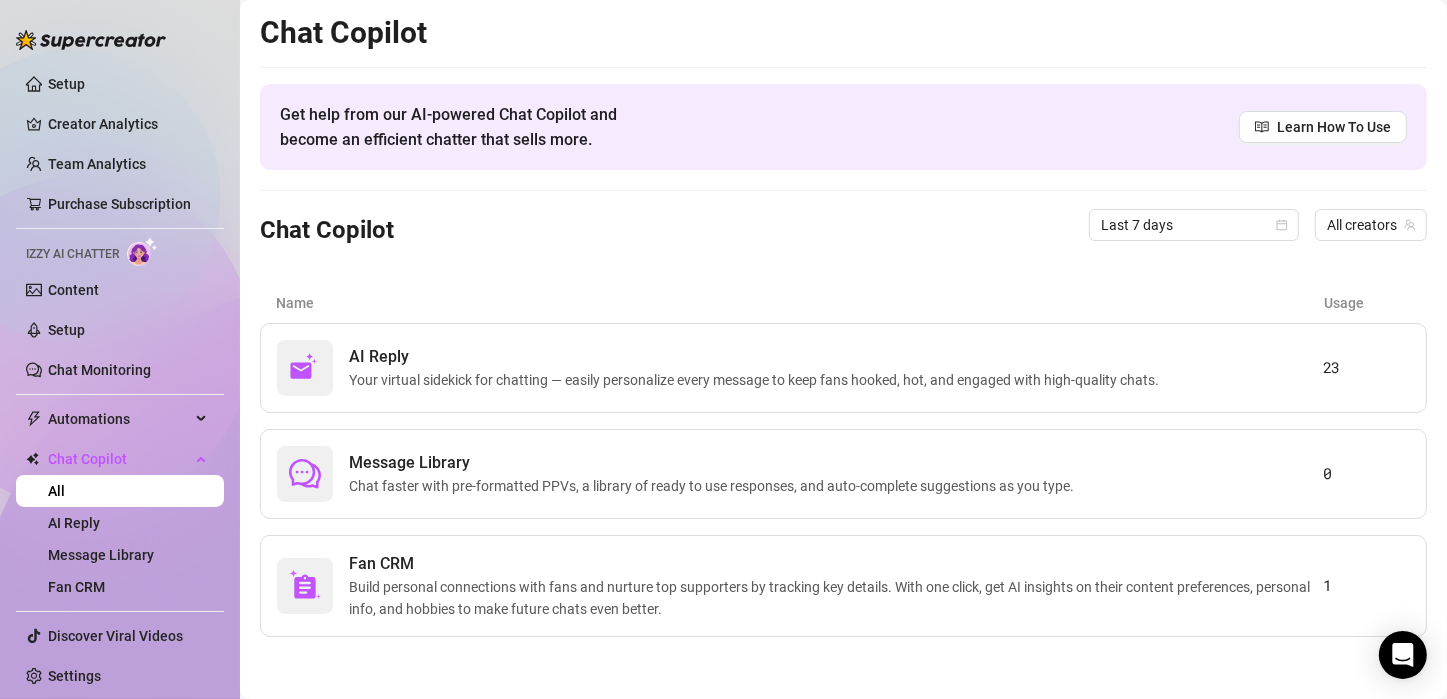 click on "Chat Copilot   Last 7 days All creators" at bounding box center (843, 225) 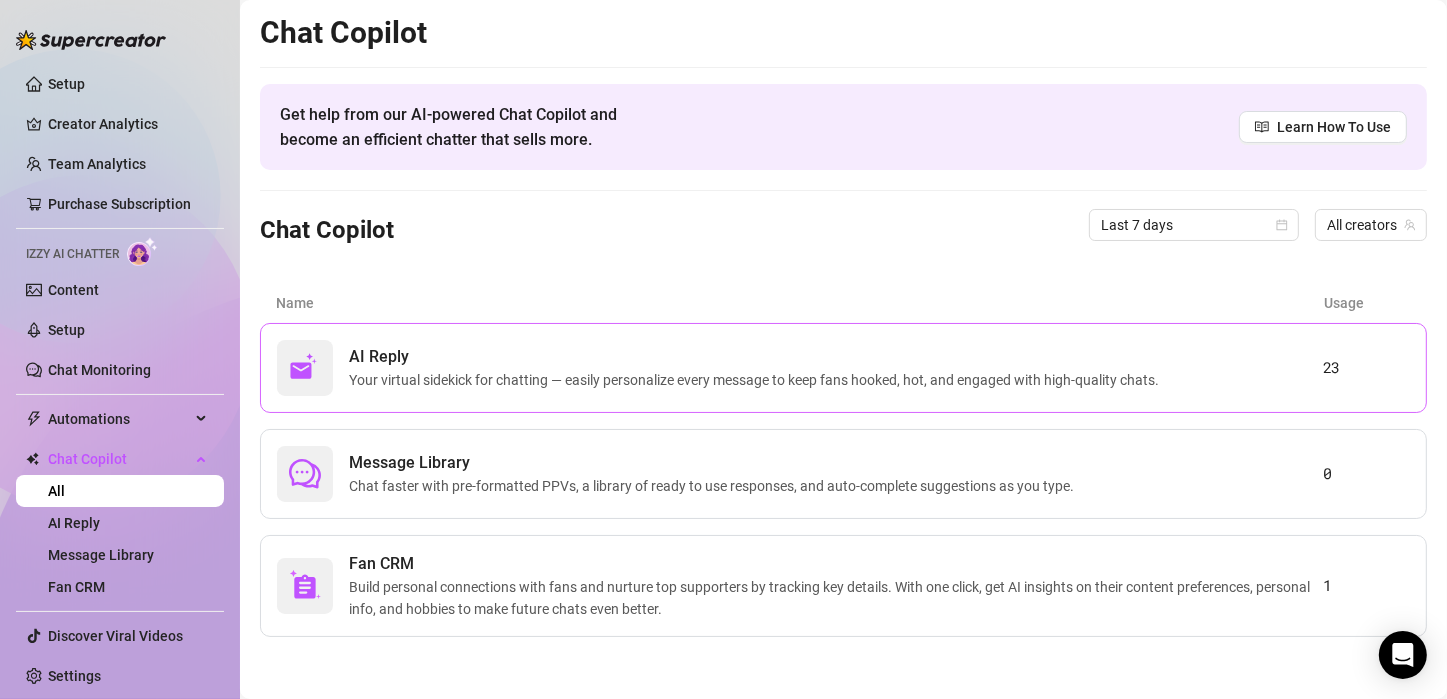 click on "Your virtual sidekick for chatting — easily personalize every message to keep fans hooked, hot, and engaged with high-quality chats." at bounding box center (758, 380) 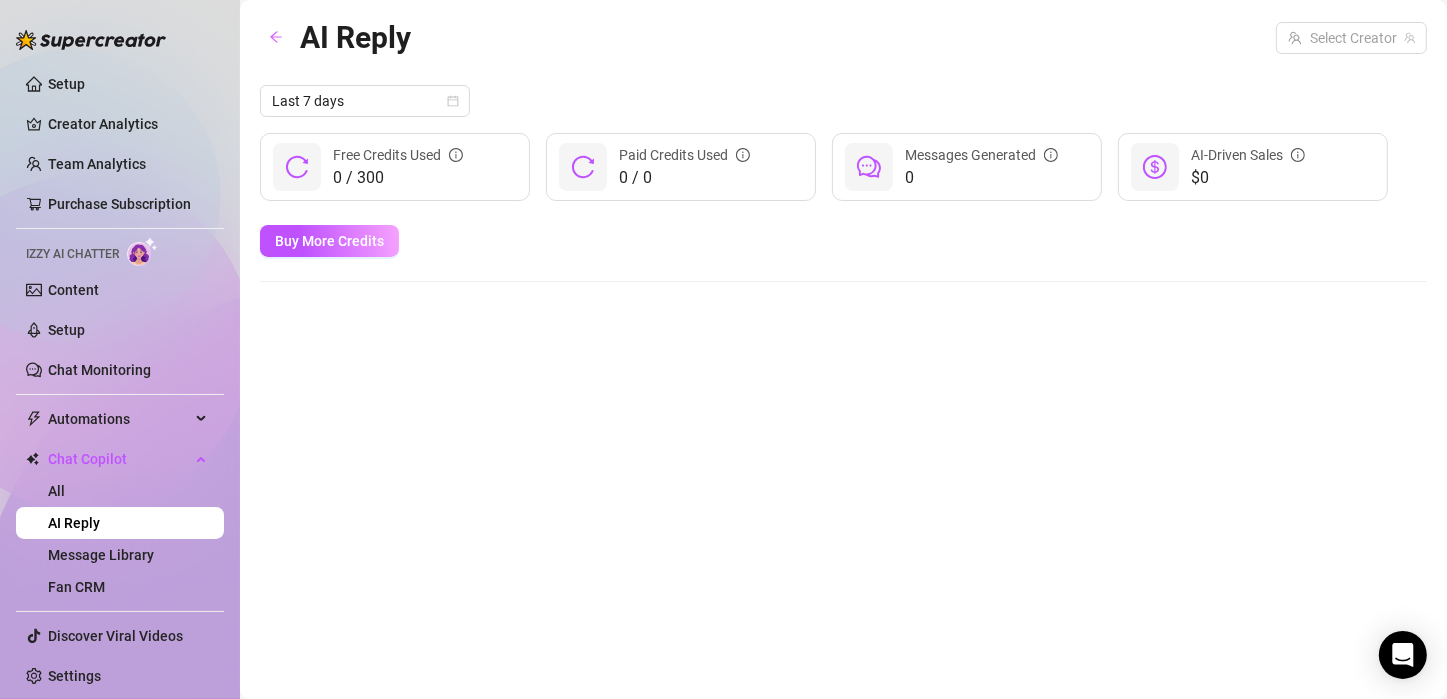 click on "AI Reply Select Creator Last 7 days 0 / 300 Free Credits Used 0 / 0 Paid Credits Used 0 Messages Generated $0 AI-Driven Sales Buy More Credits" at bounding box center [843, 326] 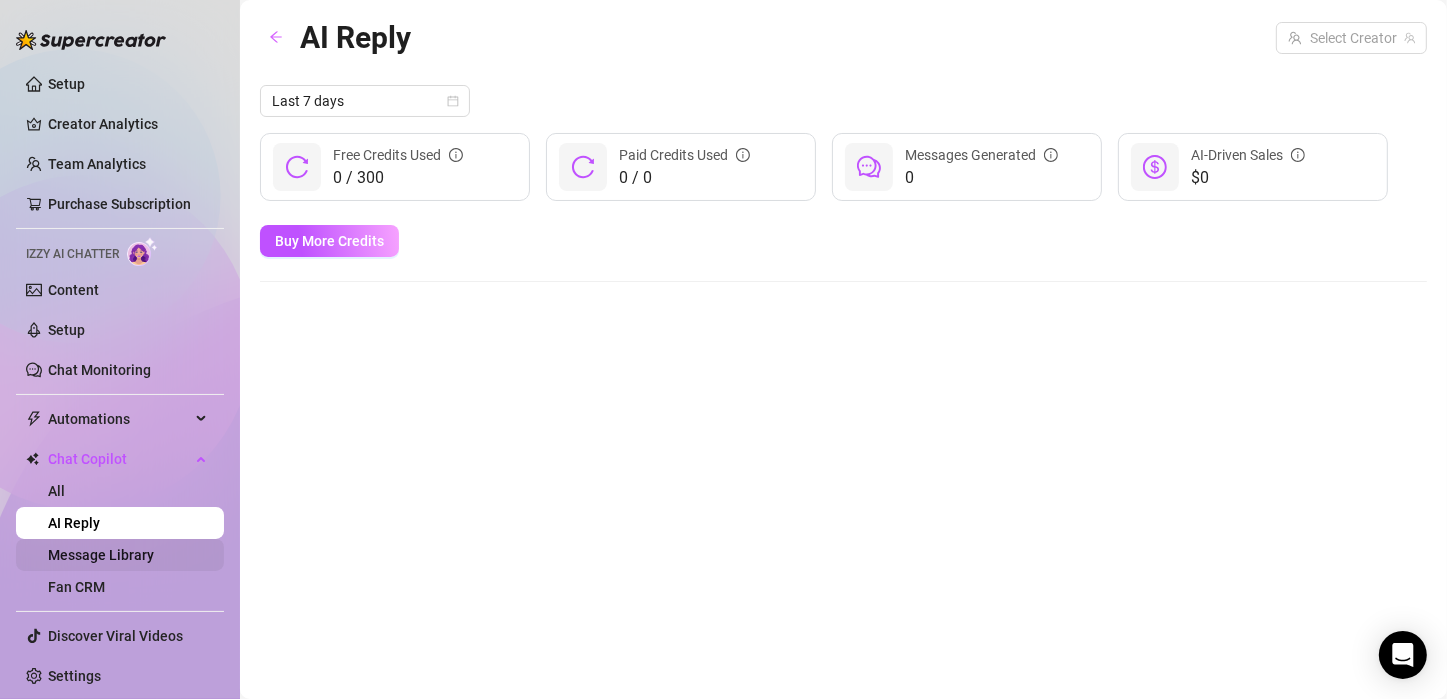 click on "Message Library" at bounding box center [101, 555] 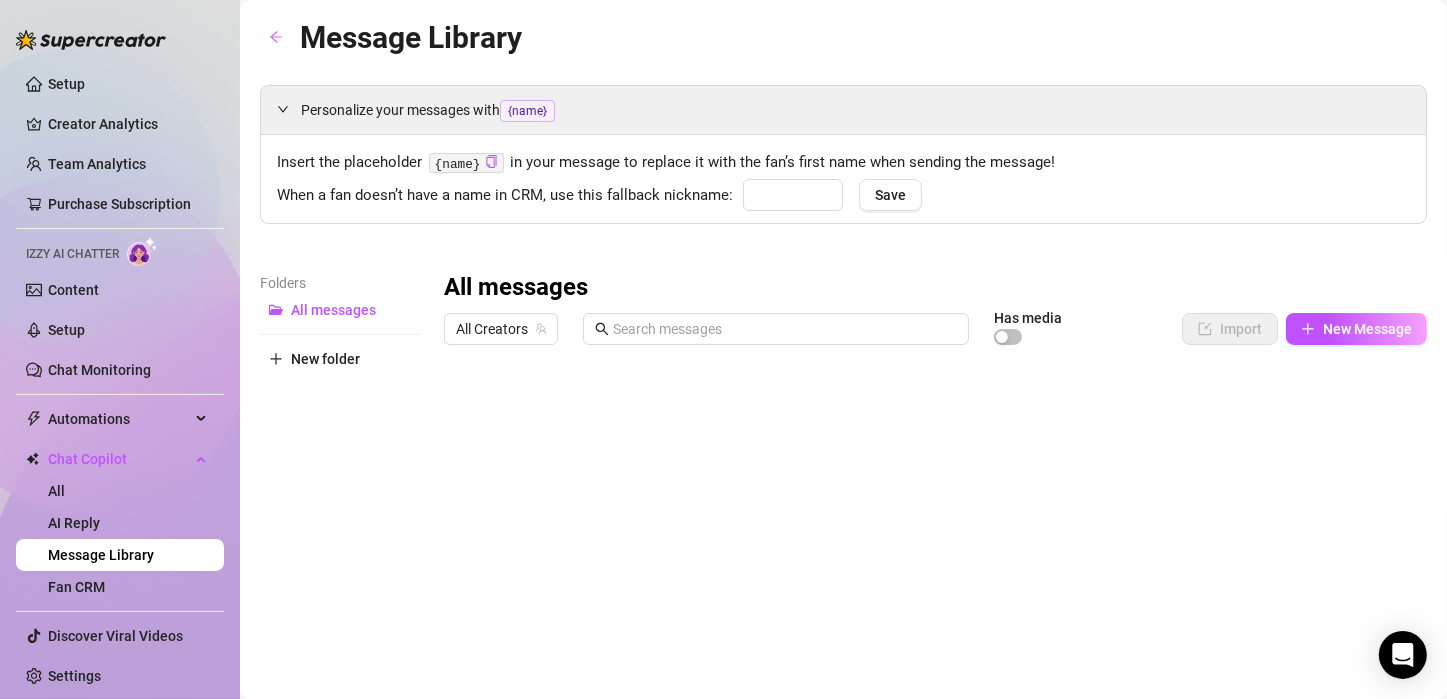 type on "babe" 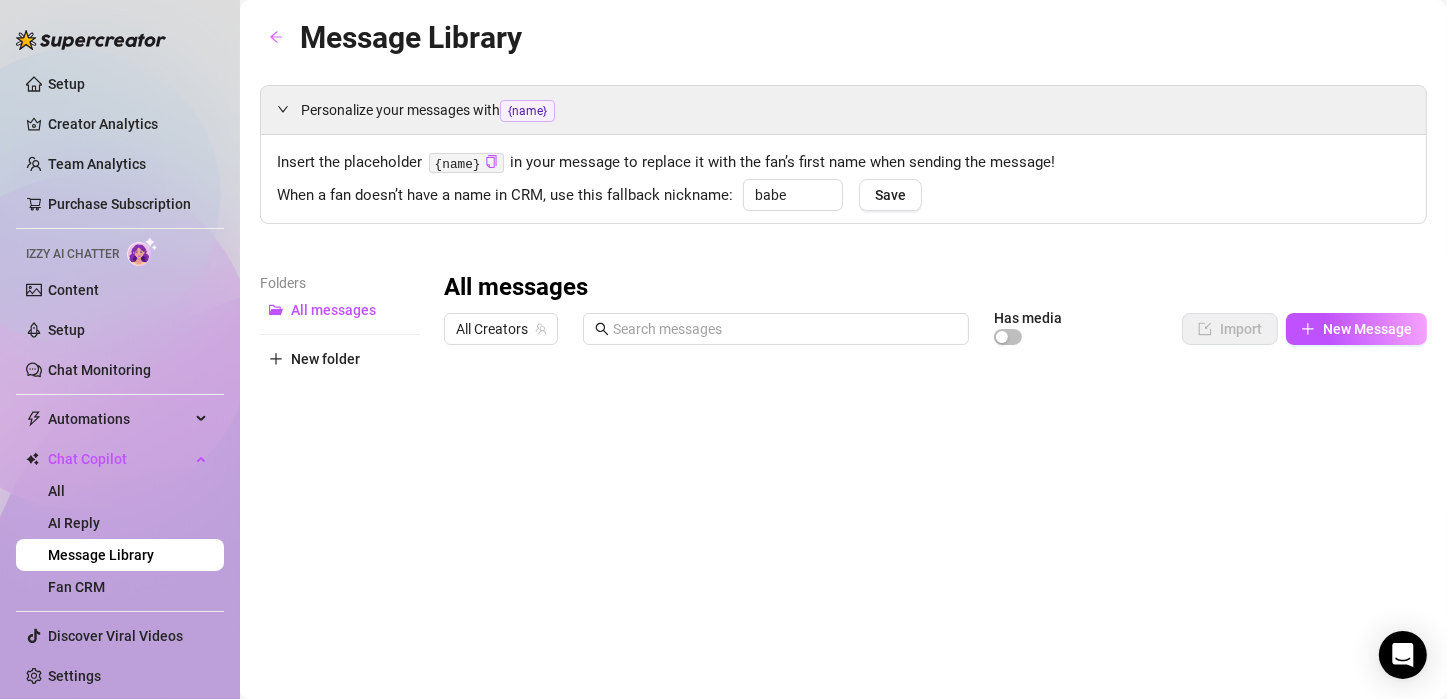 click on "Folders All messages New folder" at bounding box center (340, 601) 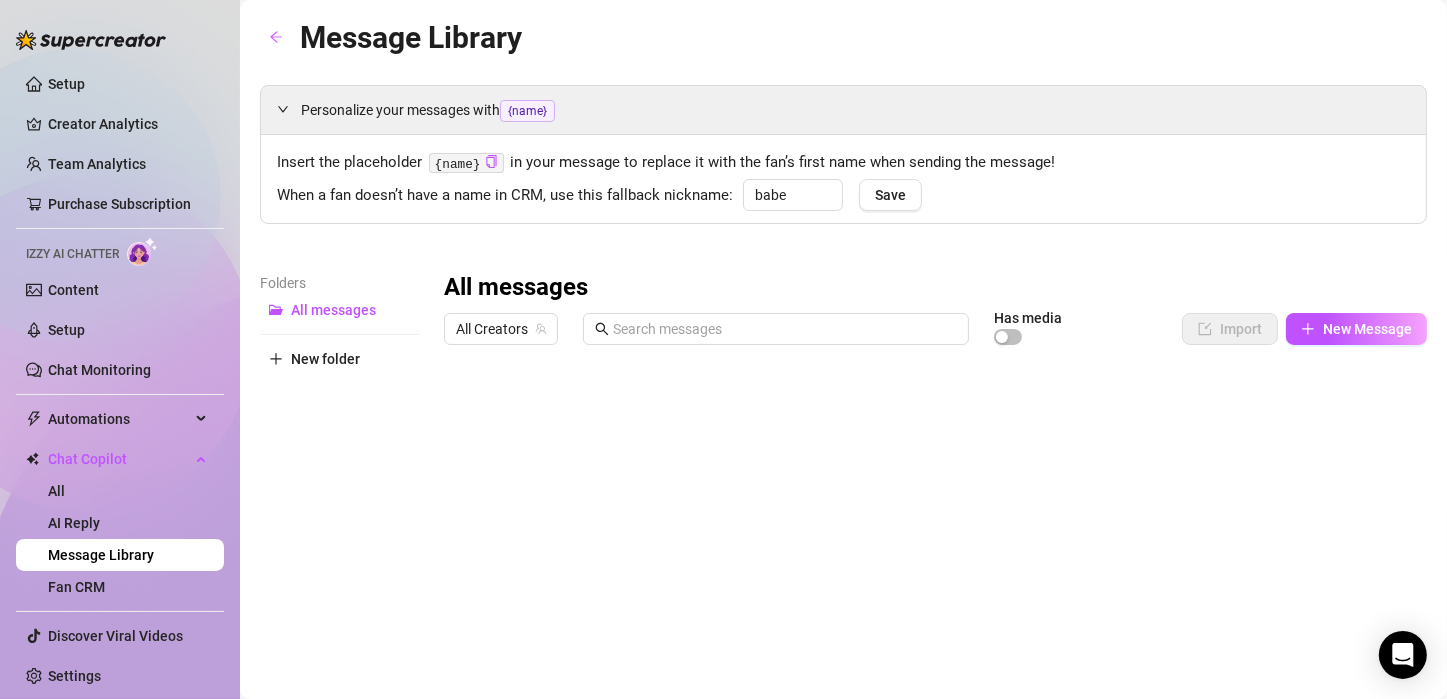 click on "All messages" at bounding box center [516, 288] 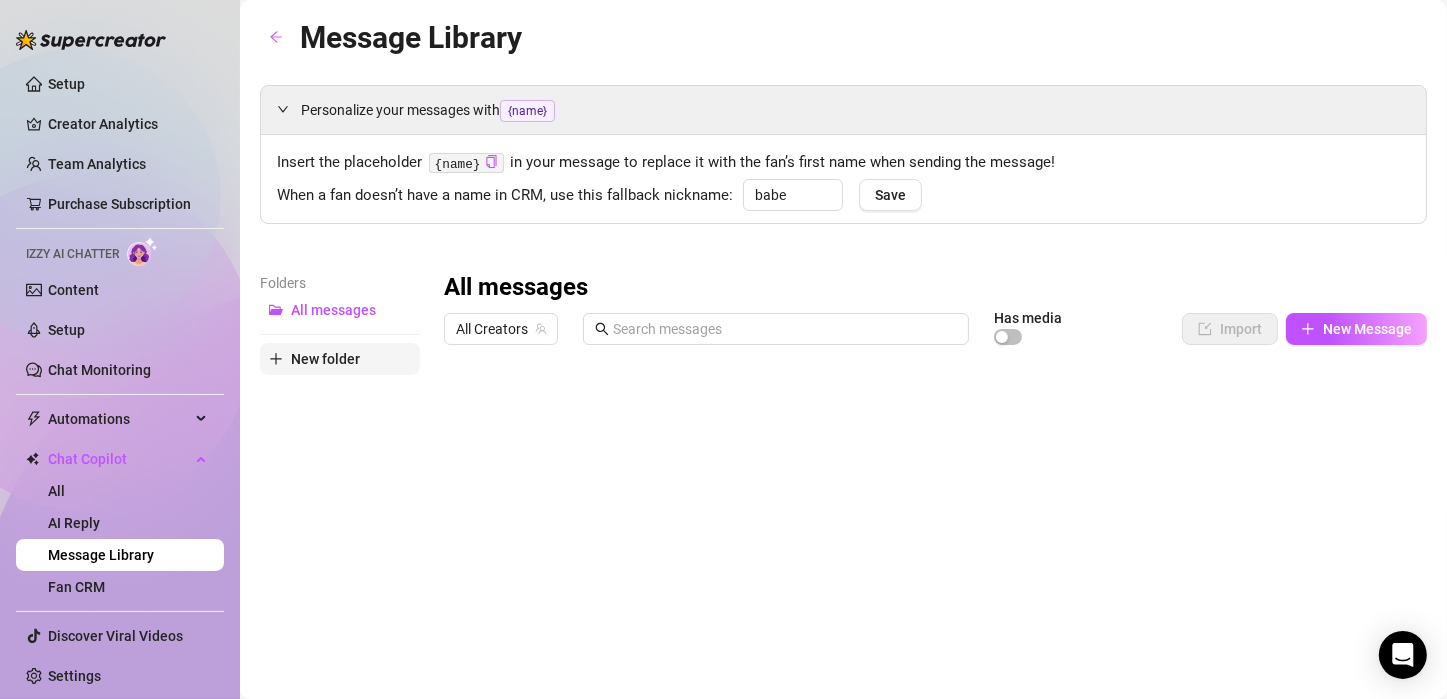 click on "New folder" at bounding box center (340, 359) 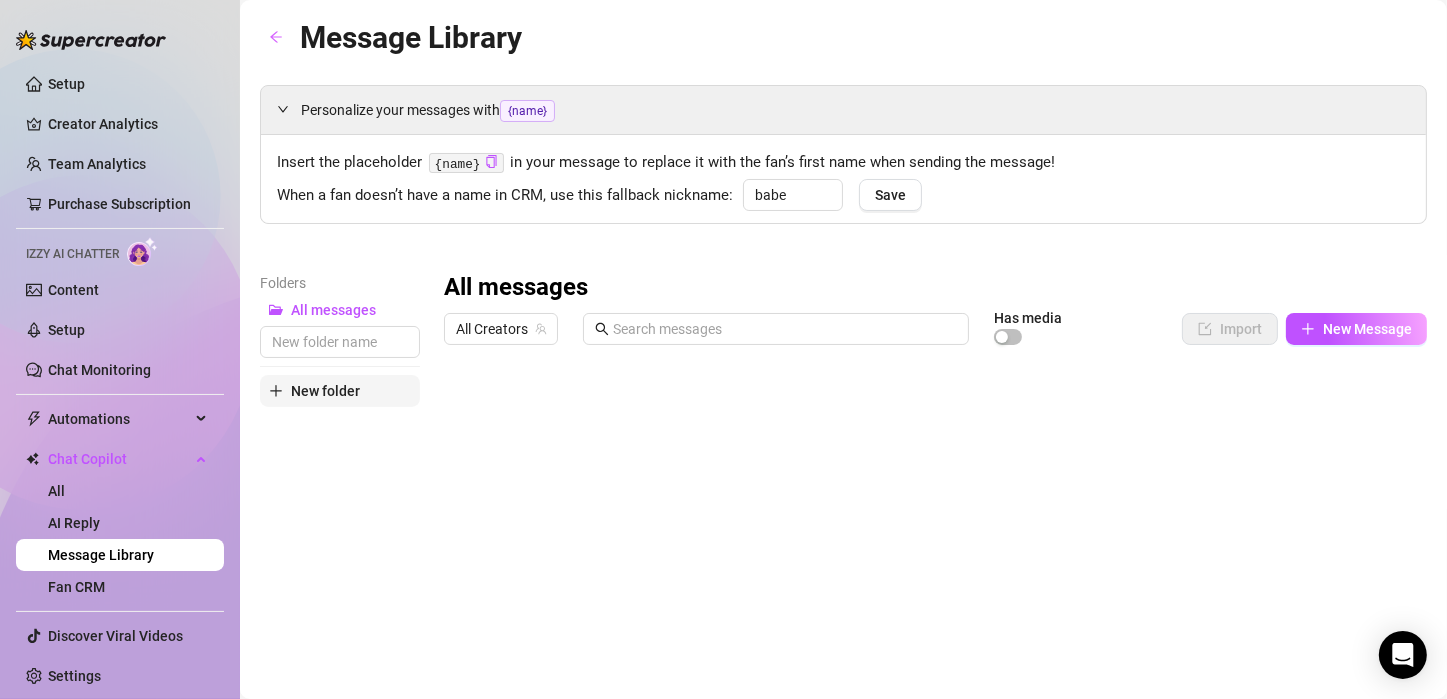 click on "New folder" at bounding box center (325, 391) 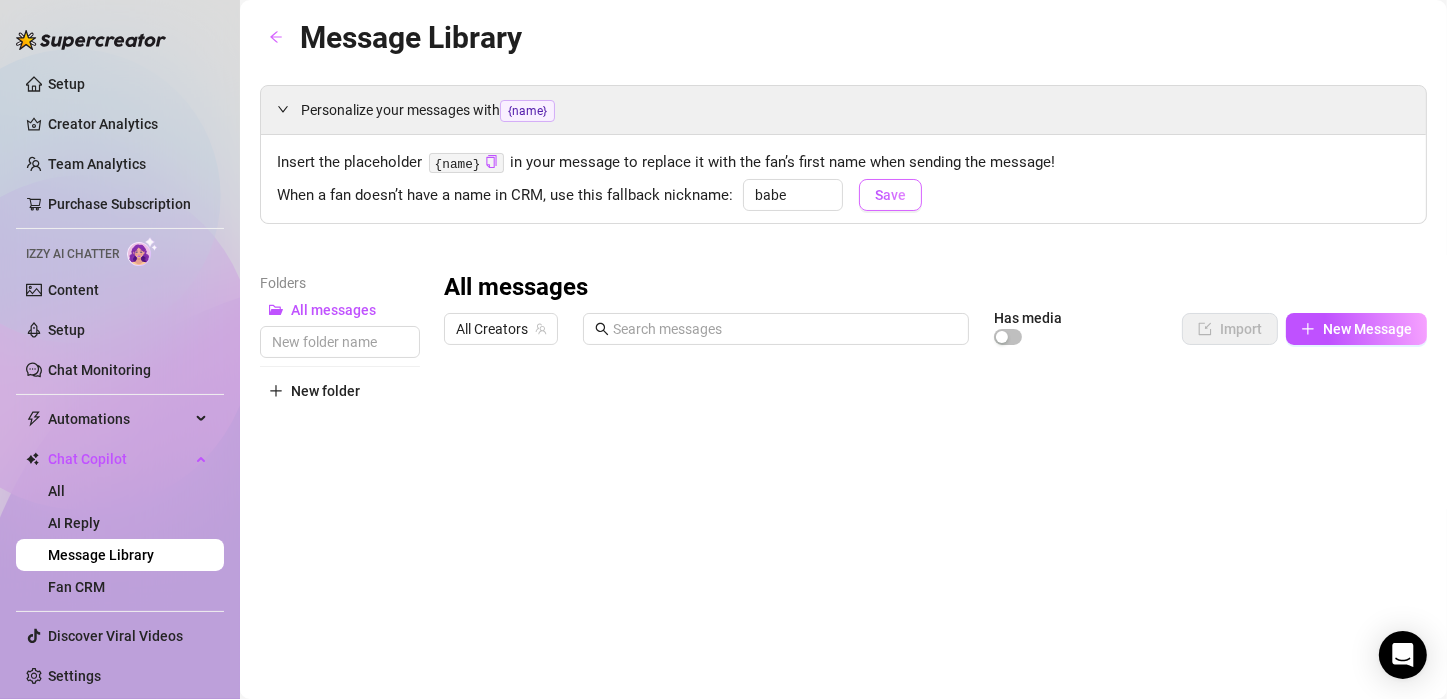 click on "Save" at bounding box center [890, 195] 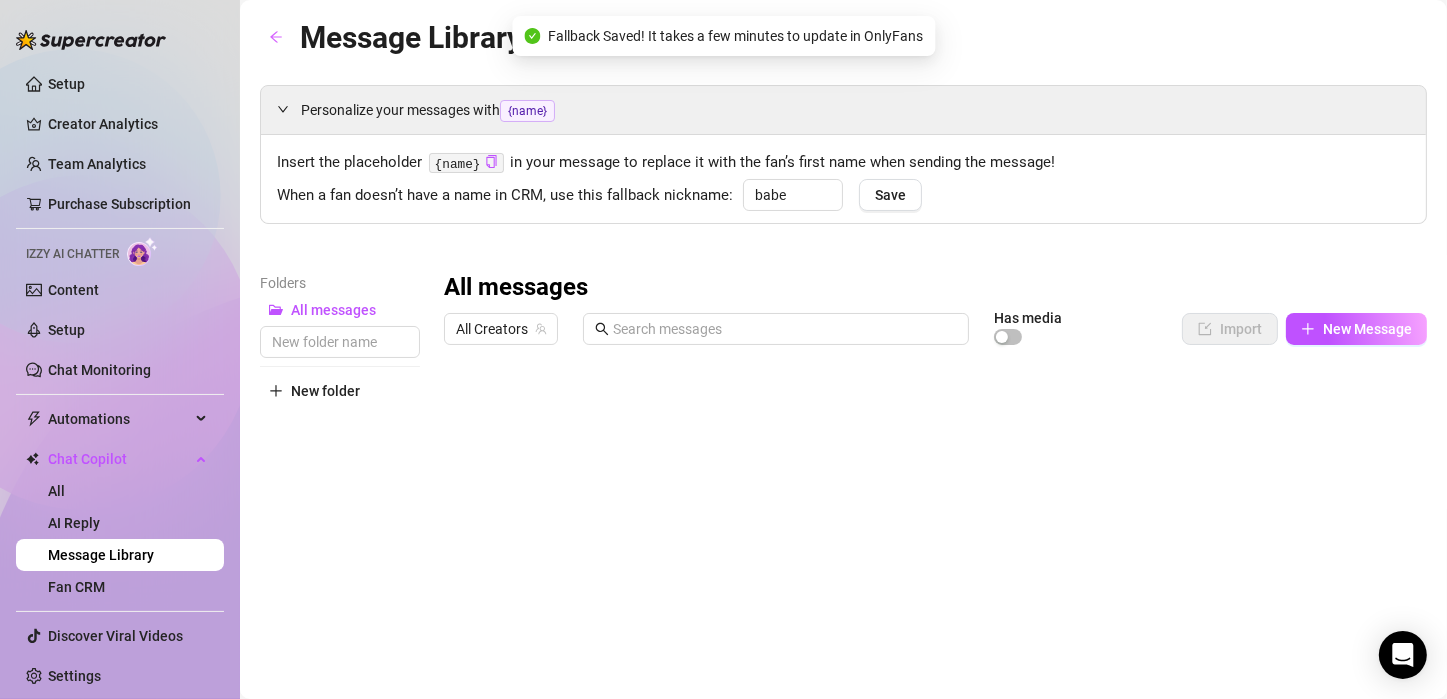 click on "All messages" at bounding box center [935, 288] 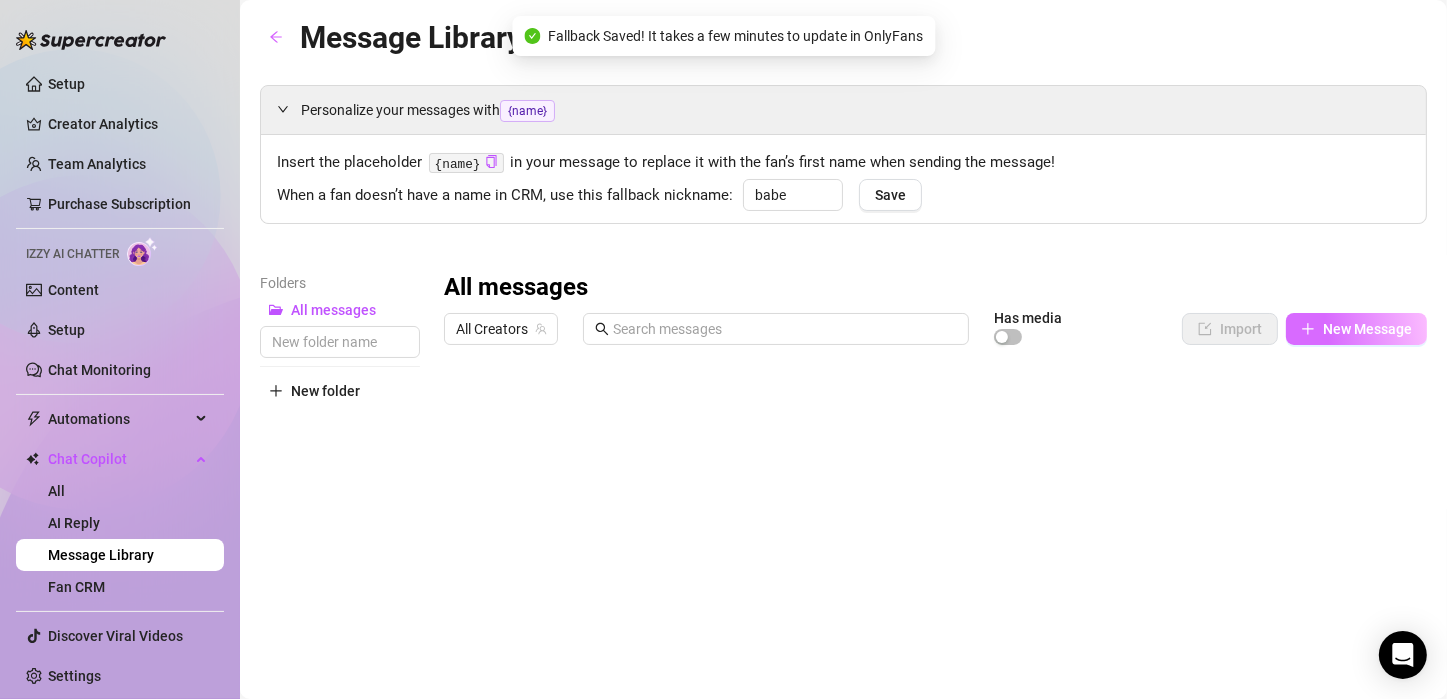 click on "New Message" at bounding box center (1367, 329) 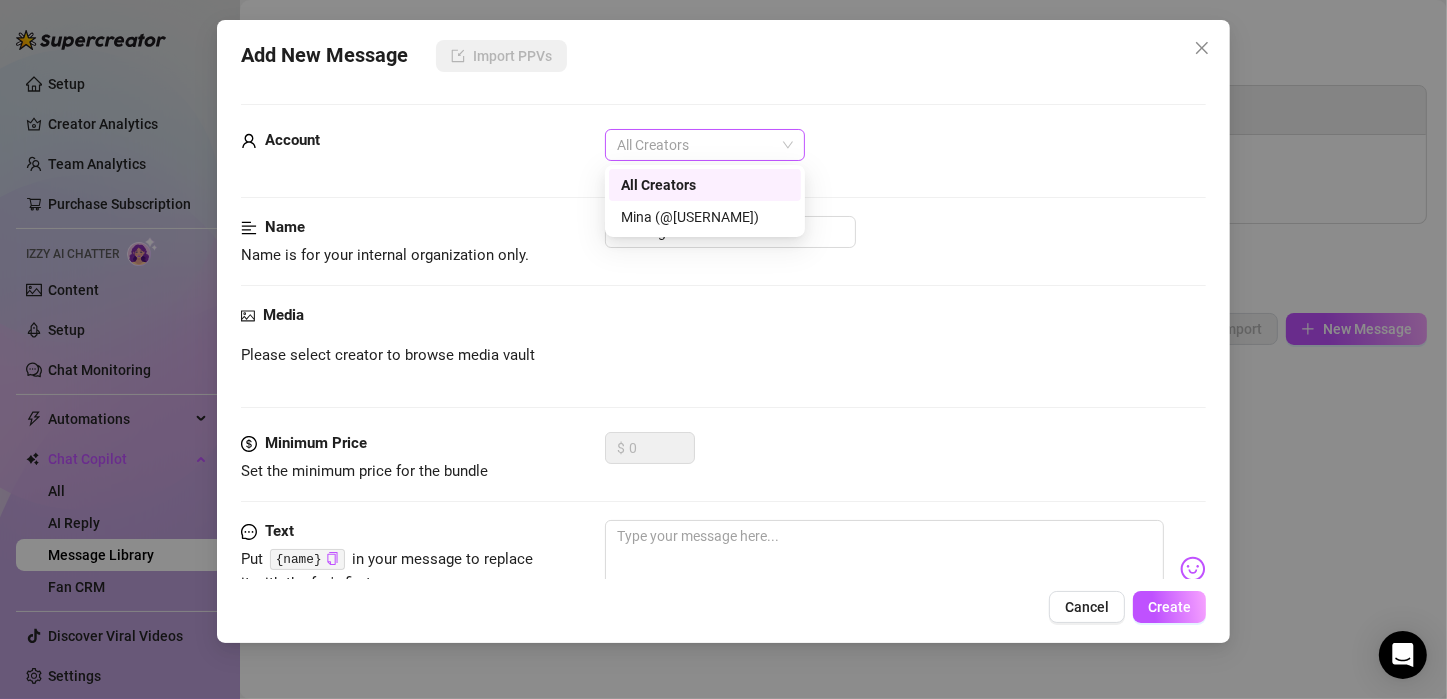 click on "All Creators" at bounding box center (705, 145) 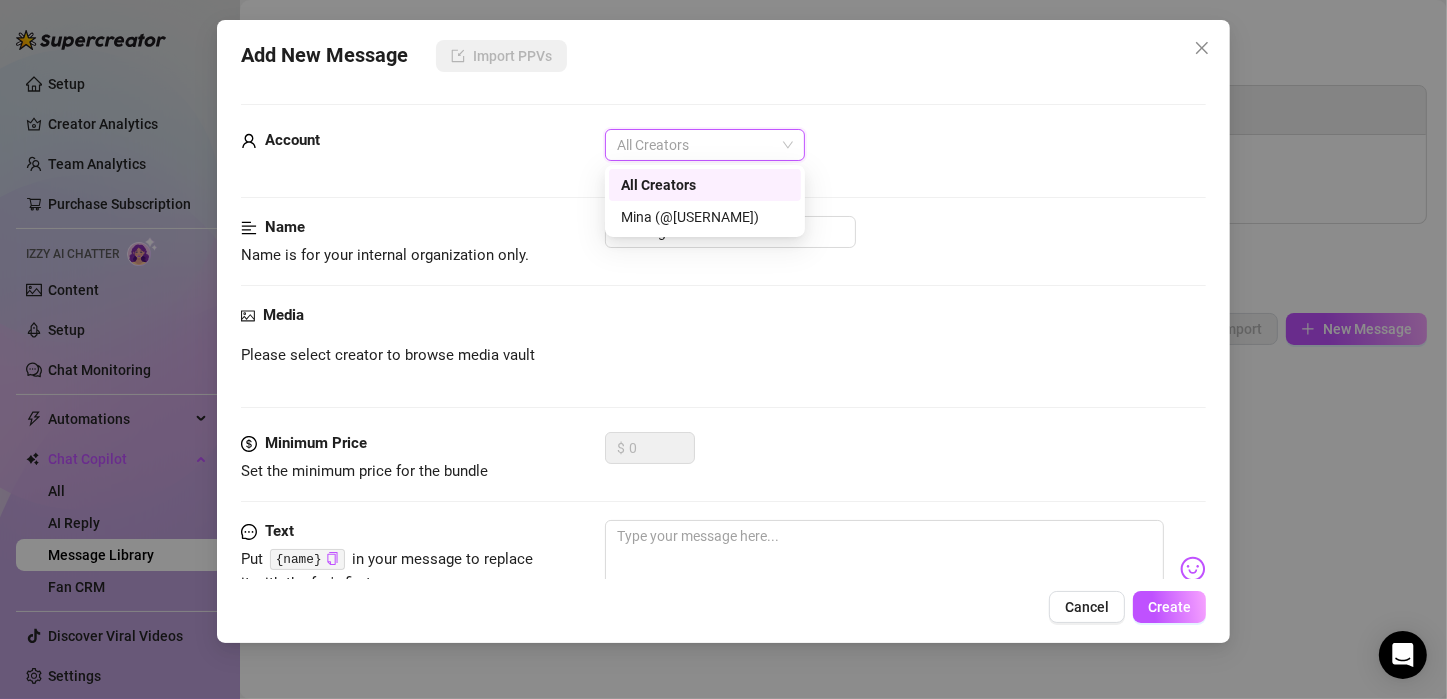 click on "Message 1" at bounding box center (905, 232) 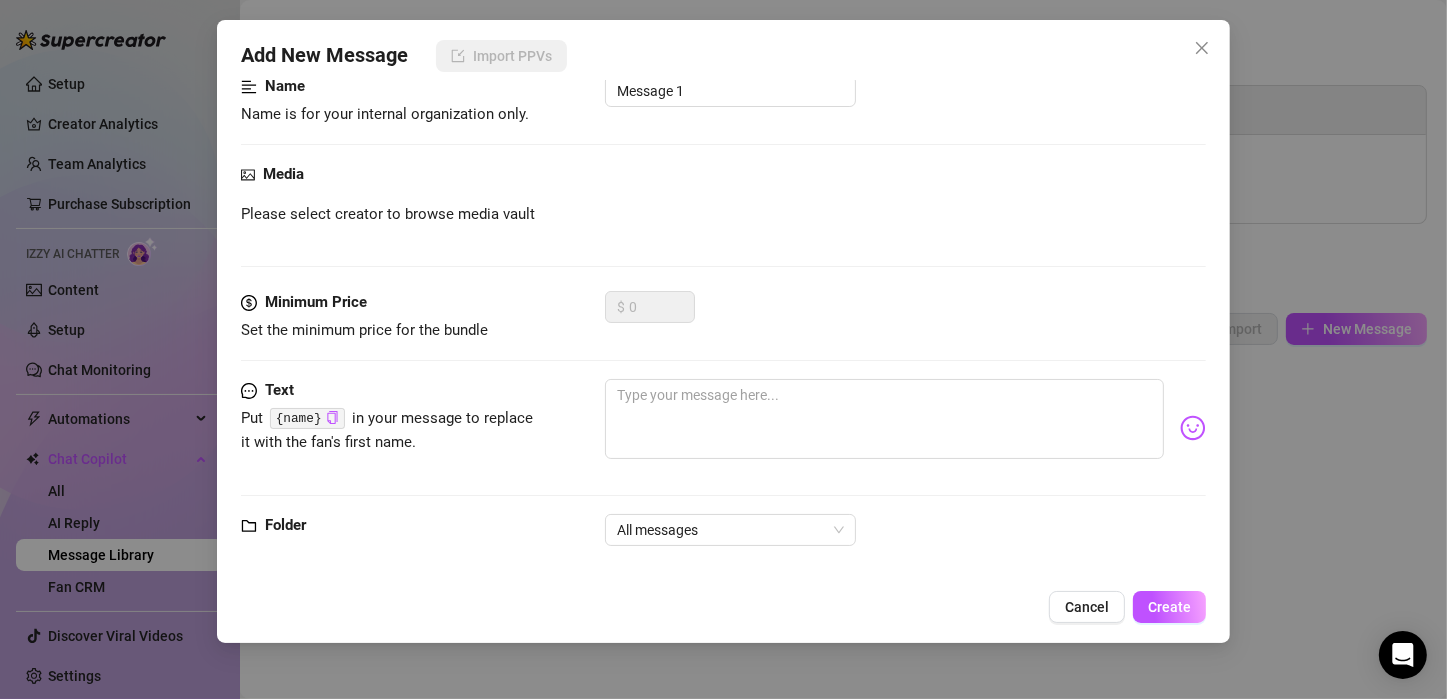 scroll, scrollTop: 161, scrollLeft: 0, axis: vertical 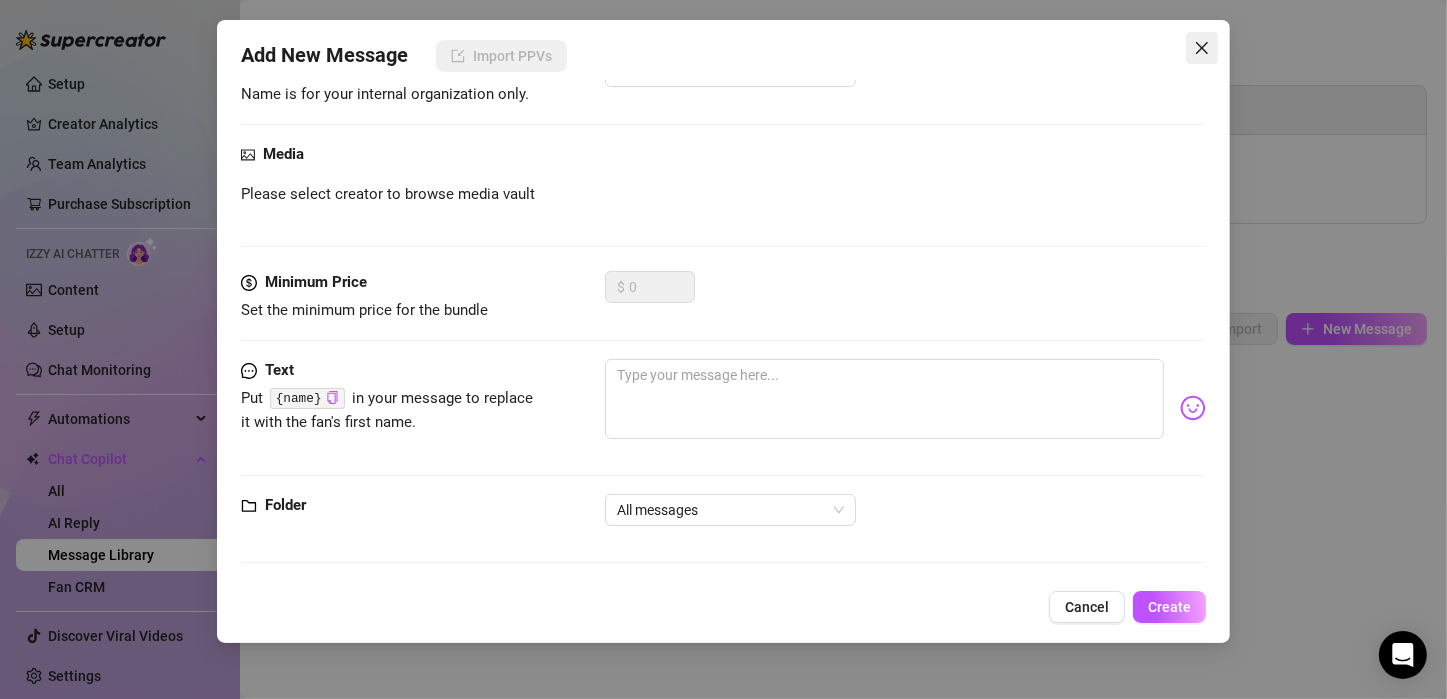 click 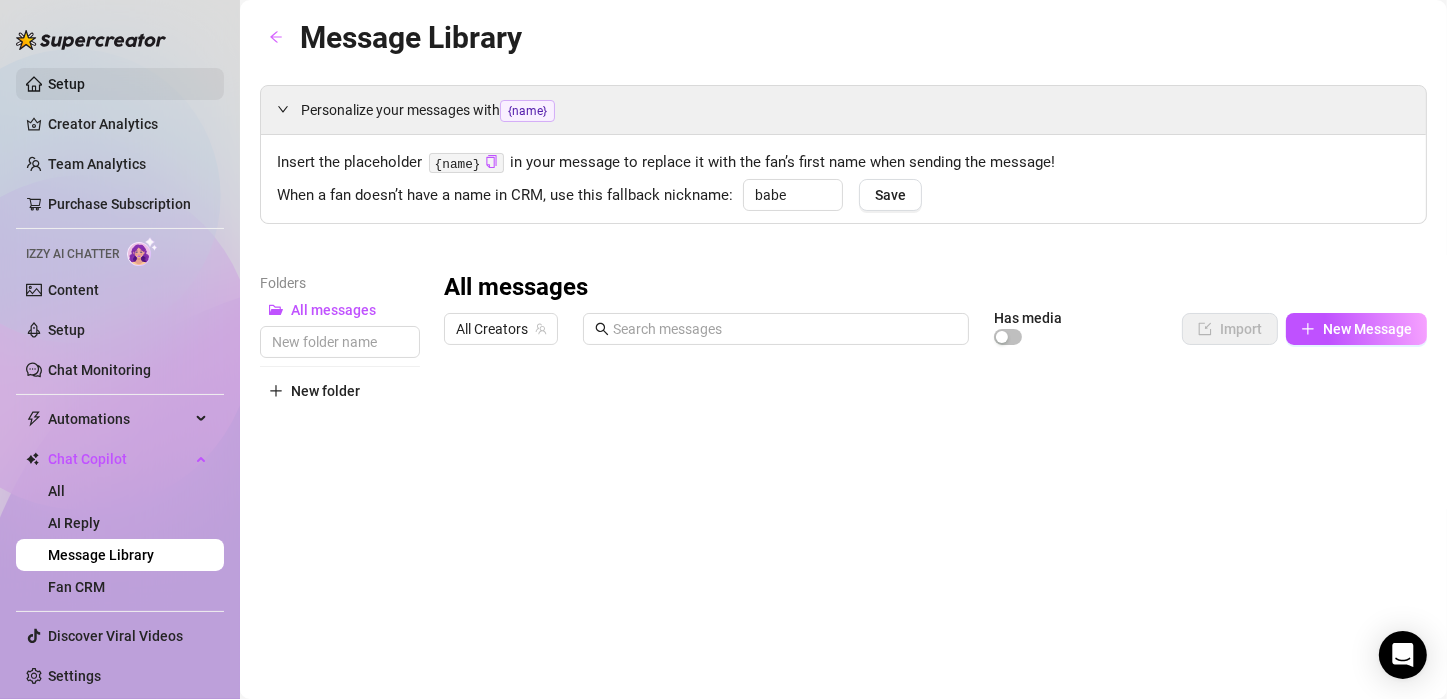click on "Setup" at bounding box center (66, 84) 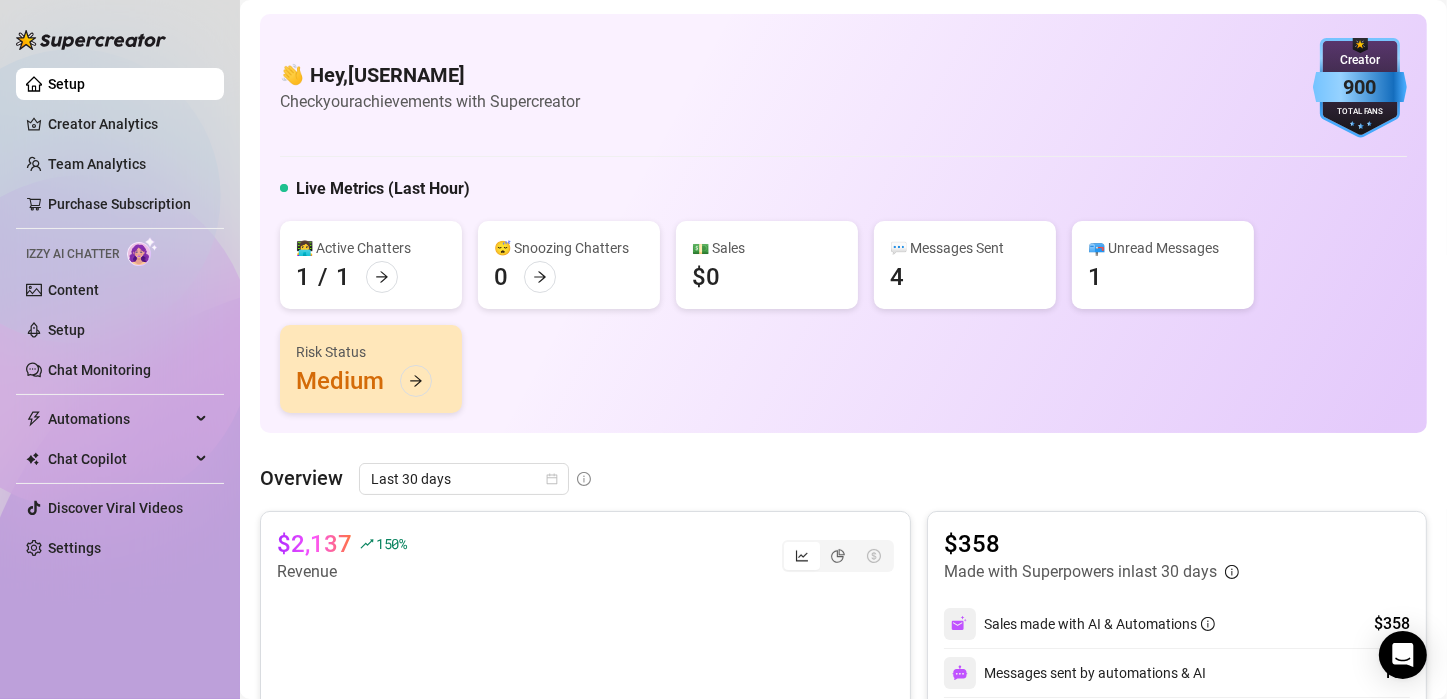 click on "👩‍💻 Active Chatters 1 / 1 😴 Snoozing Chatters 0 💵 Sales $0 💬 Messages Sent 4 📪 Unread Messages 1 Risk Status Medium" at bounding box center (843, 317) 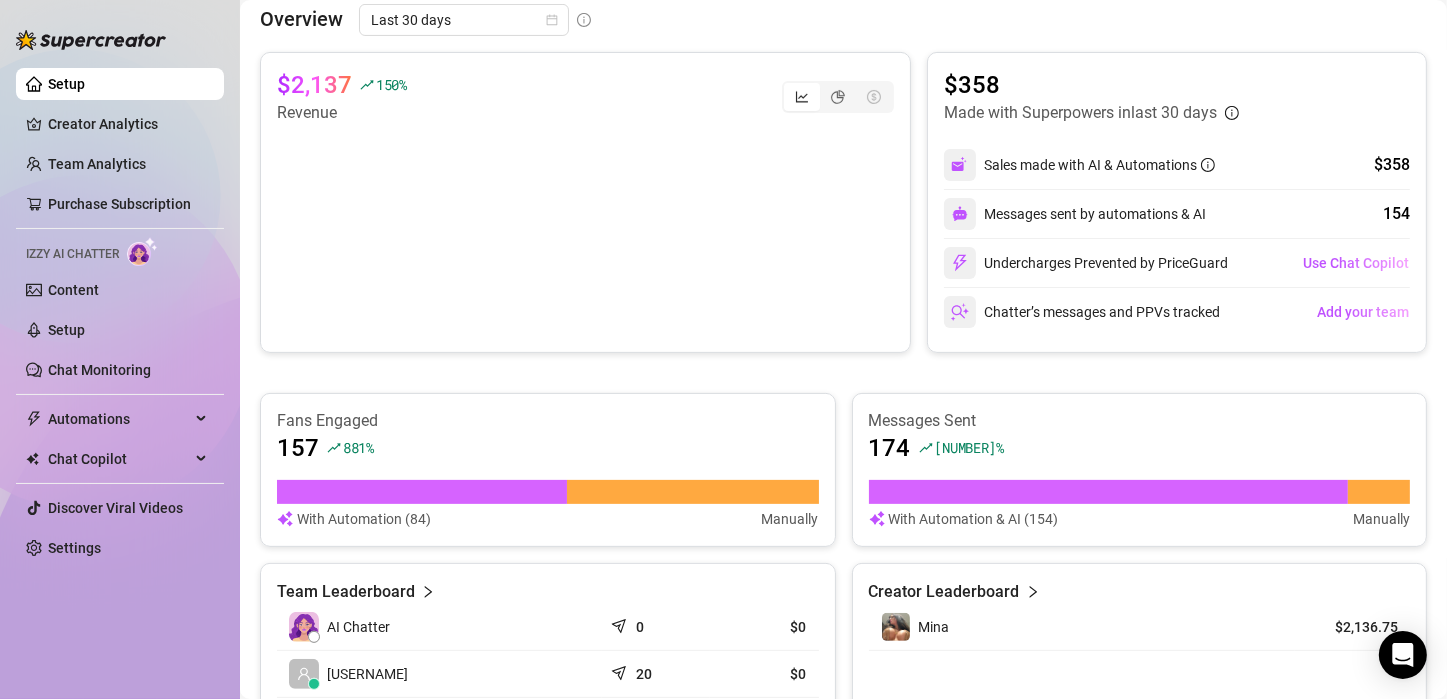 scroll, scrollTop: 434, scrollLeft: 0, axis: vertical 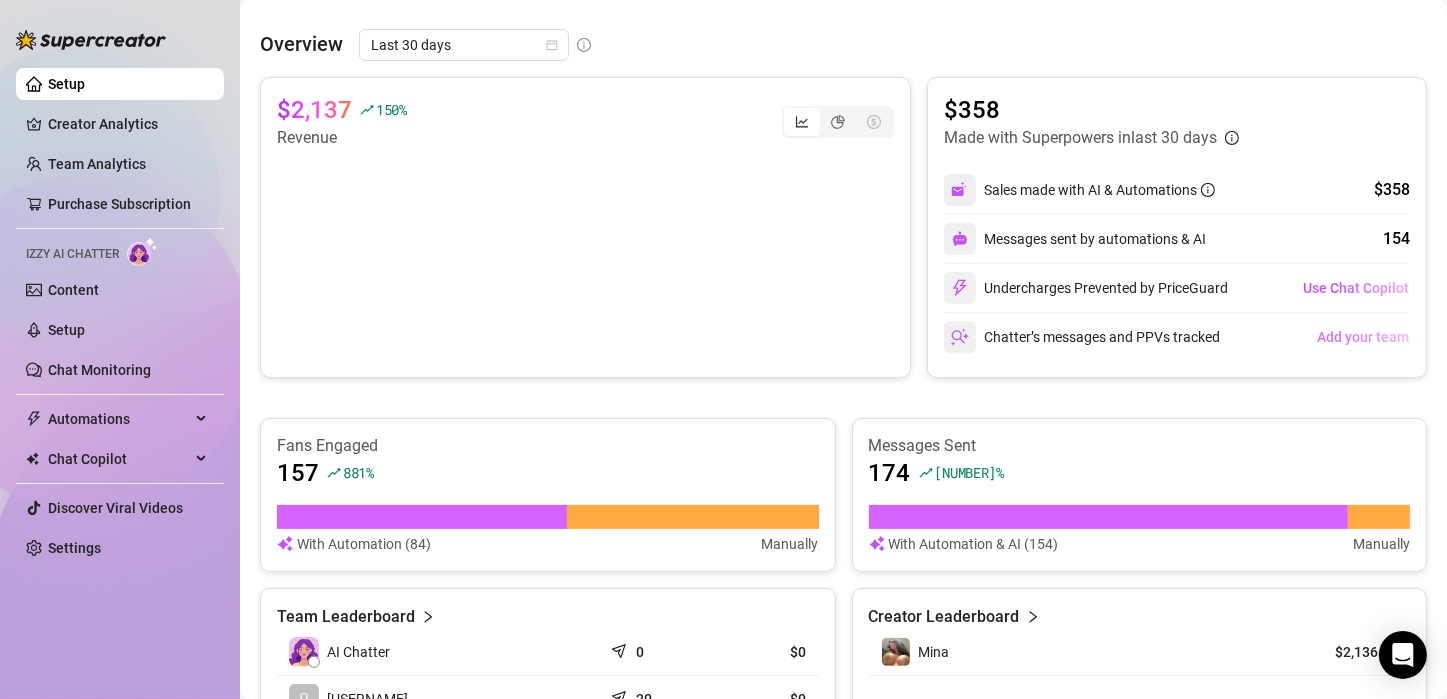 click on "Add your team" at bounding box center [1363, 337] 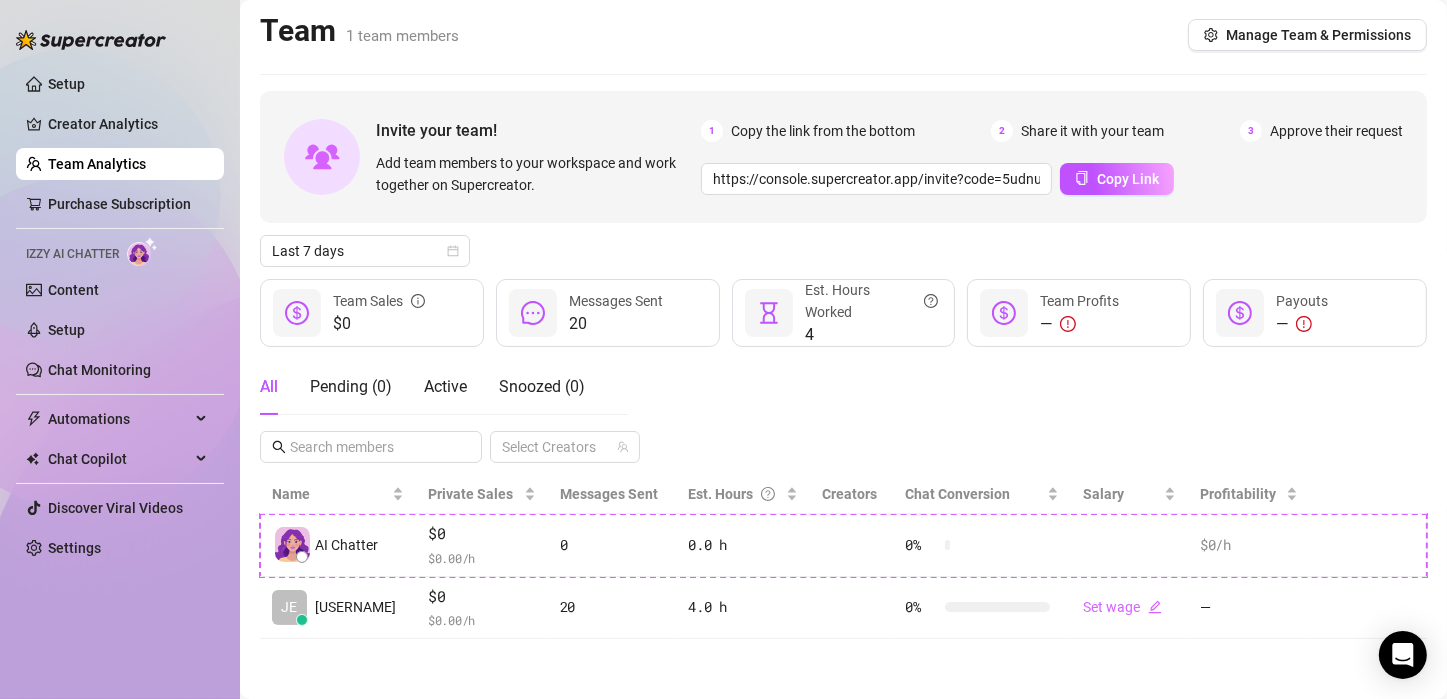 scroll, scrollTop: 0, scrollLeft: 0, axis: both 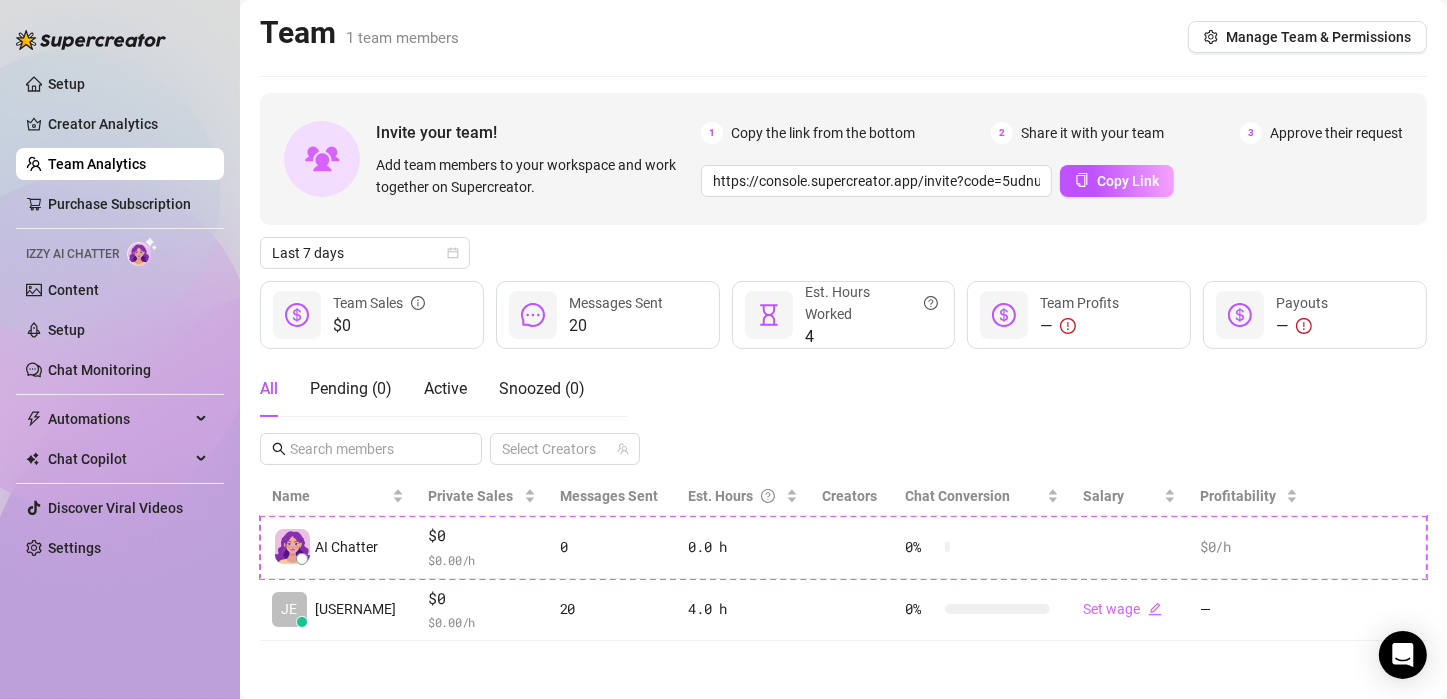 click on "All Pending ( 0 ) Active Snoozed ( 0 )   Select Creators" at bounding box center (843, 413) 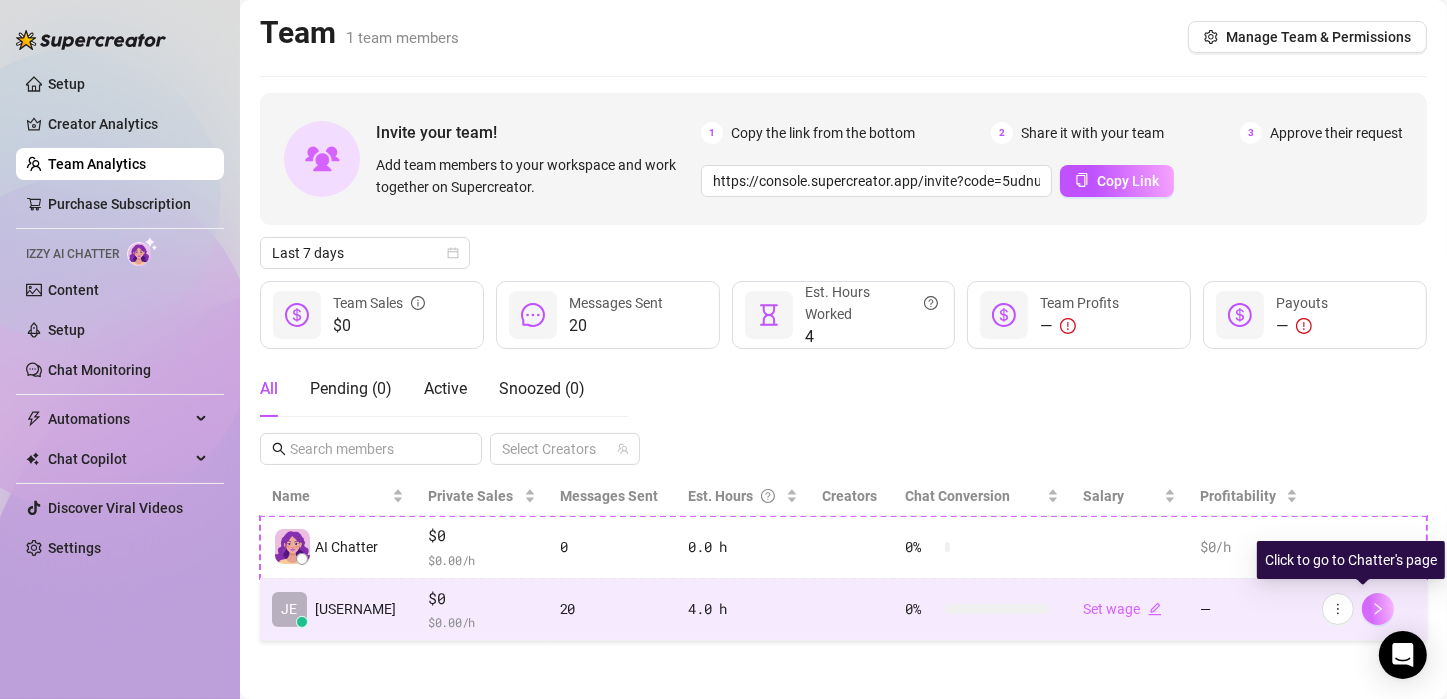 click 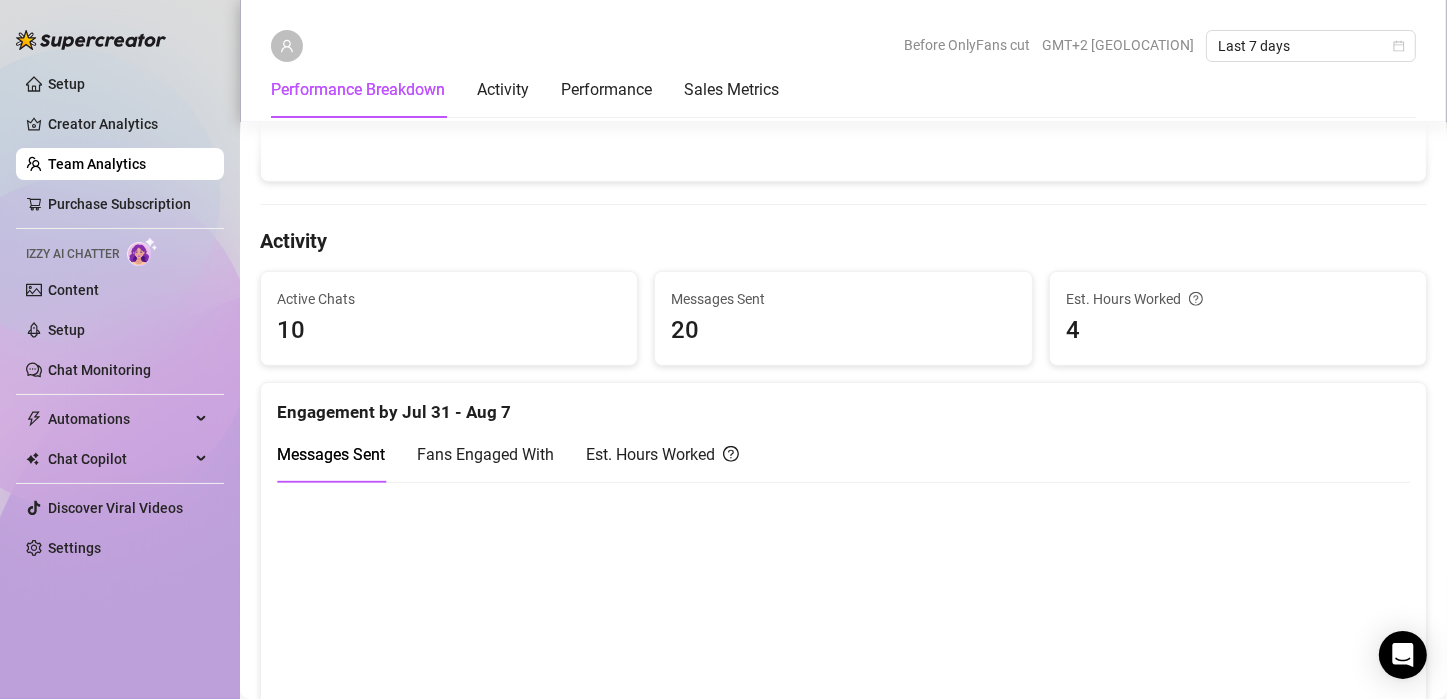 scroll, scrollTop: 682, scrollLeft: 0, axis: vertical 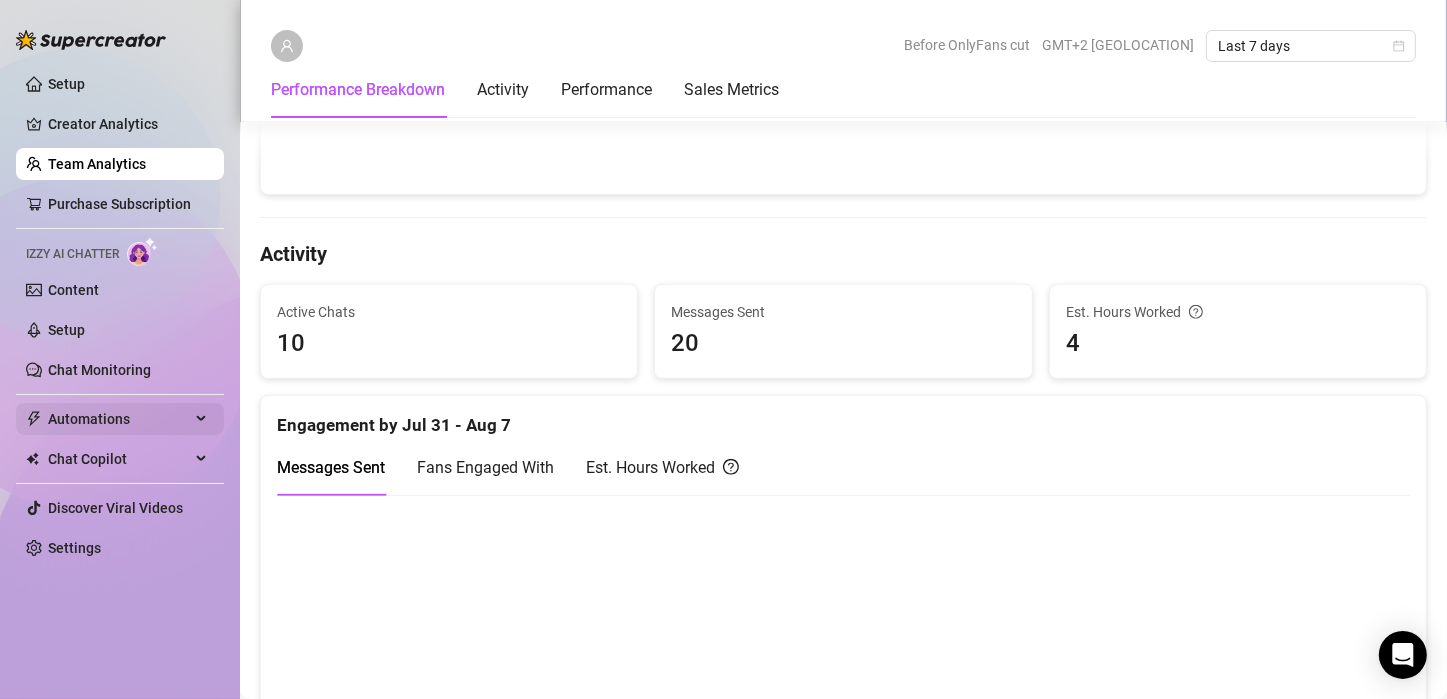 click on "Automations" at bounding box center [120, 419] 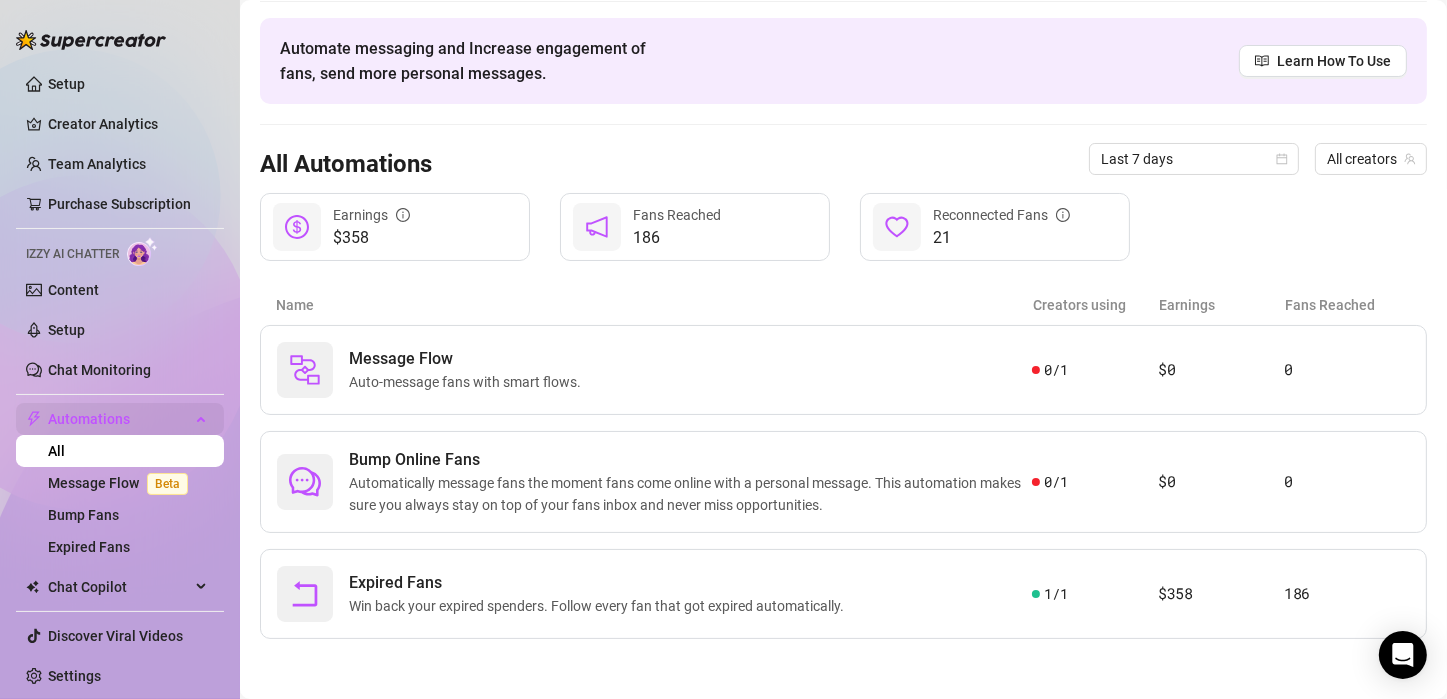 scroll, scrollTop: 64, scrollLeft: 0, axis: vertical 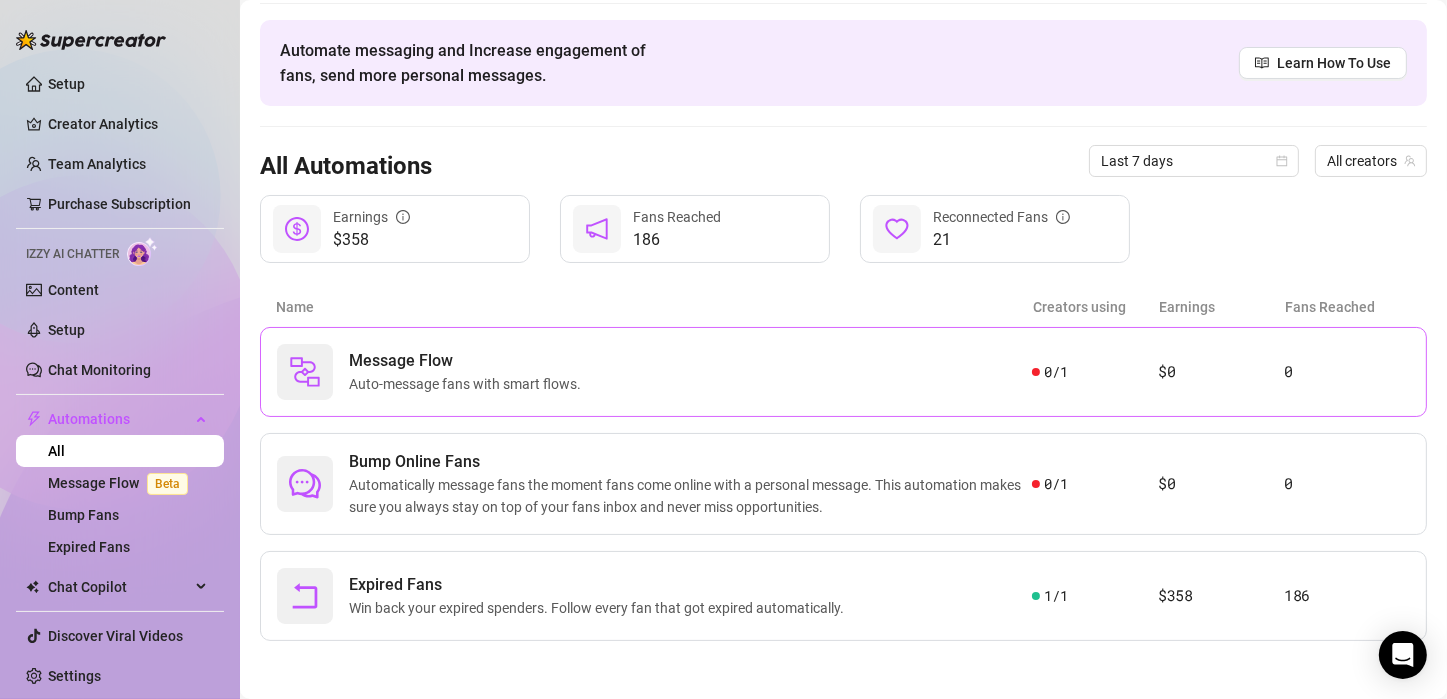 click on "Message Flow Auto-message fans with smart flows." at bounding box center (654, 372) 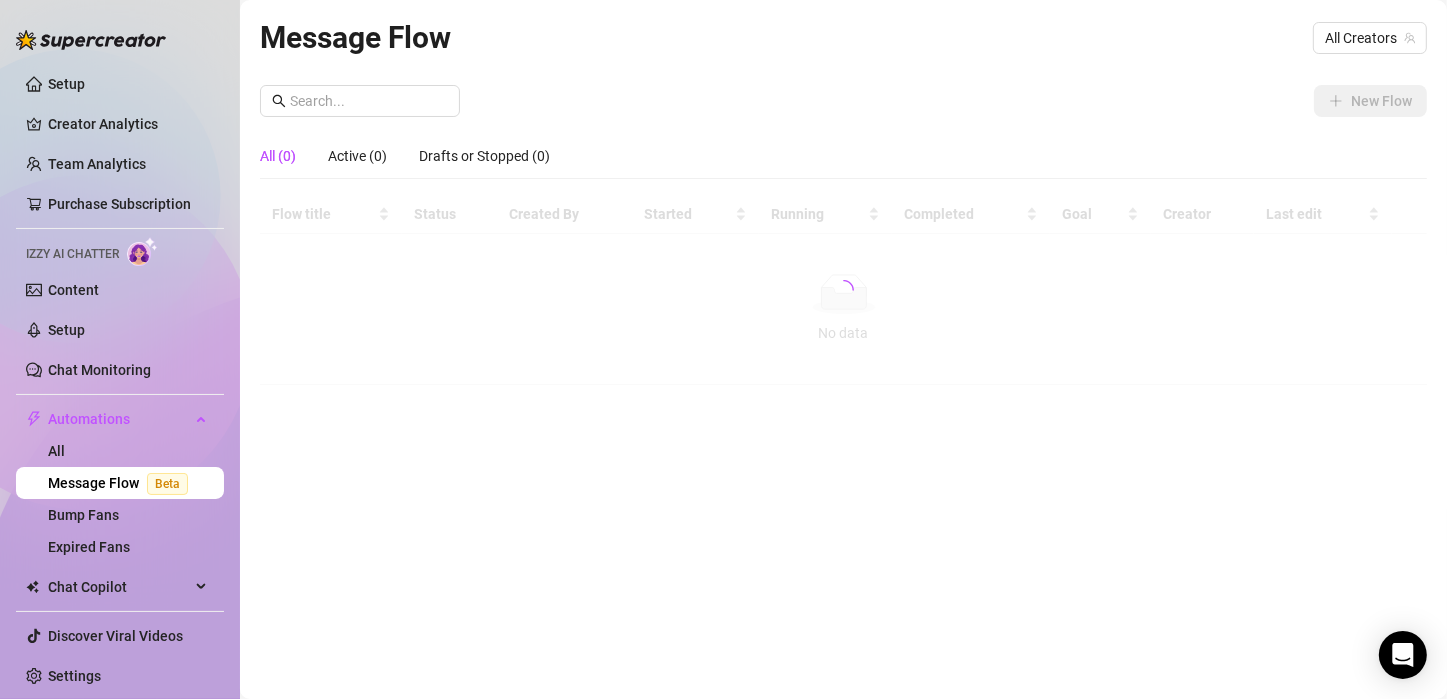 scroll, scrollTop: 0, scrollLeft: 0, axis: both 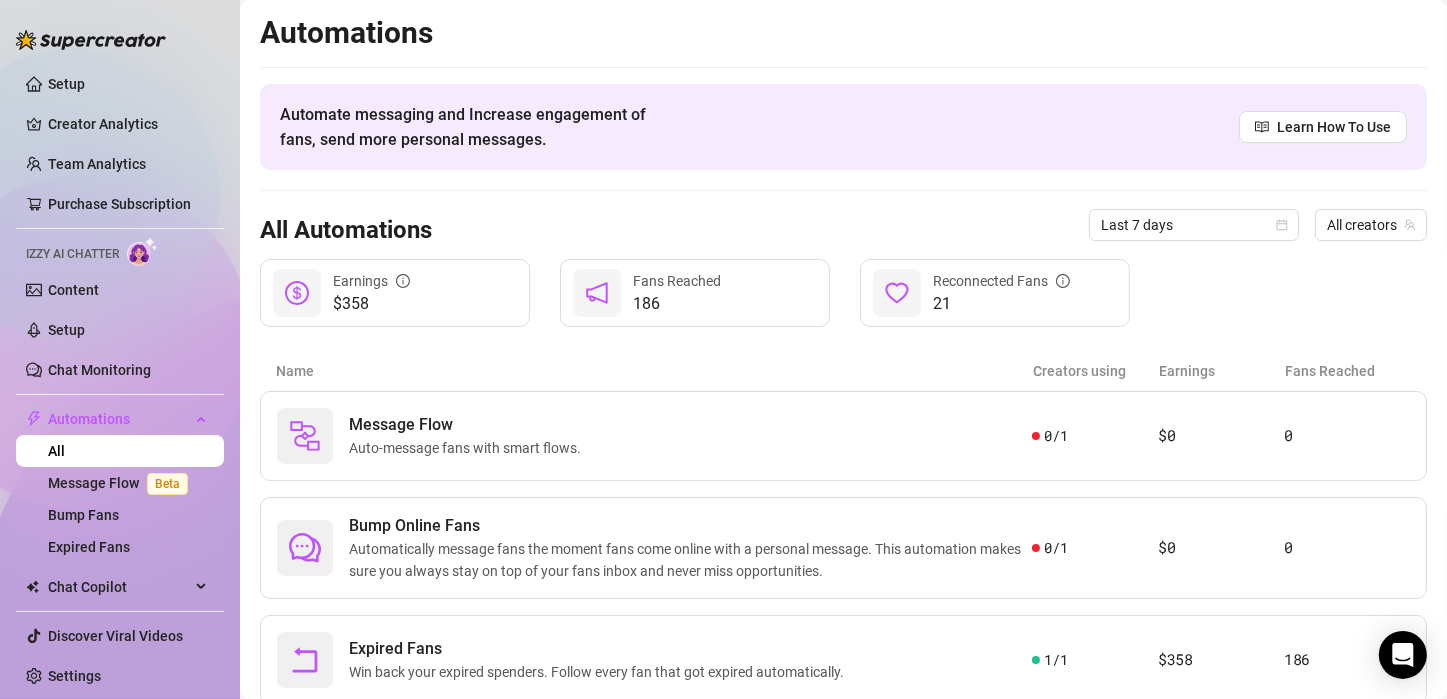 click on "Name Creators using Earnings Fans Reached" at bounding box center [843, 371] 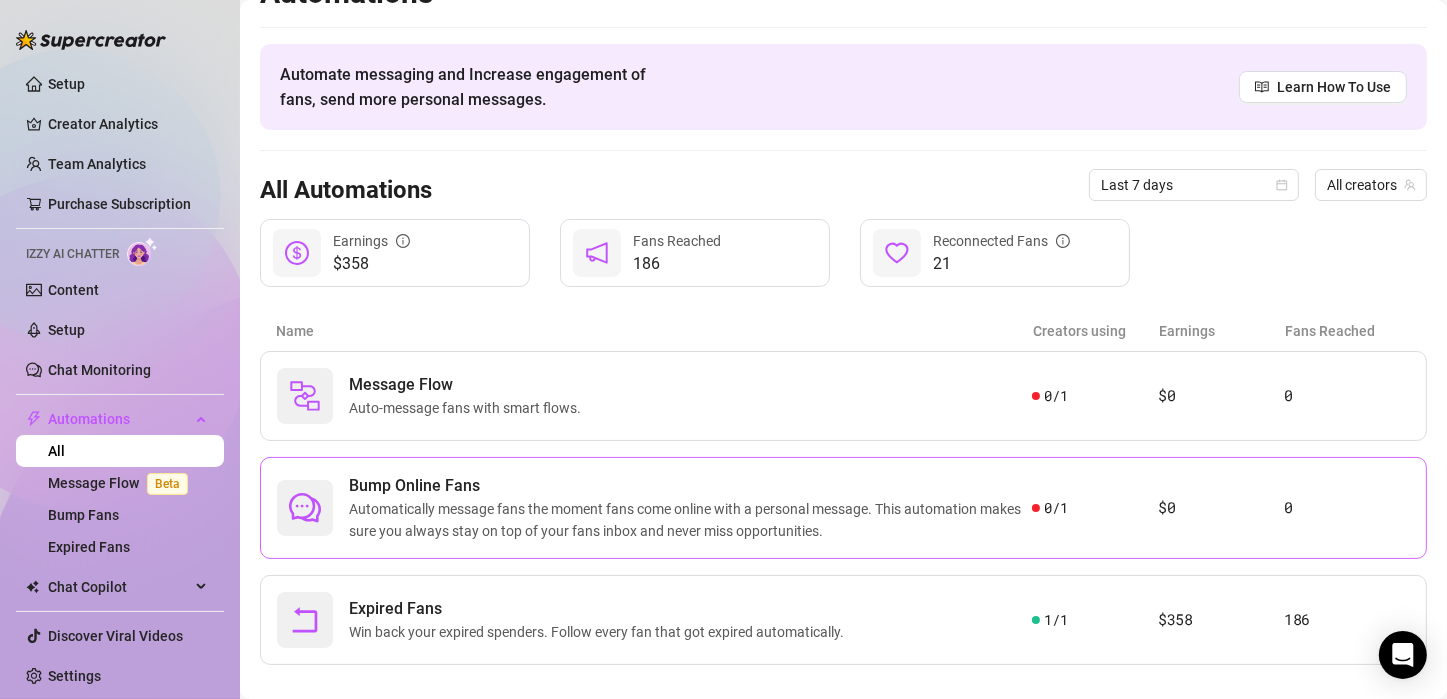 click on "Automatically message fans the moment fans come online with a personal message. This automation makes sure you always stay on top of your fans inbox and never miss opportunities." at bounding box center (690, 520) 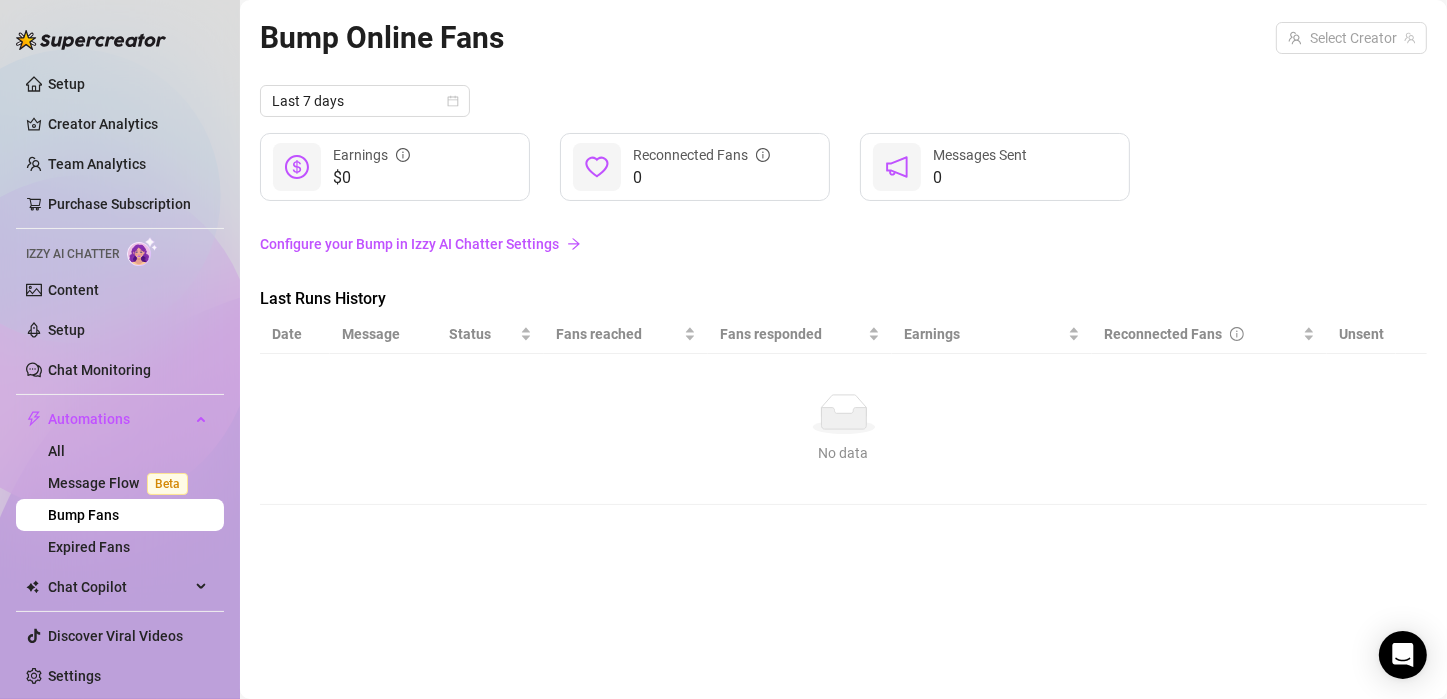 scroll, scrollTop: 0, scrollLeft: 0, axis: both 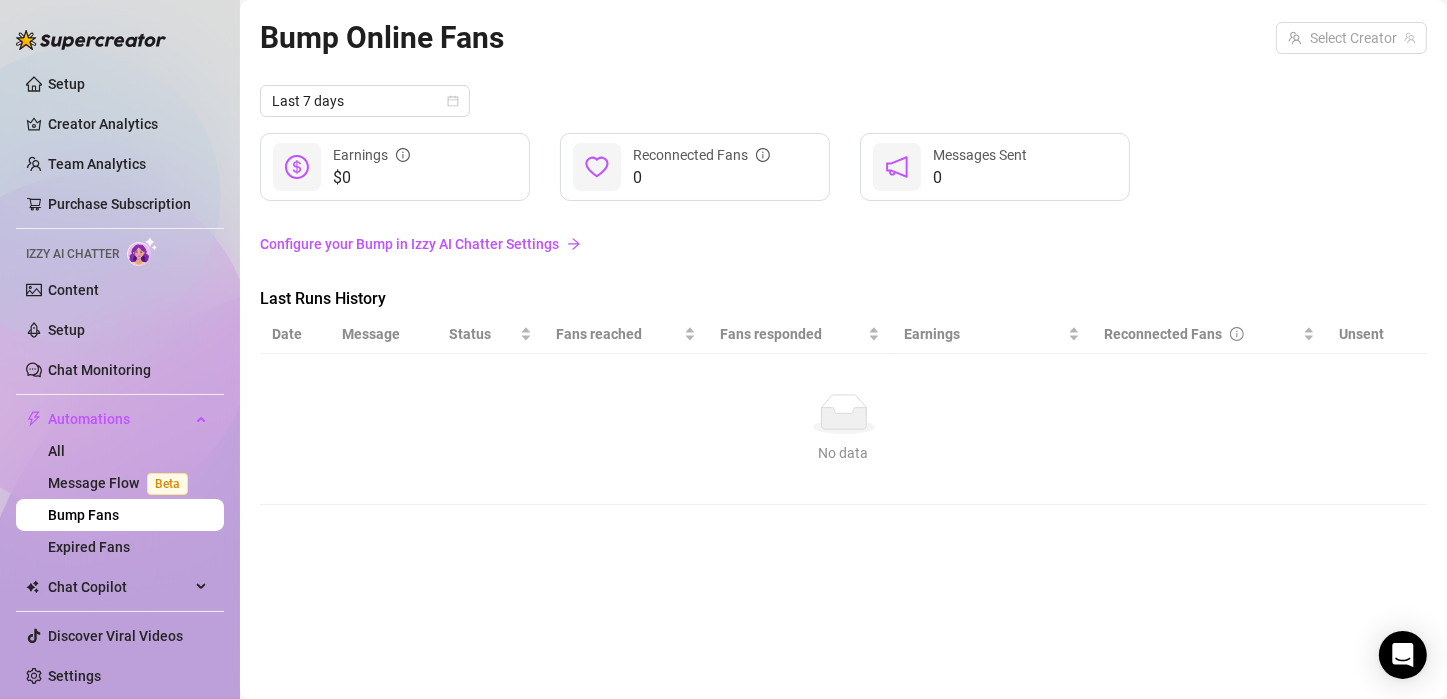 click on "No data" at bounding box center [843, 414] 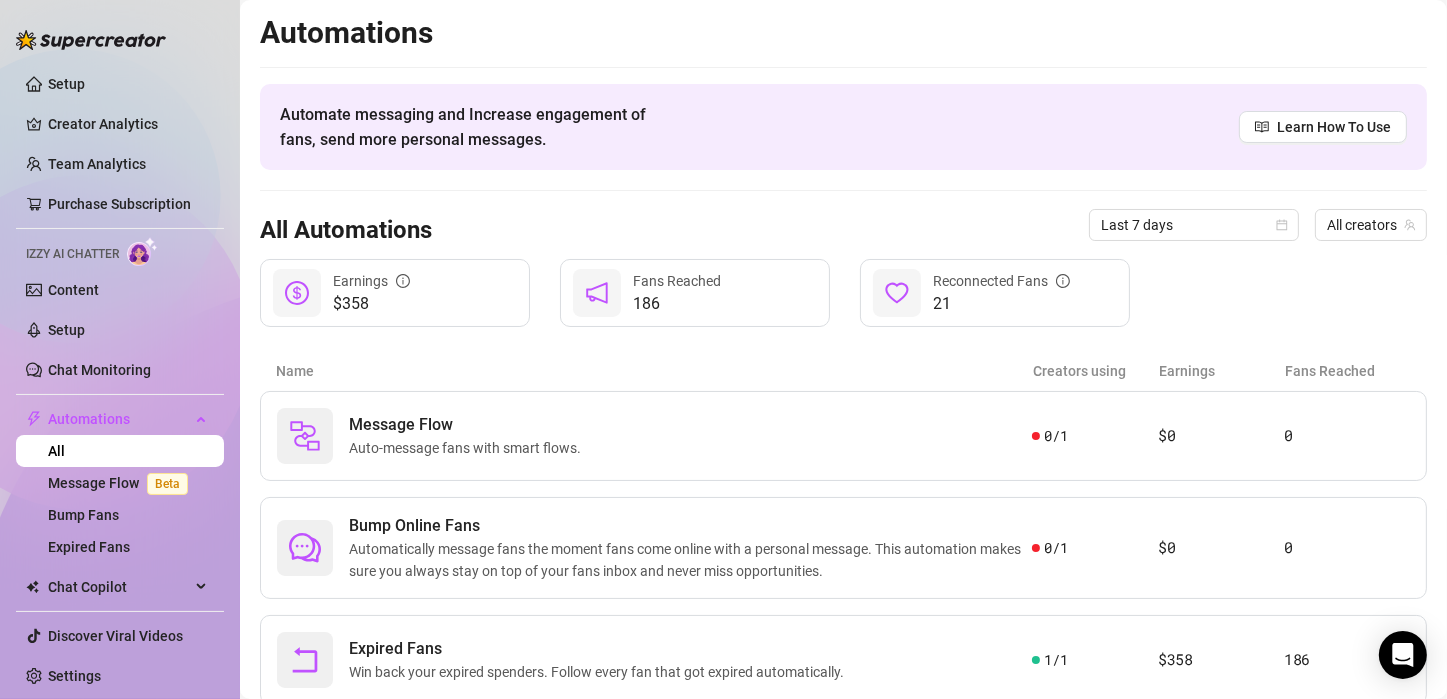 scroll, scrollTop: 64, scrollLeft: 0, axis: vertical 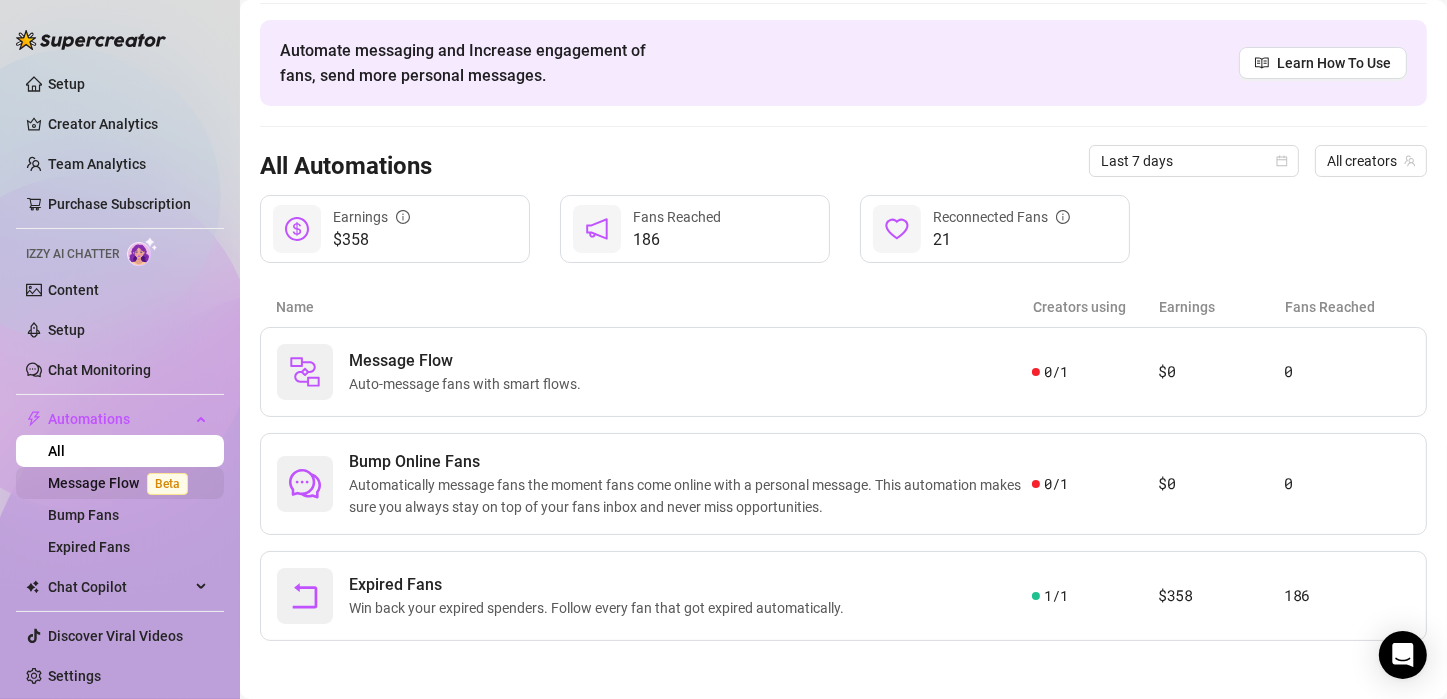 click on "Message Flow Beta" at bounding box center [122, 483] 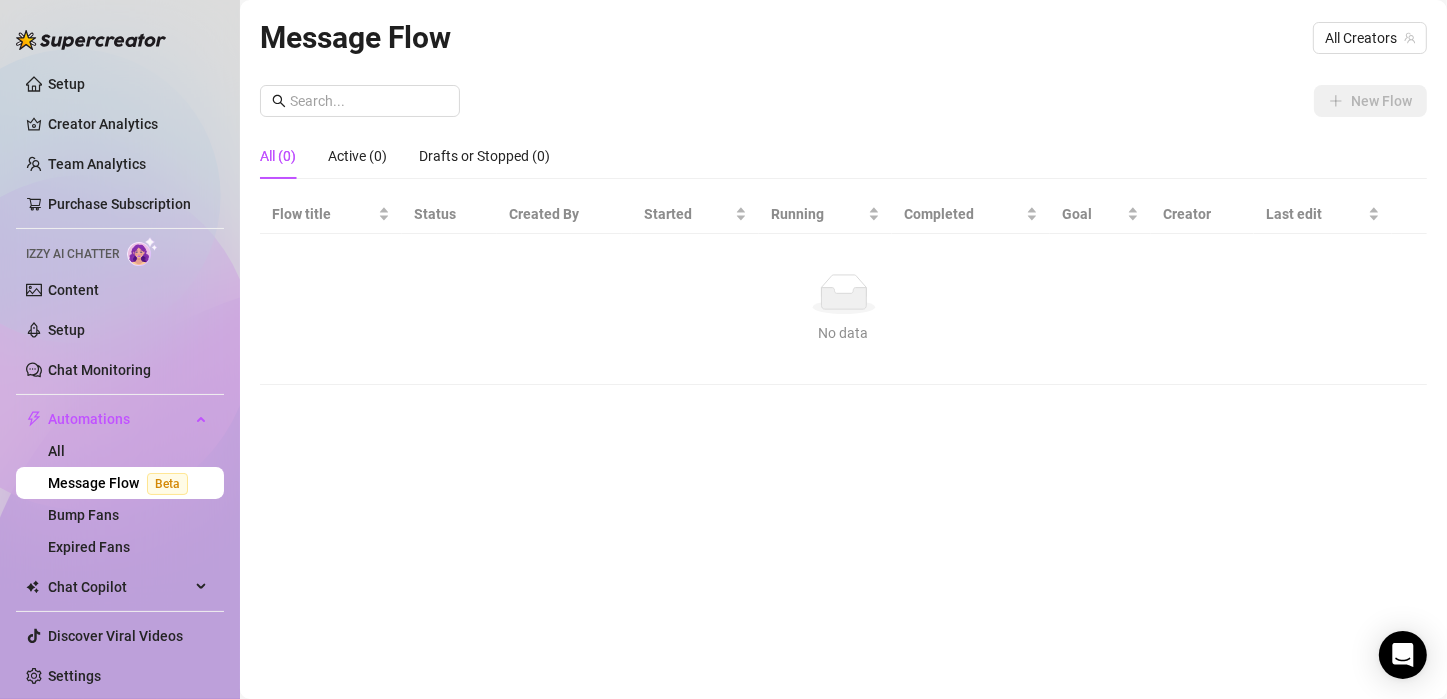 scroll, scrollTop: 0, scrollLeft: 0, axis: both 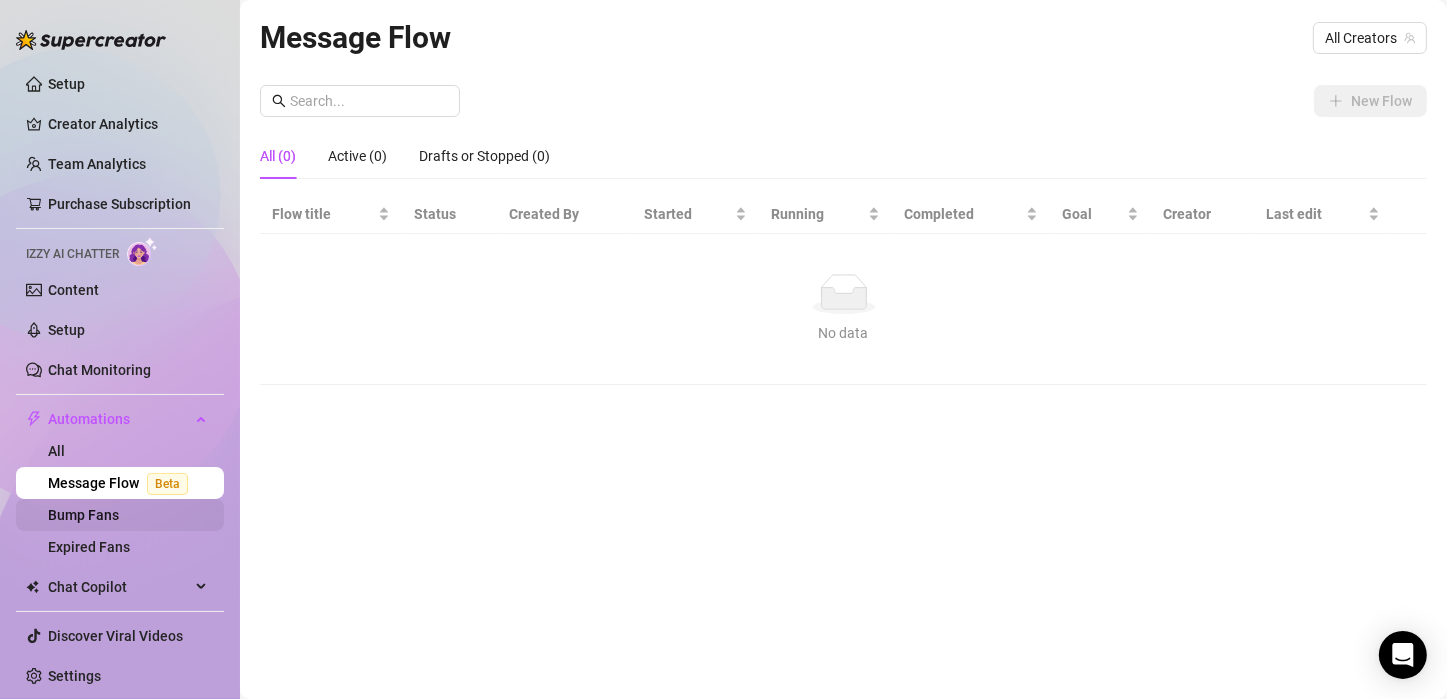 click on "Bump Fans" at bounding box center [83, 515] 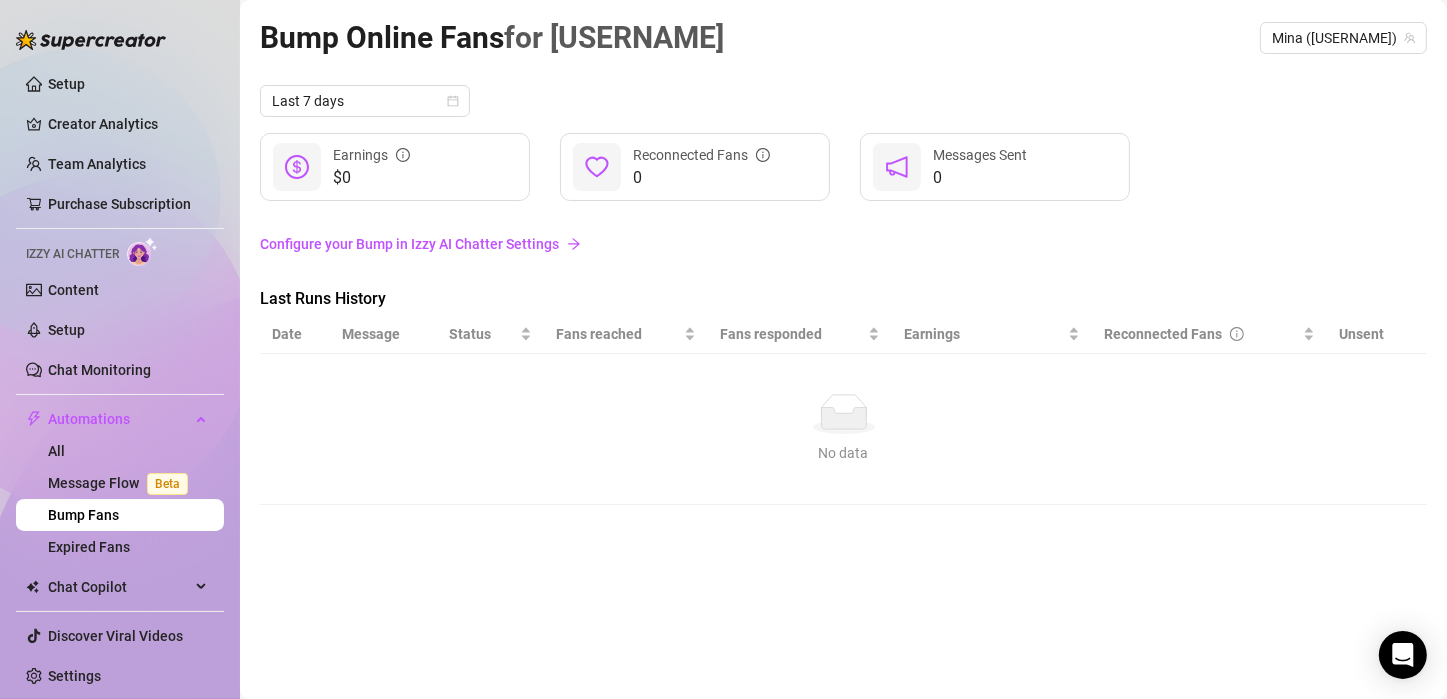 click on "Configure your Bump in Izzy AI Chatter Settings" at bounding box center (843, 244) 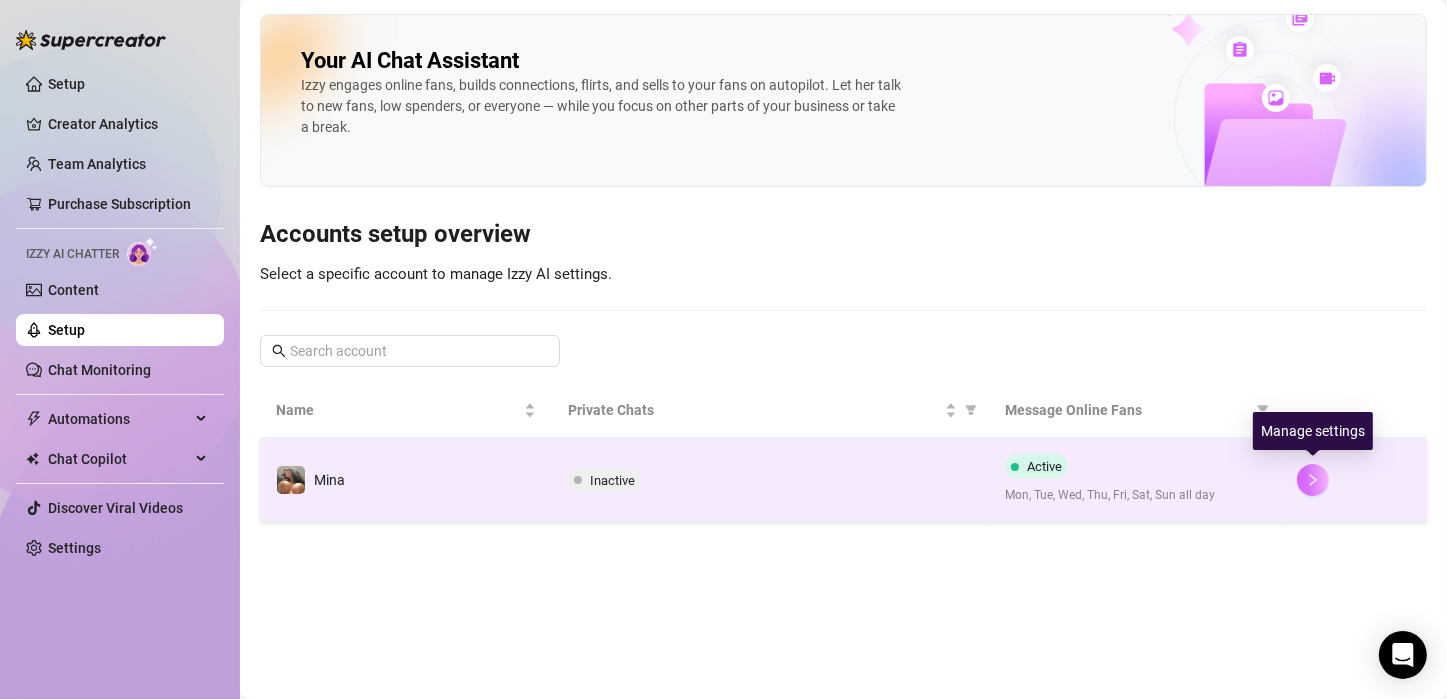 click 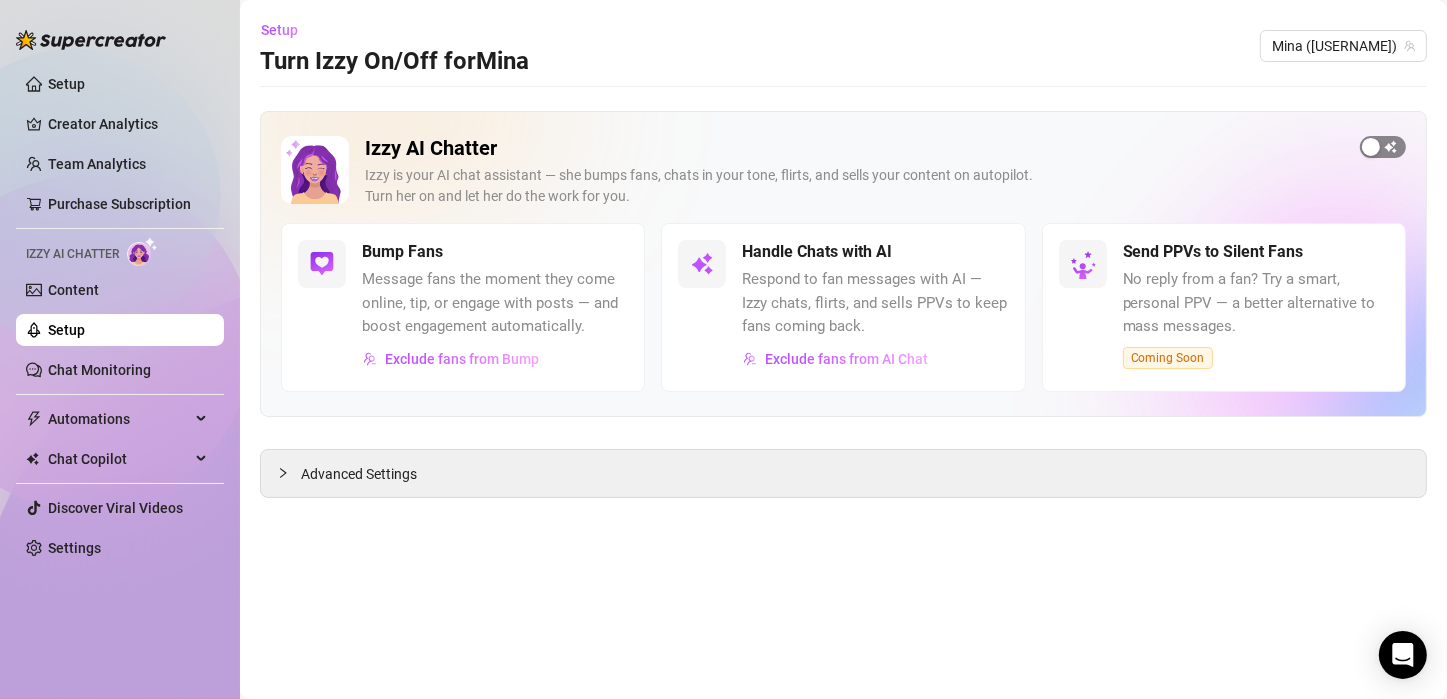 click at bounding box center (1383, 147) 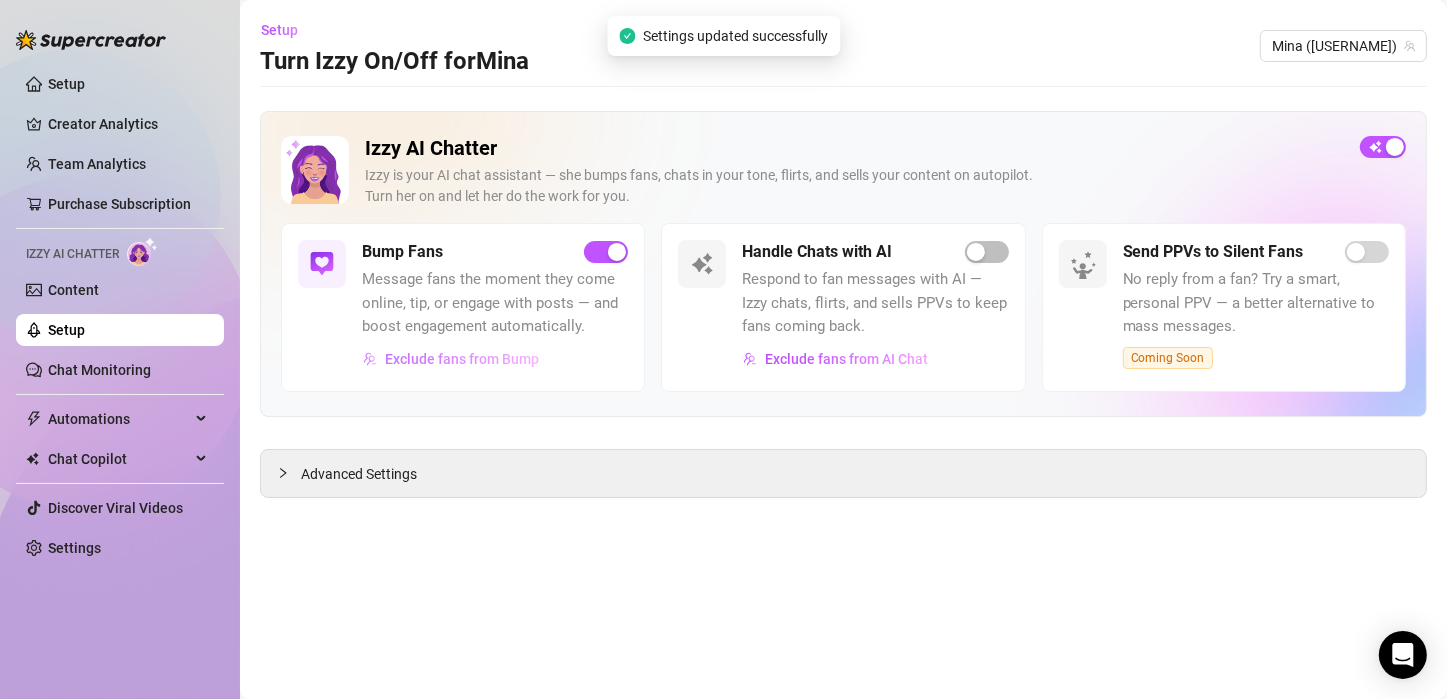 click on "Exclude fans from Bump" at bounding box center (451, 359) 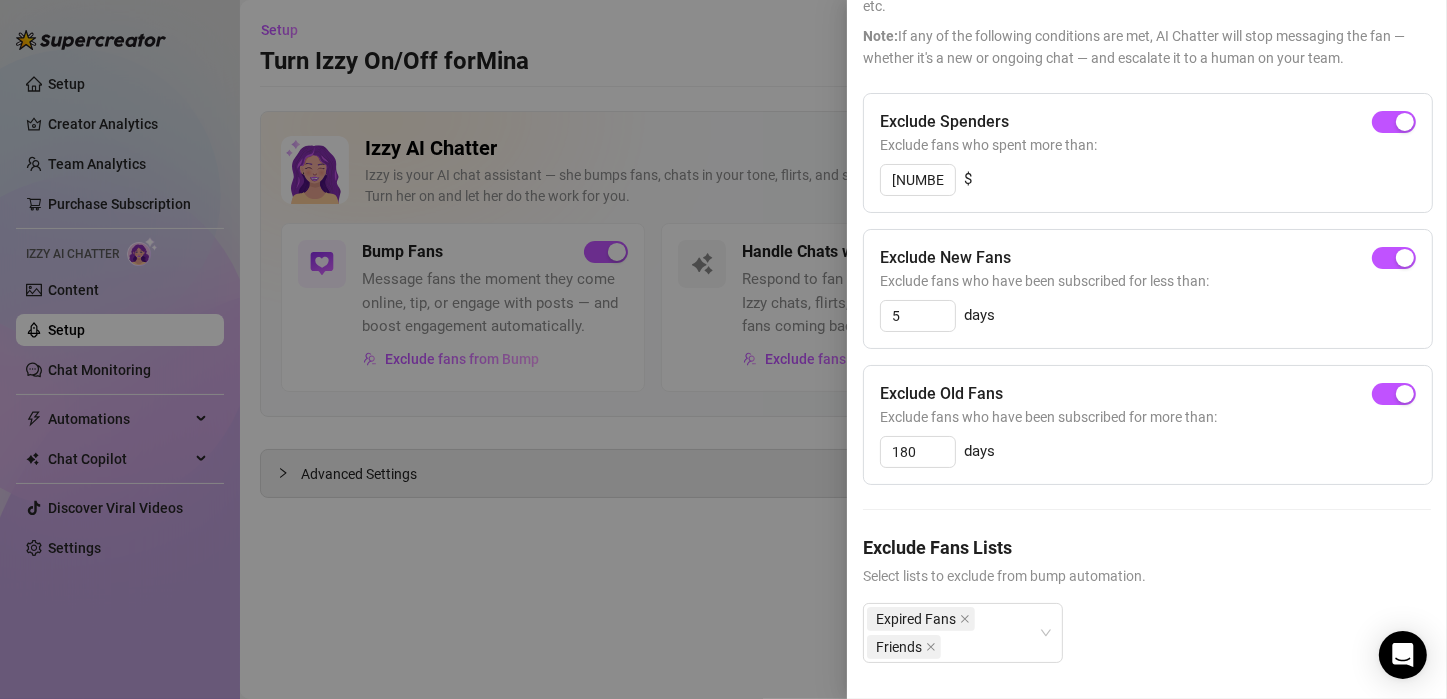 scroll, scrollTop: 166, scrollLeft: 0, axis: vertical 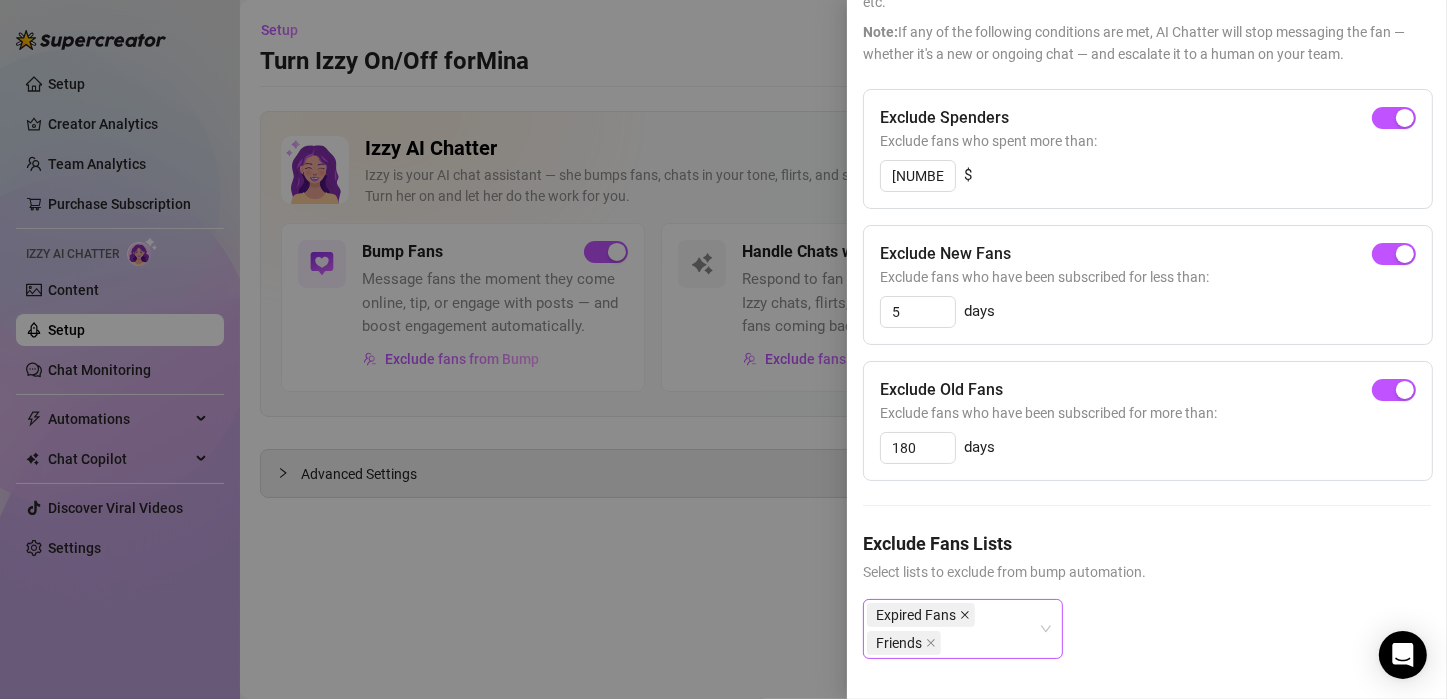 click 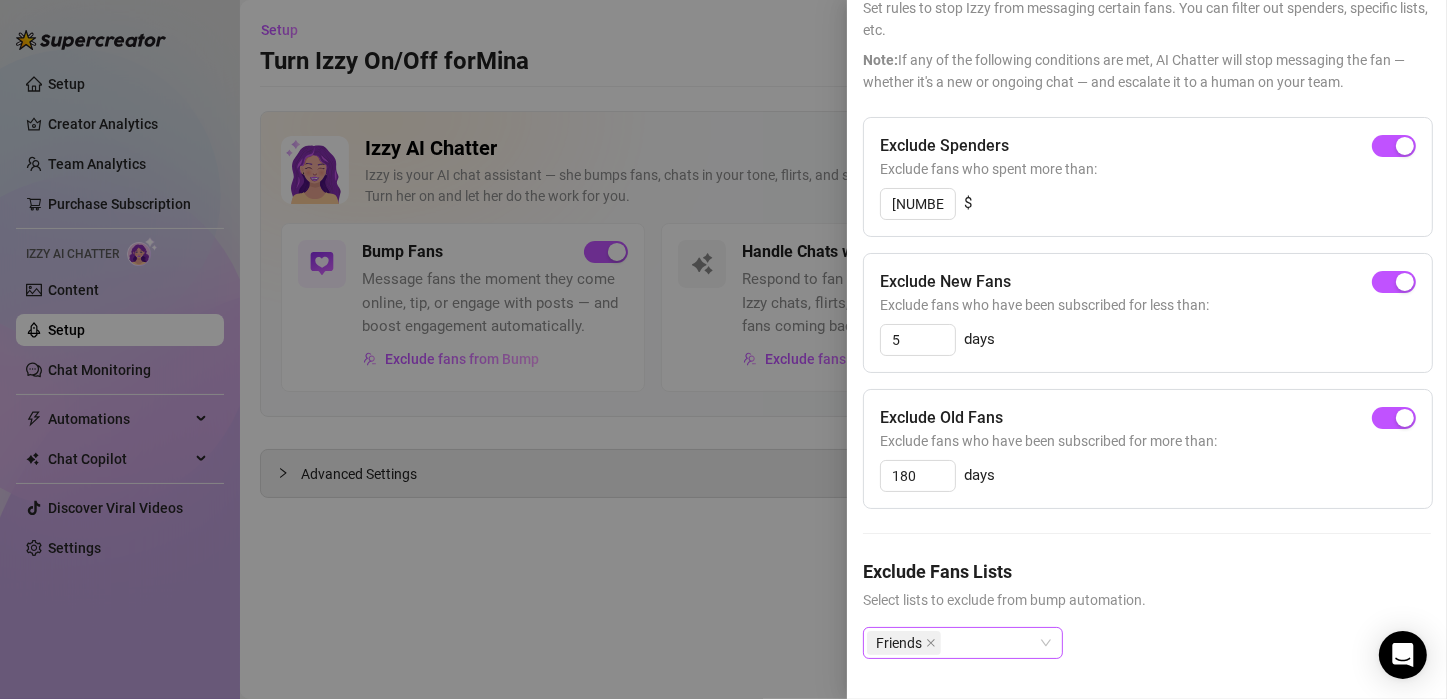 scroll, scrollTop: 138, scrollLeft: 0, axis: vertical 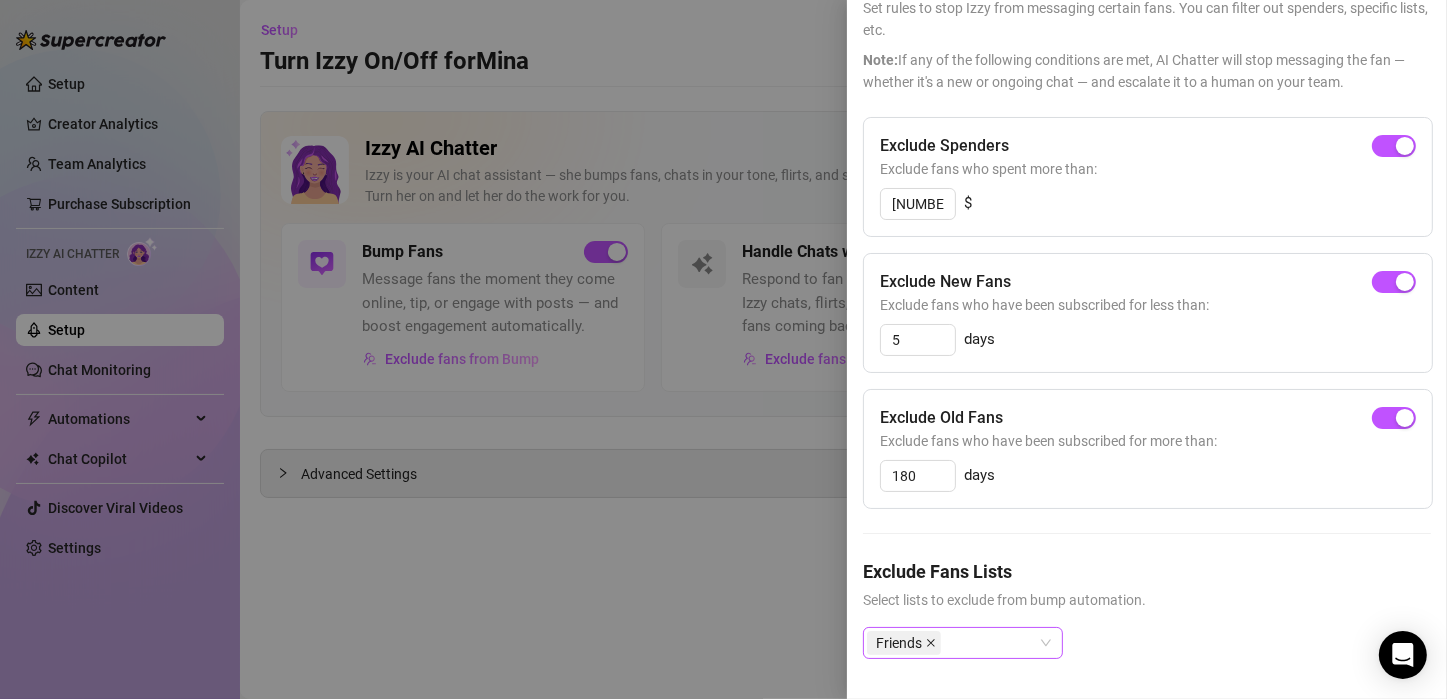 click 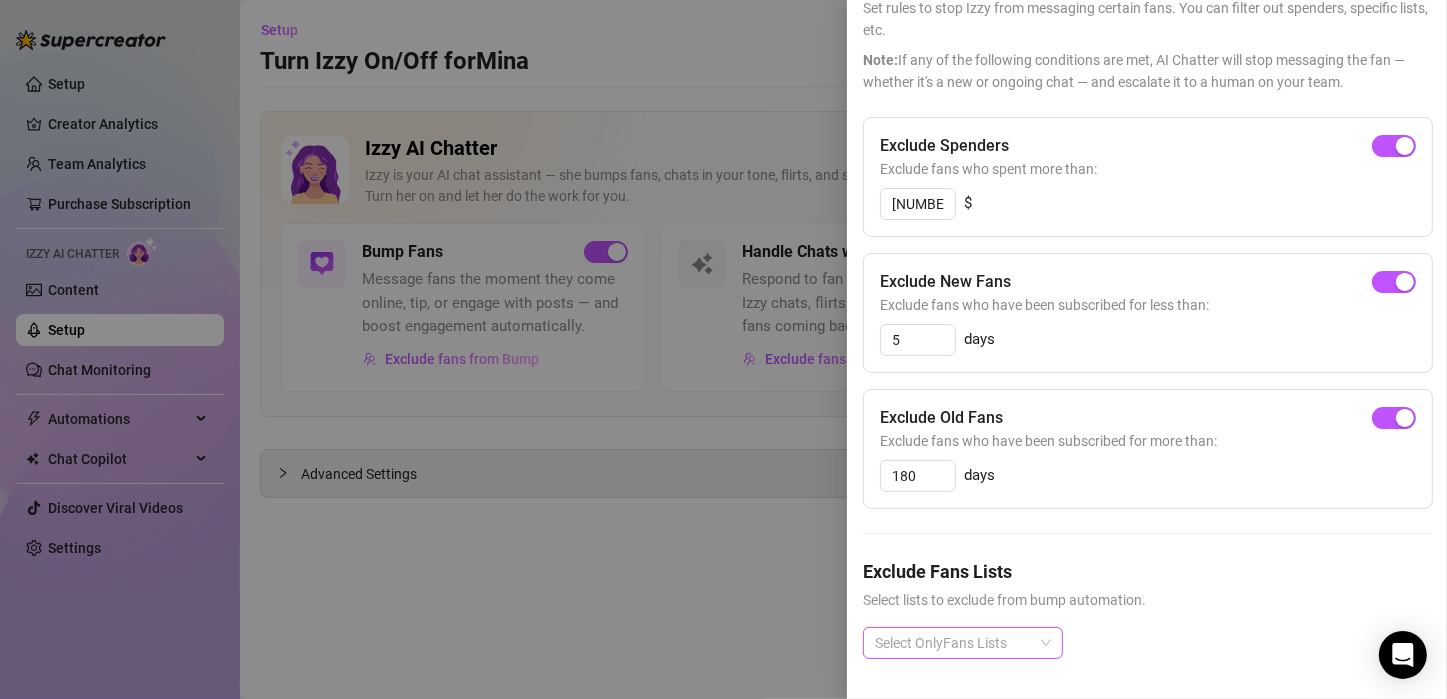 scroll, scrollTop: 0, scrollLeft: 0, axis: both 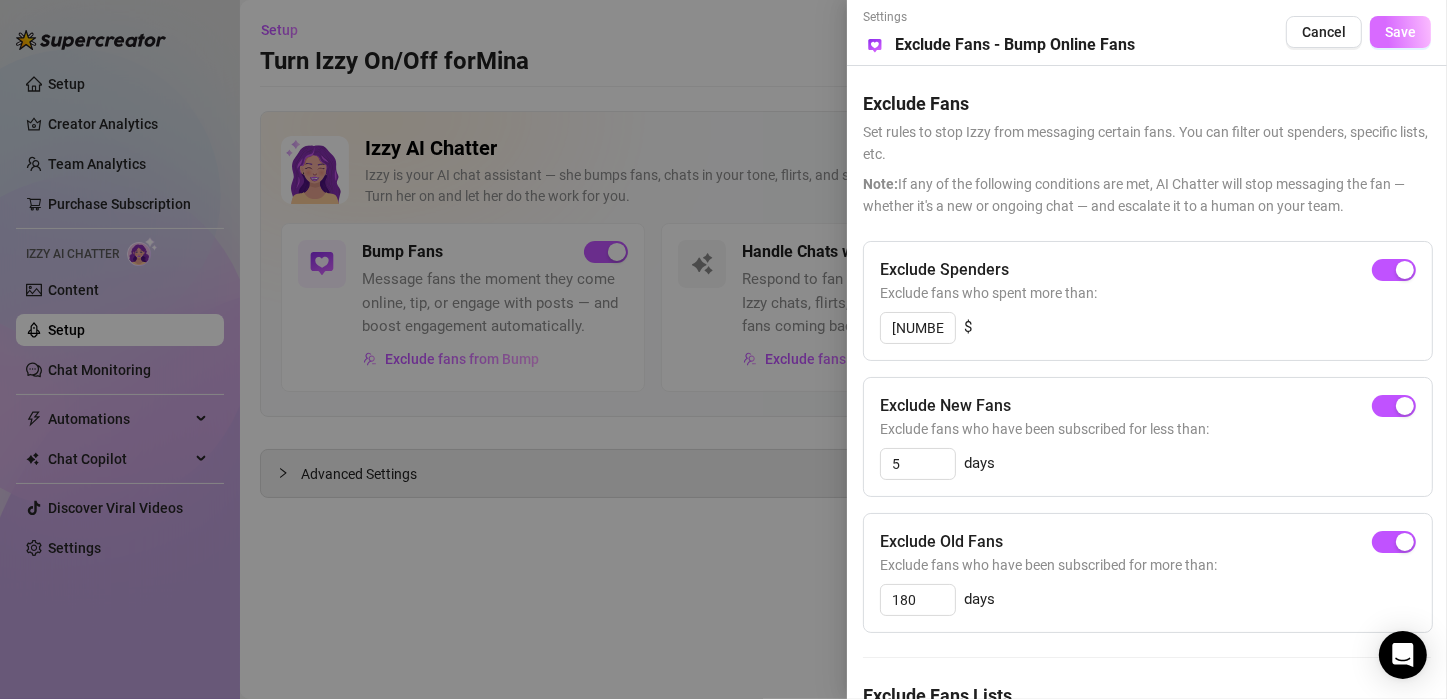click on "Save" at bounding box center (1400, 32) 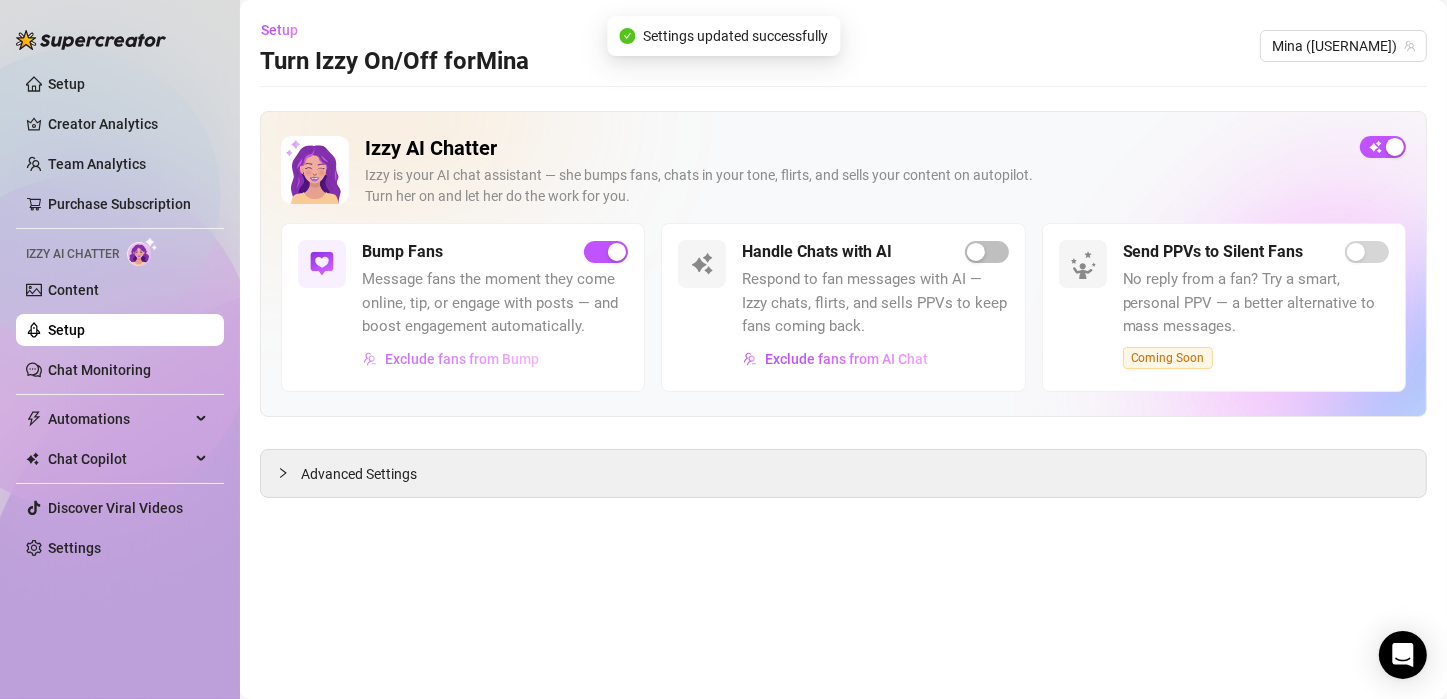 click on "Exclude fans from Bump" at bounding box center (462, 359) 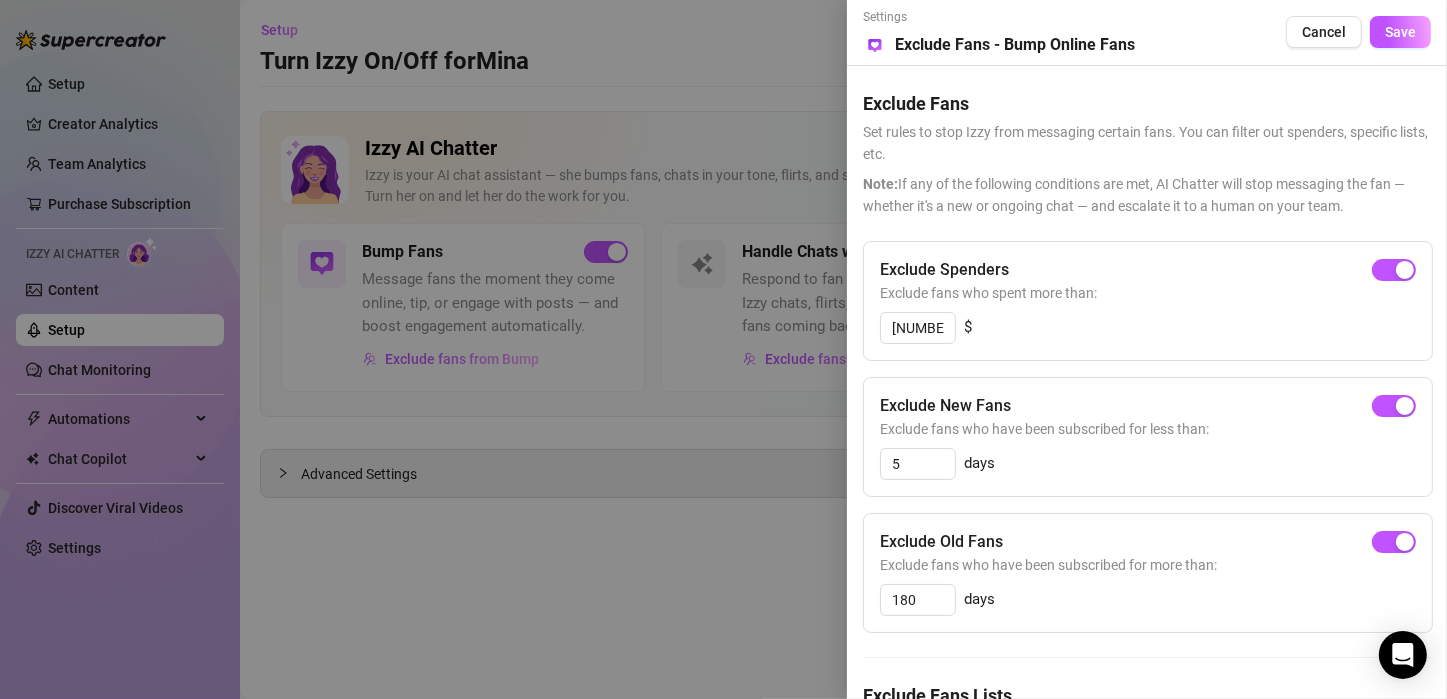 click on "Exclude Spenders Exclude fans who spent more than: 1000 $" at bounding box center (1148, 301) 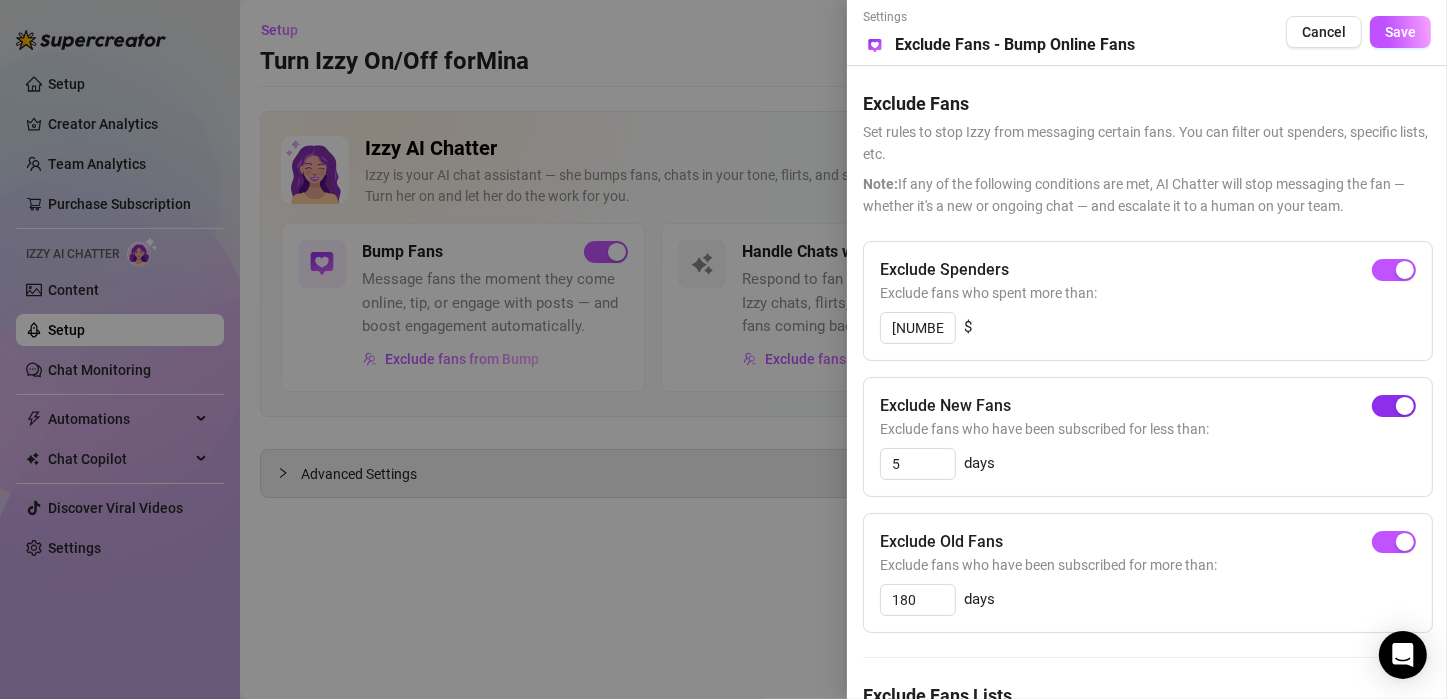 click at bounding box center (1405, 406) 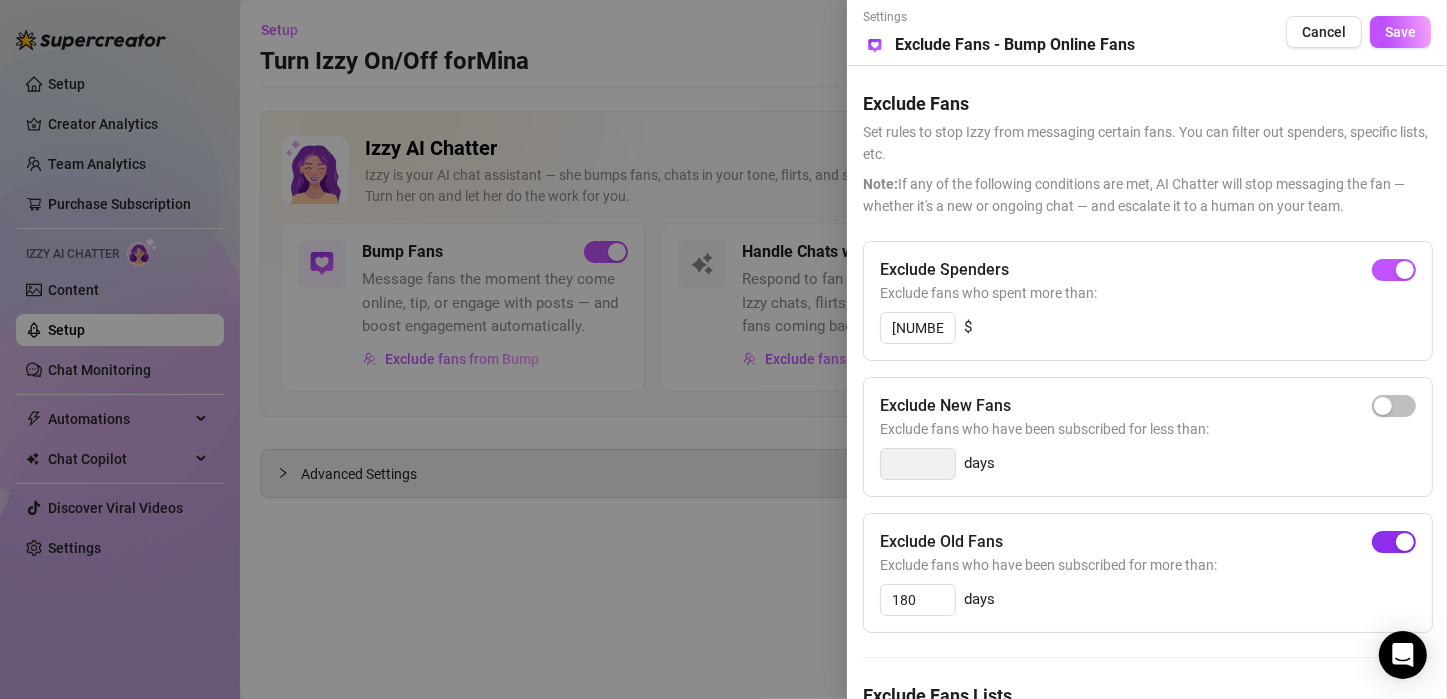 click at bounding box center (1405, 542) 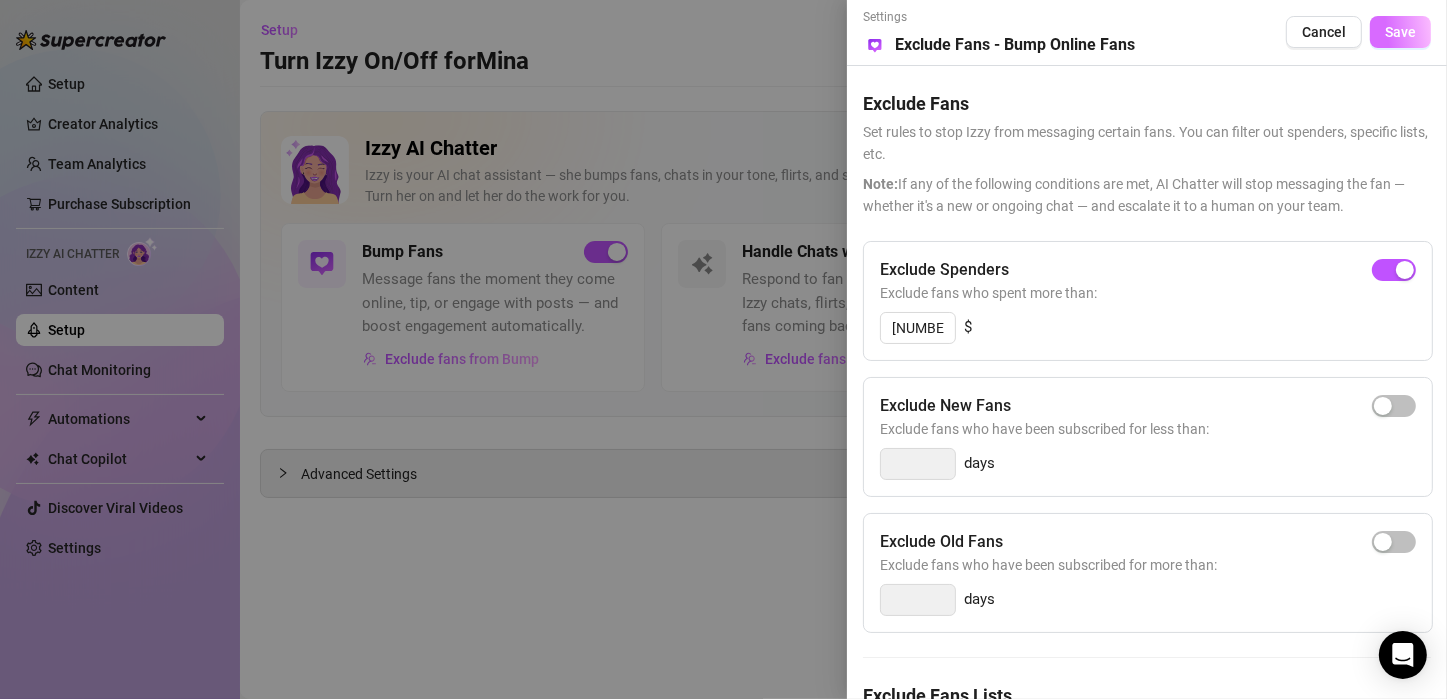 click on "Save" at bounding box center (1400, 32) 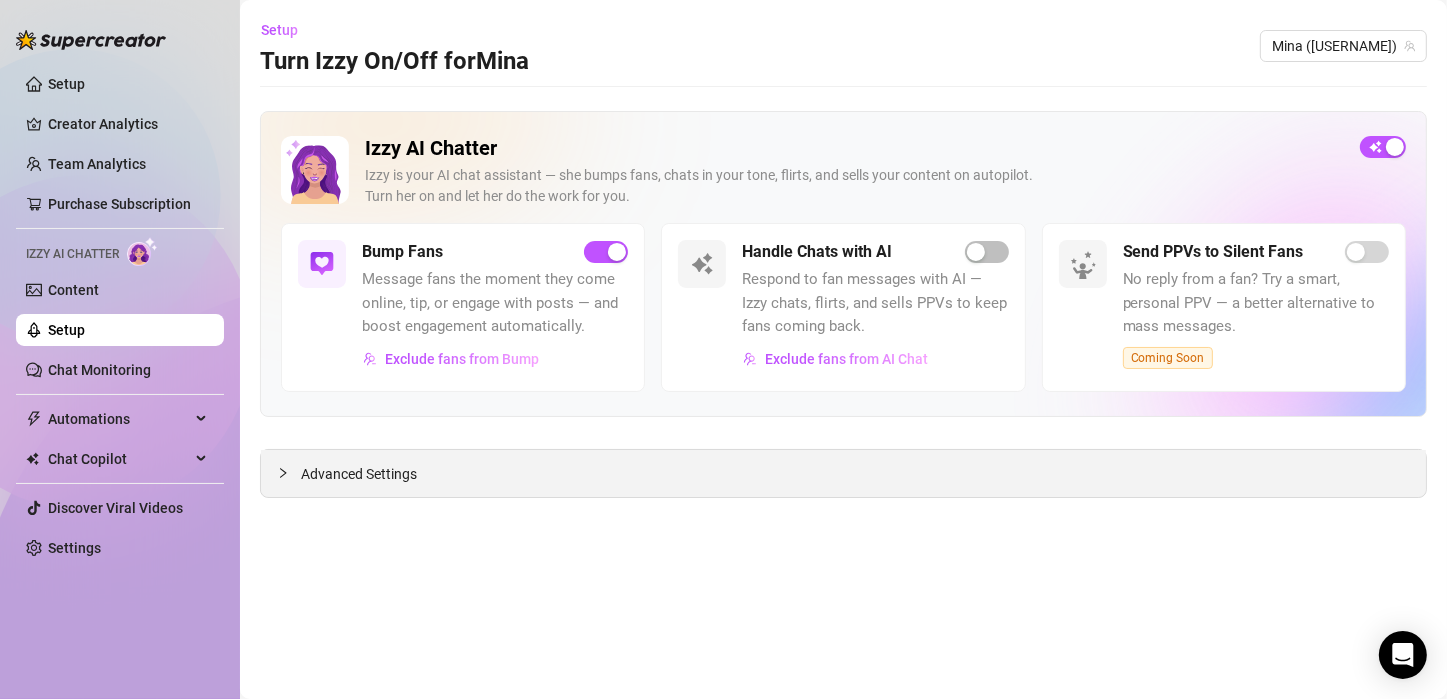 click on "Advanced Settings" at bounding box center (843, 473) 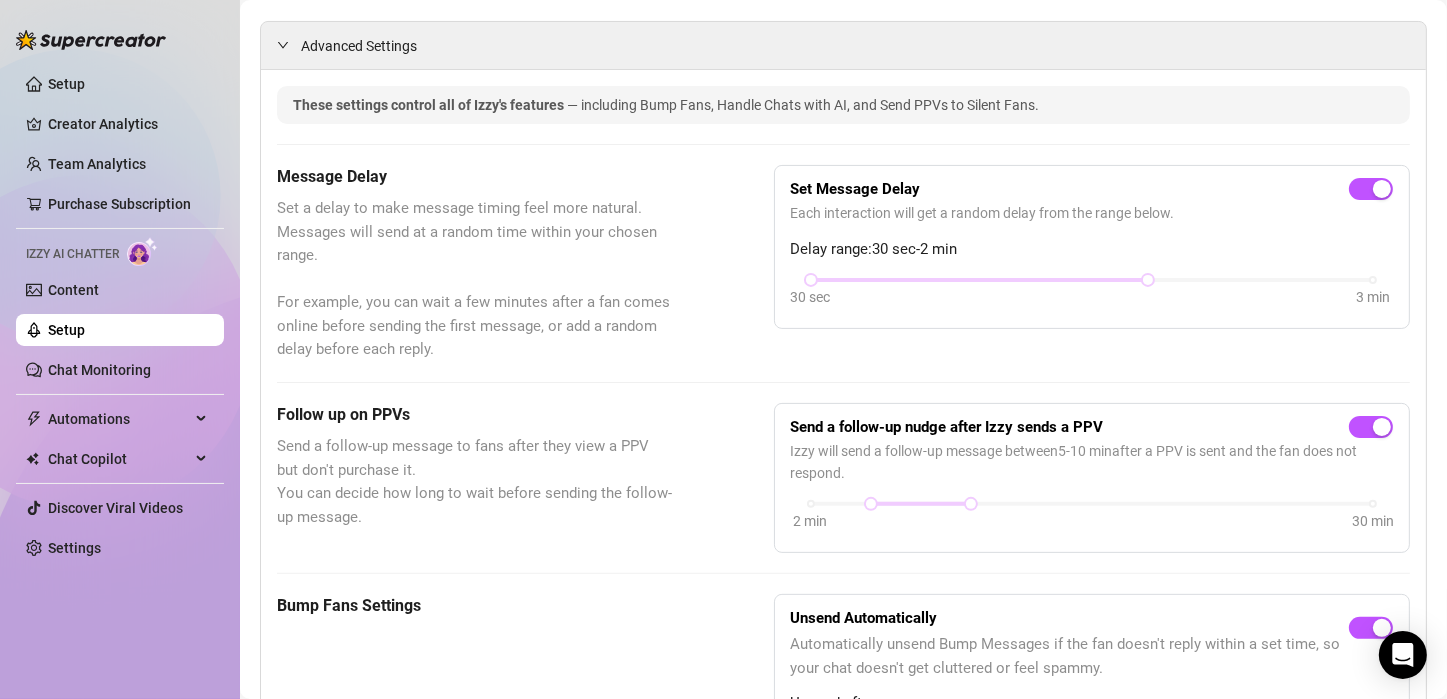 scroll, scrollTop: 423, scrollLeft: 0, axis: vertical 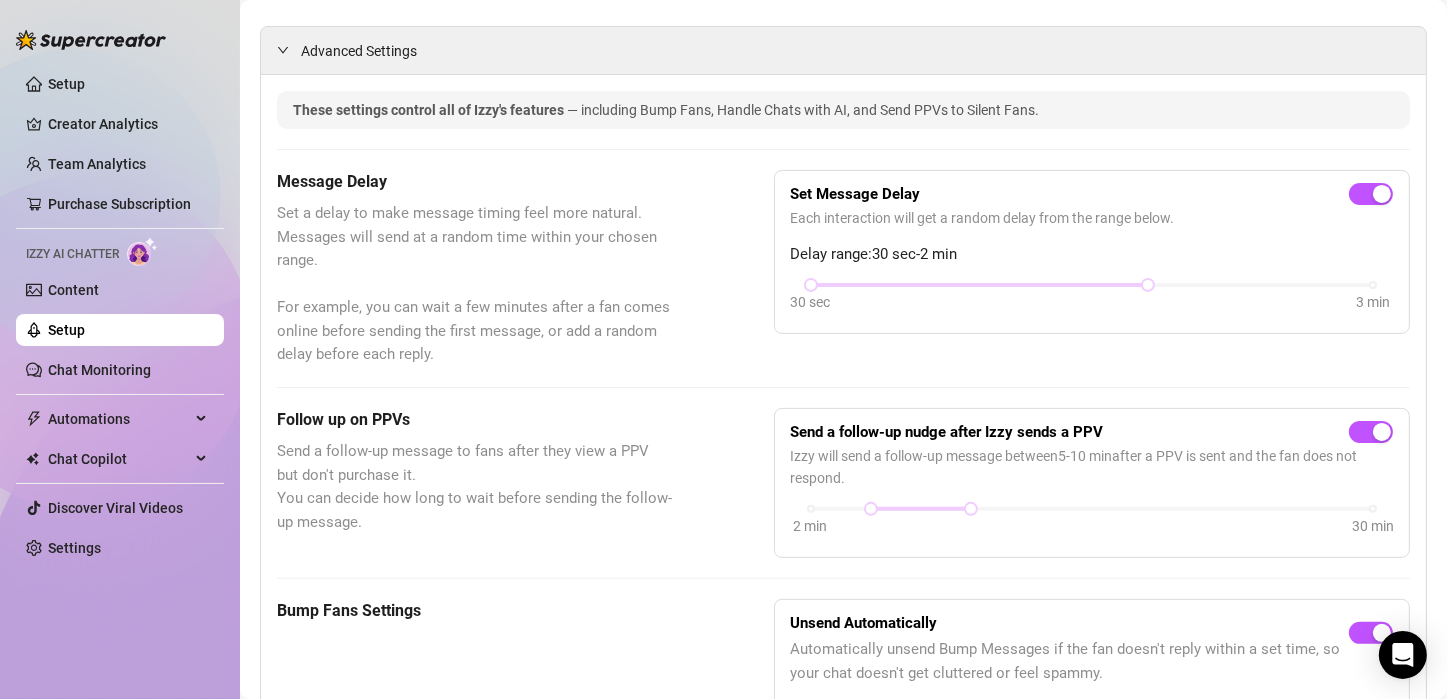 click on "Set a delay to make message timing feel more natural. Messages will send at a random time within your chosen range. For example, you can wait a few minutes after a fan comes online before sending the first message, or add a random delay before each reply." at bounding box center [475, 284] 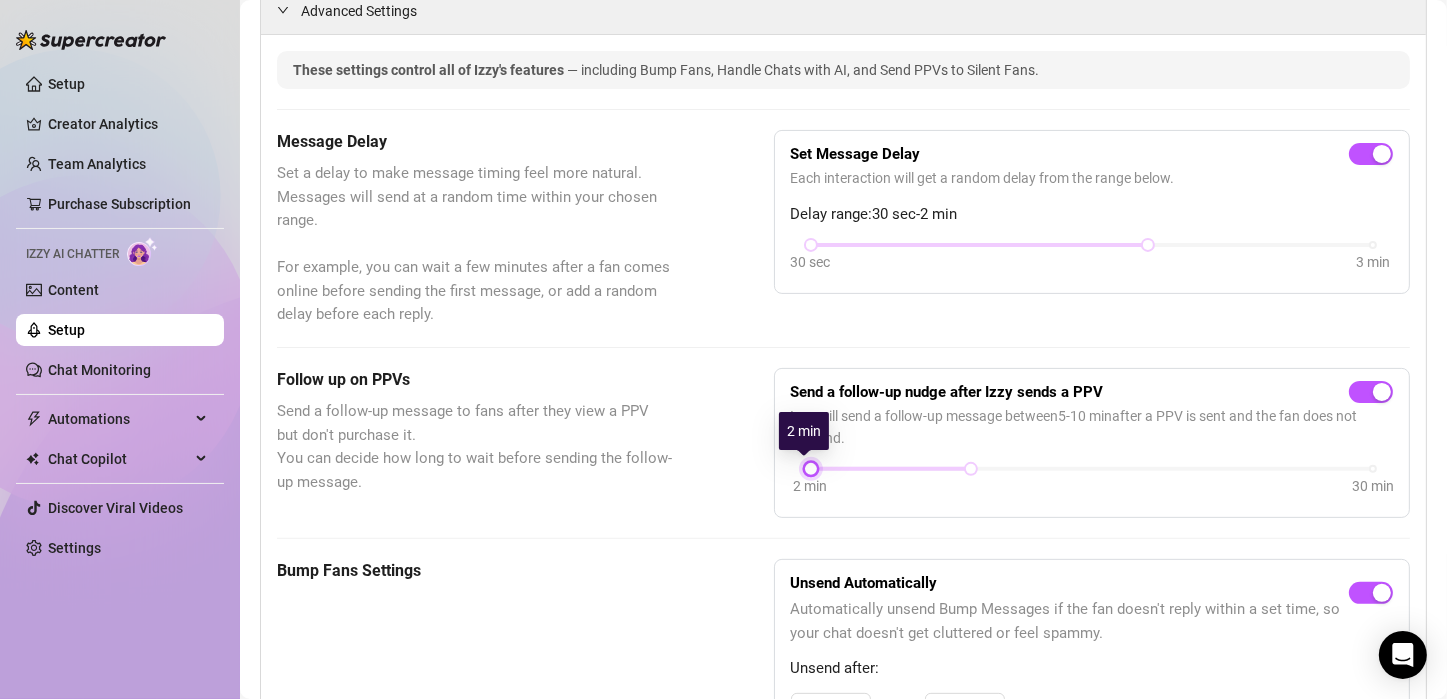 drag, startPoint x: 867, startPoint y: 467, endPoint x: 775, endPoint y: 469, distance: 92.021736 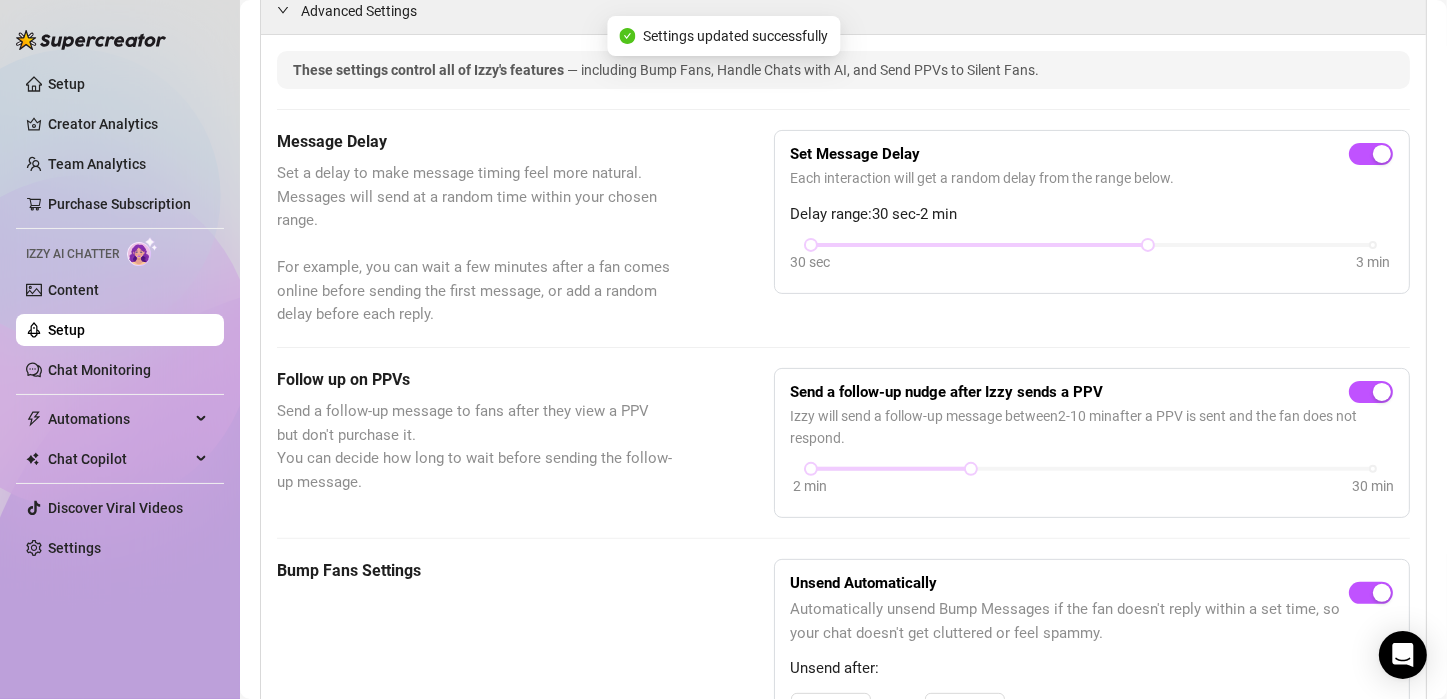 click on "Send a follow-up message to fans after they view a PPV but don't purchase it. You can decide how long to wait before sending the follow-up message." at bounding box center [475, 447] 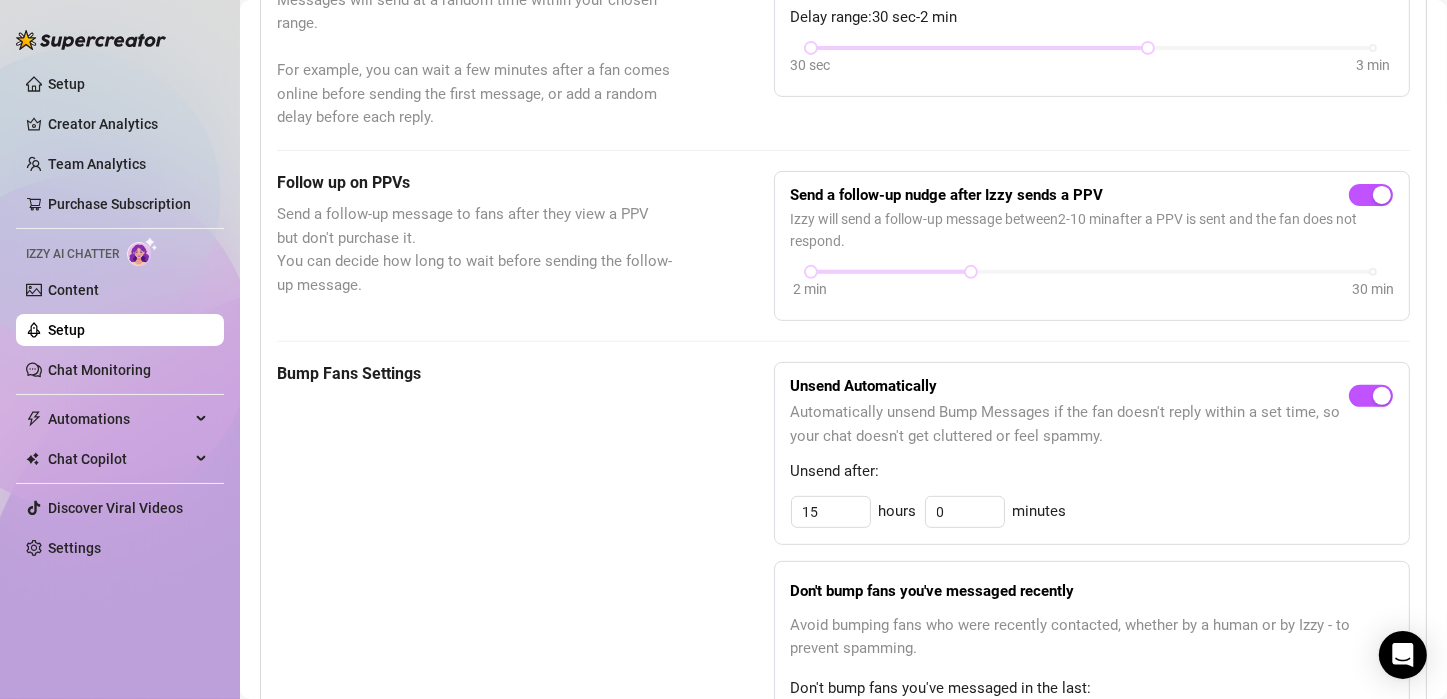 scroll, scrollTop: 663, scrollLeft: 0, axis: vertical 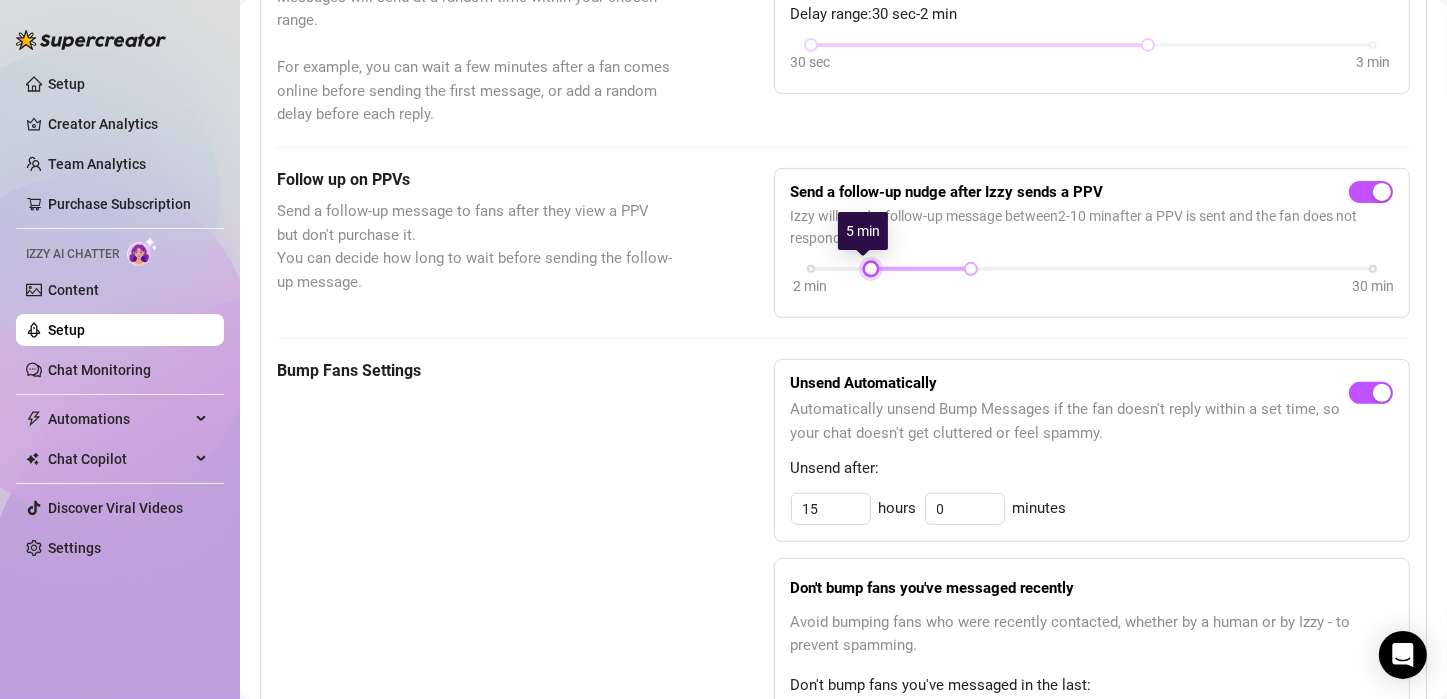 drag, startPoint x: 805, startPoint y: 269, endPoint x: 867, endPoint y: 270, distance: 62.008064 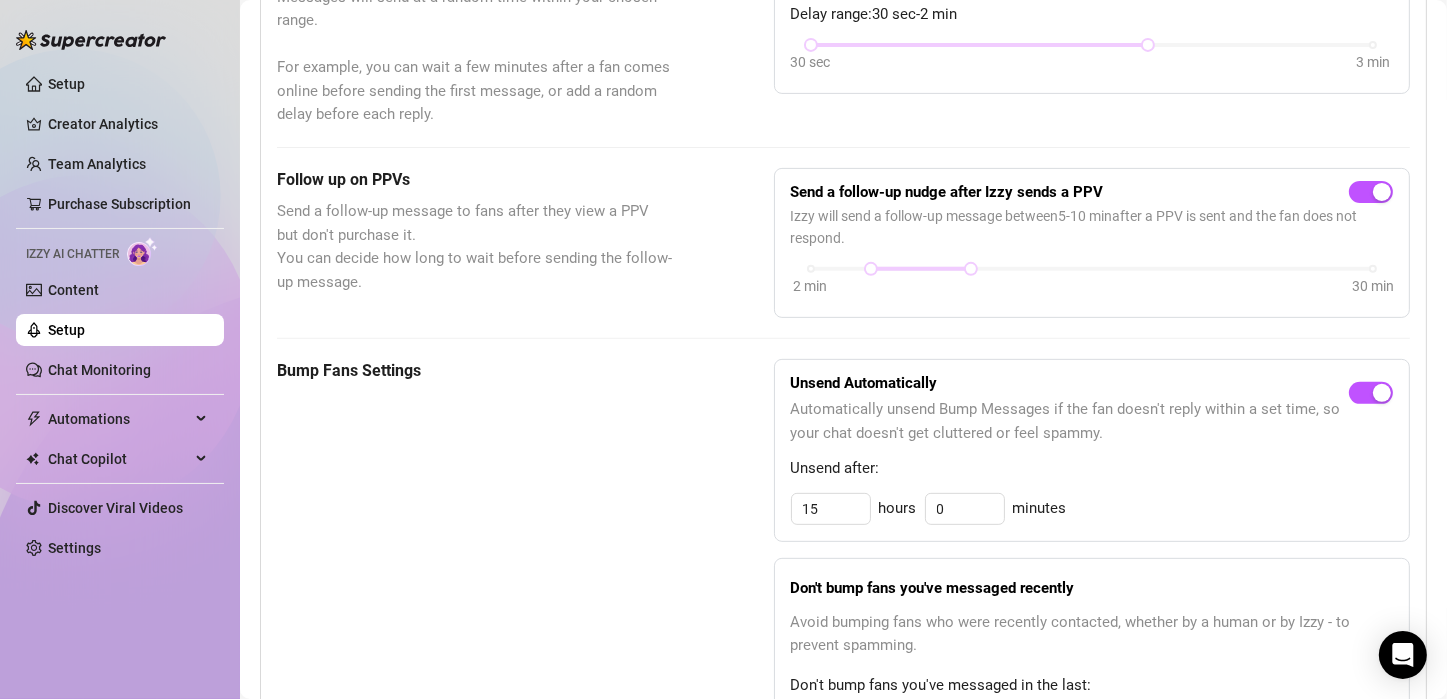 click on "Bump Fans Settings" at bounding box center (475, 560) 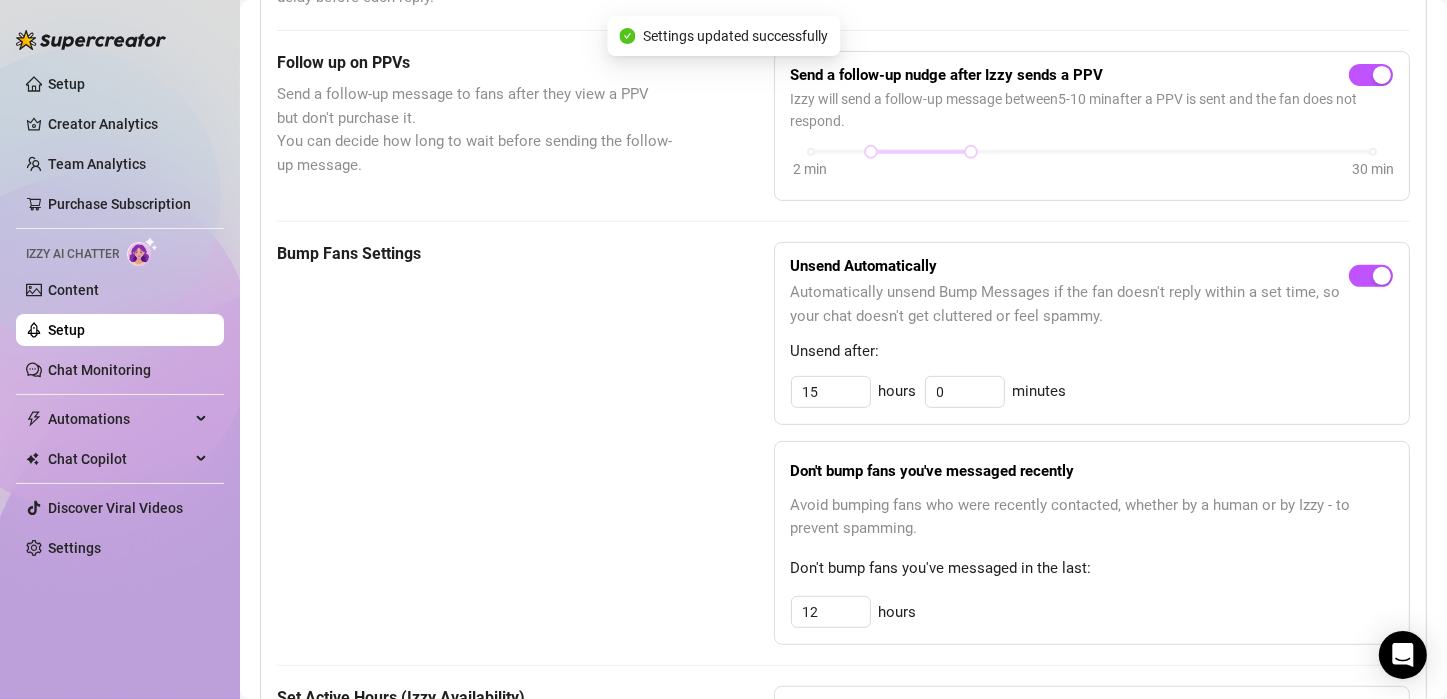 scroll, scrollTop: 783, scrollLeft: 0, axis: vertical 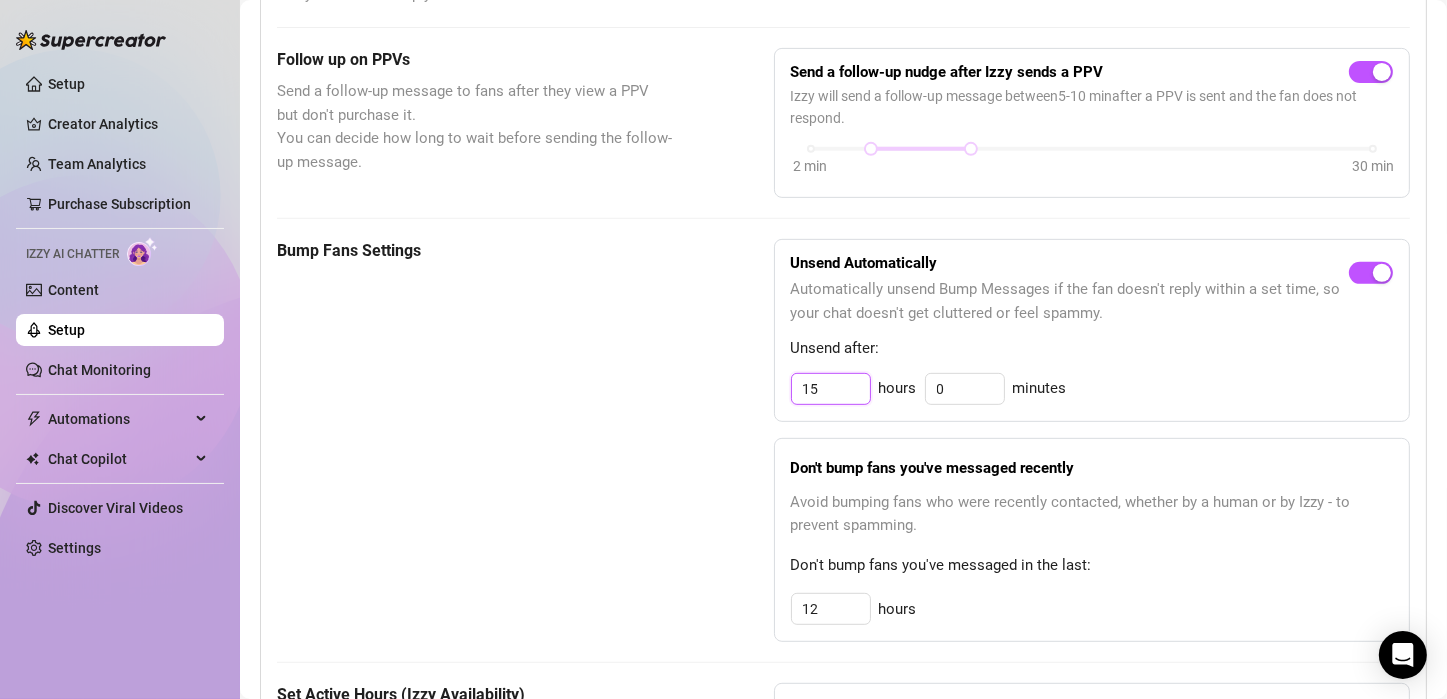 click on "15" at bounding box center (831, 389) 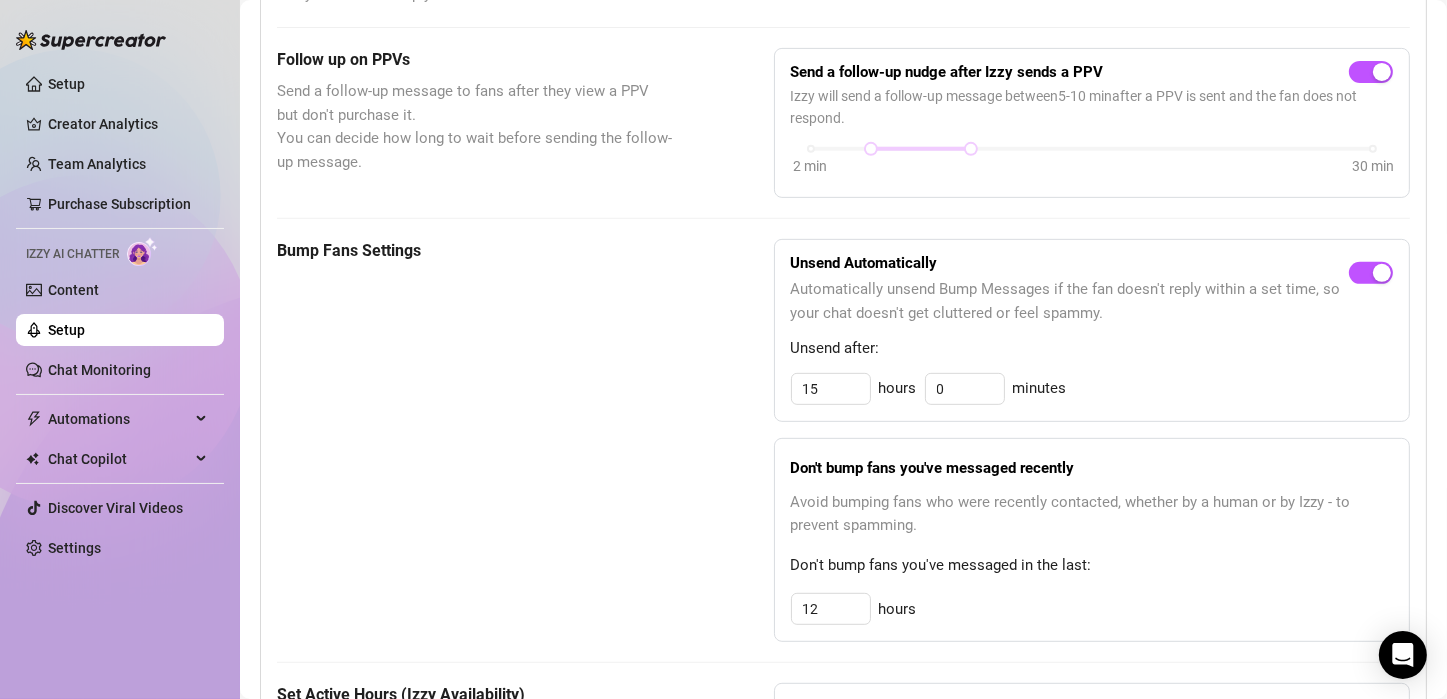 click on "Bump Fans Settings" at bounding box center (475, 440) 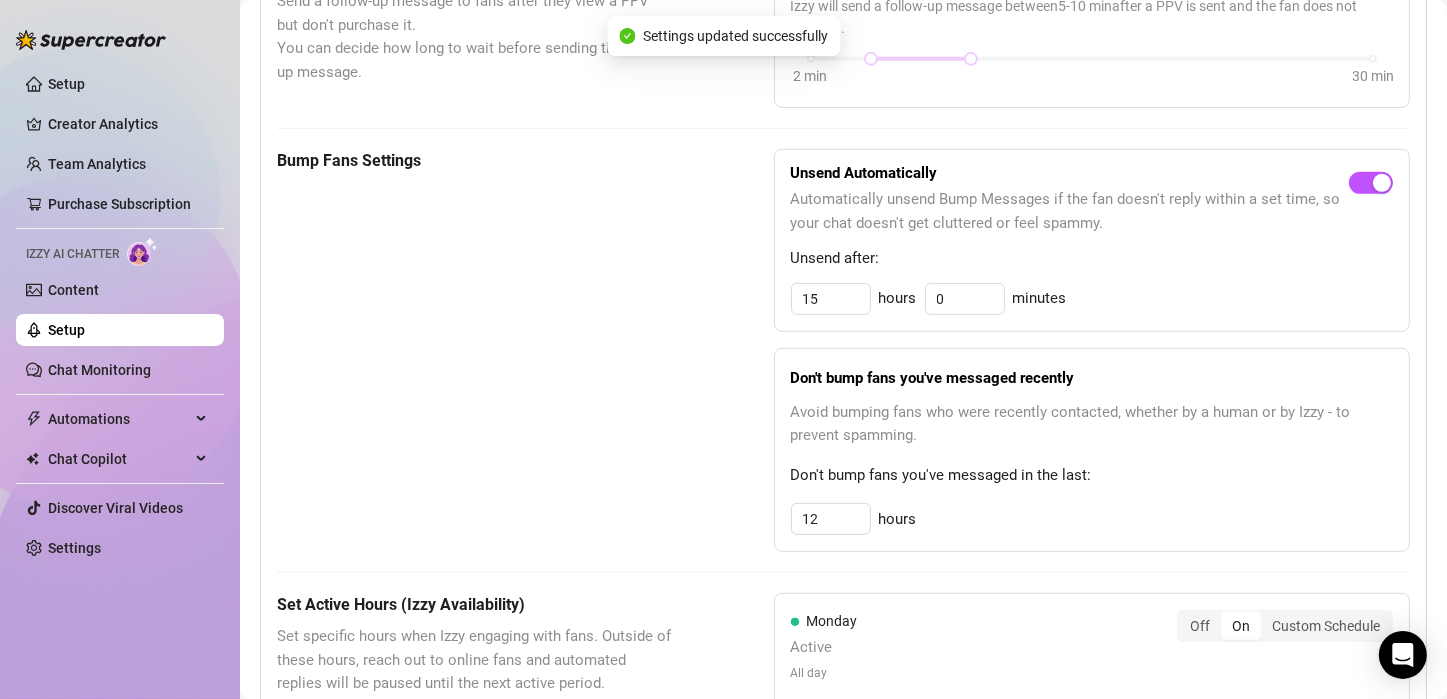 scroll, scrollTop: 903, scrollLeft: 0, axis: vertical 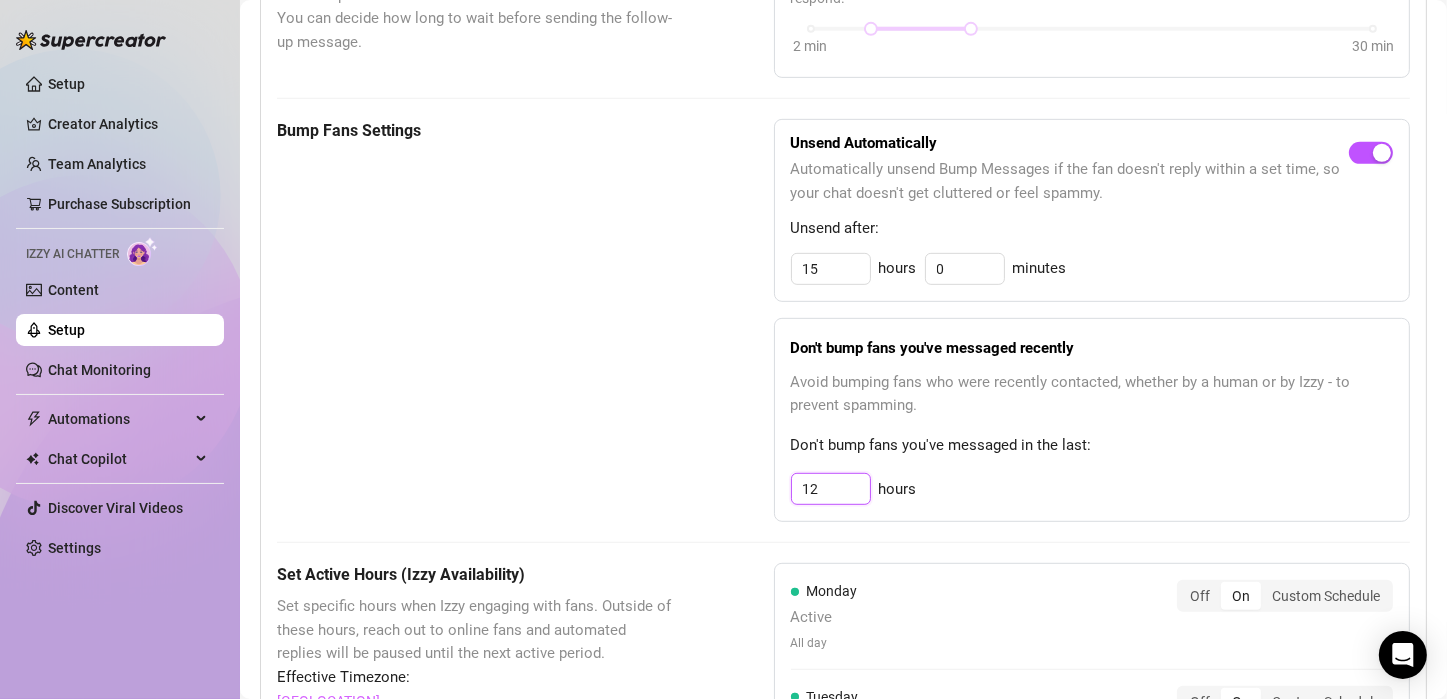 click on "12" at bounding box center [831, 489] 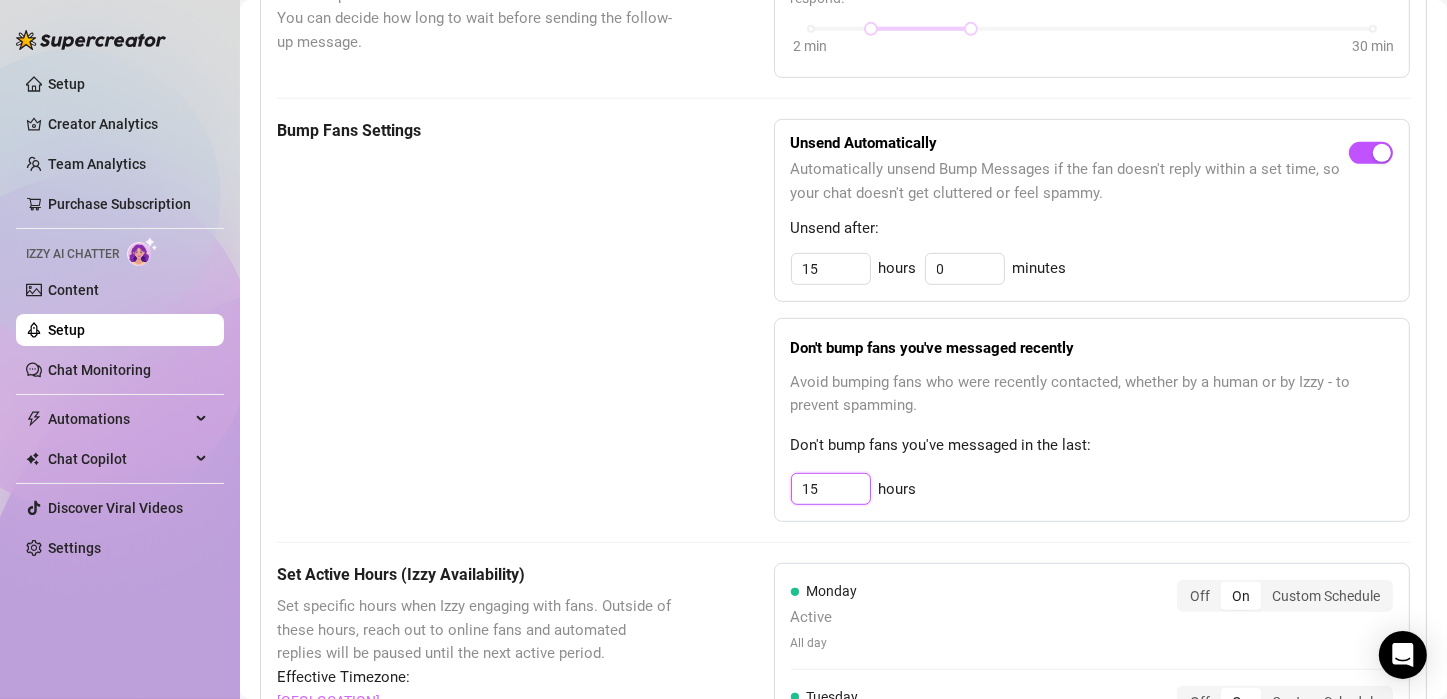 type on "15" 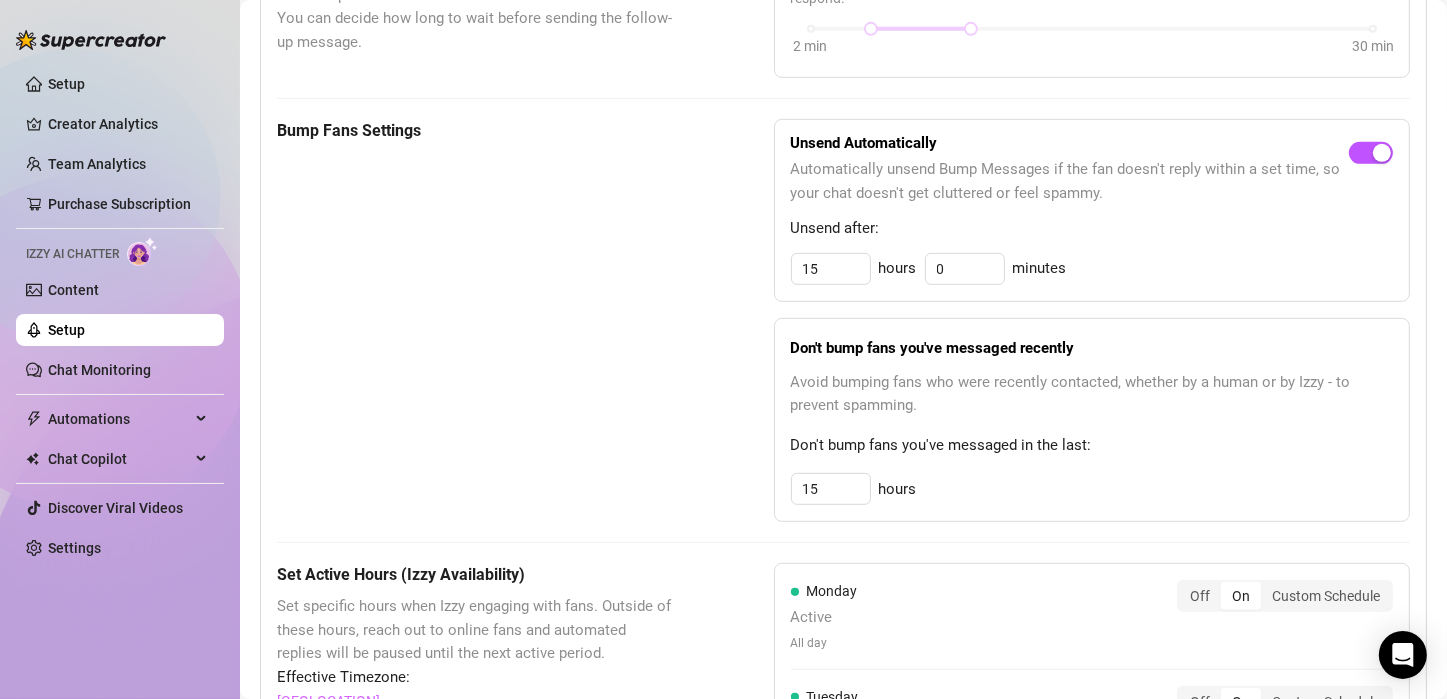 click on "Bump Fans Settings" at bounding box center (475, 320) 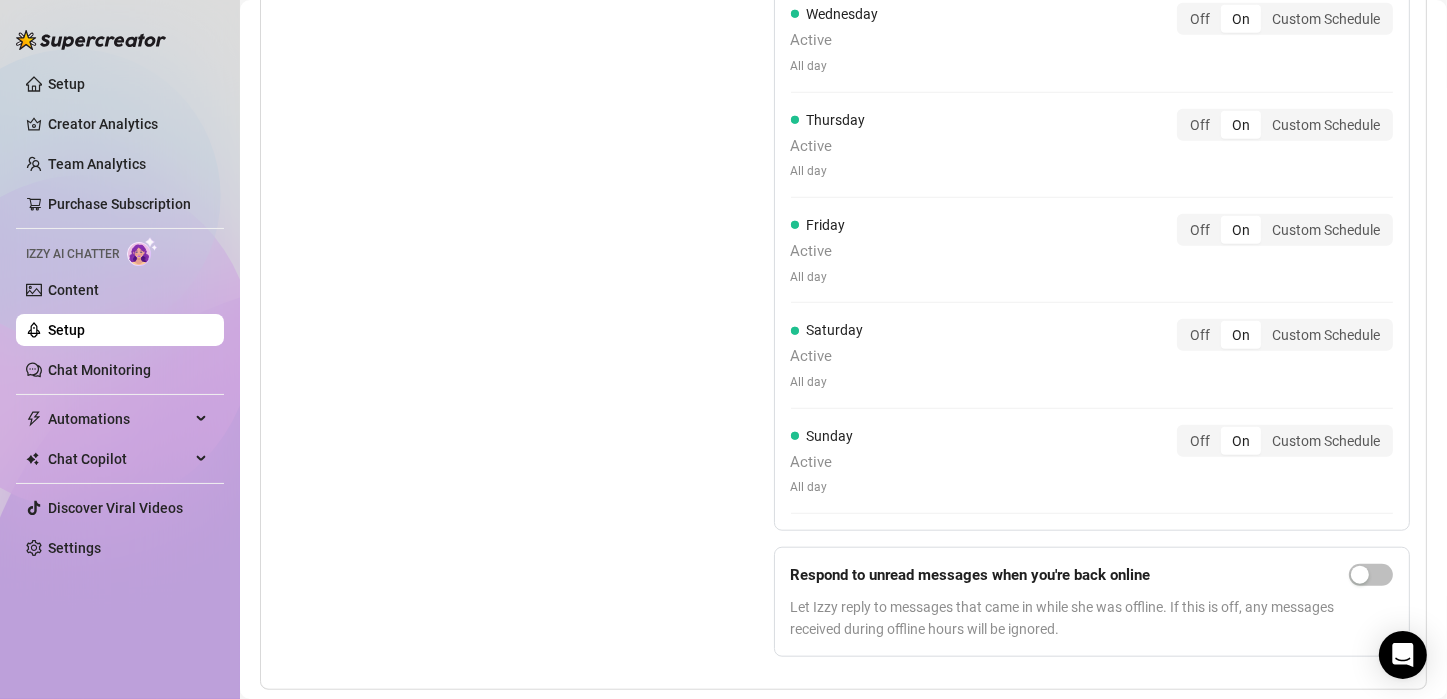 scroll, scrollTop: 1736, scrollLeft: 0, axis: vertical 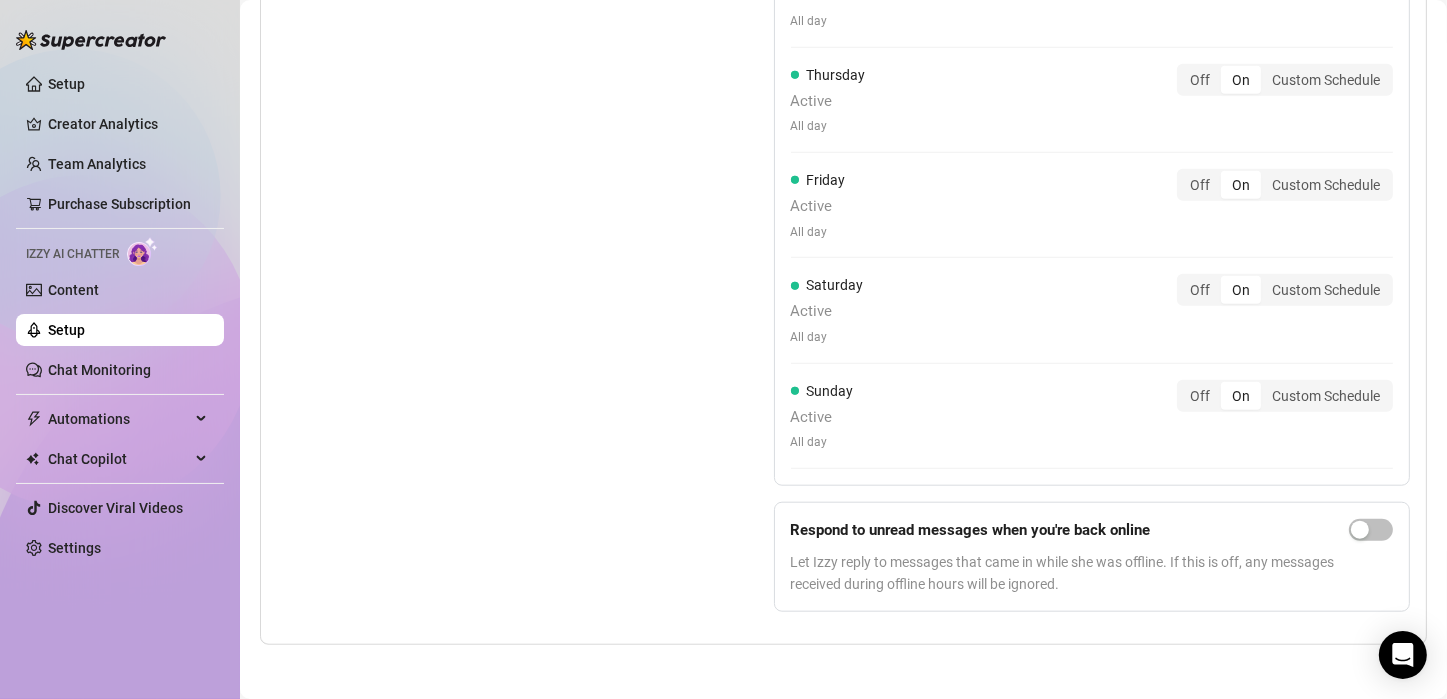 click on "Set Active Hours (Izzy Availability) Set specific hours when Izzy engaging with fans. Outside of these hours, reach out to online fans and automated replies will be paused until the next active period. Effective Timezone: Europe/Copenhagen" at bounding box center (475, 178) 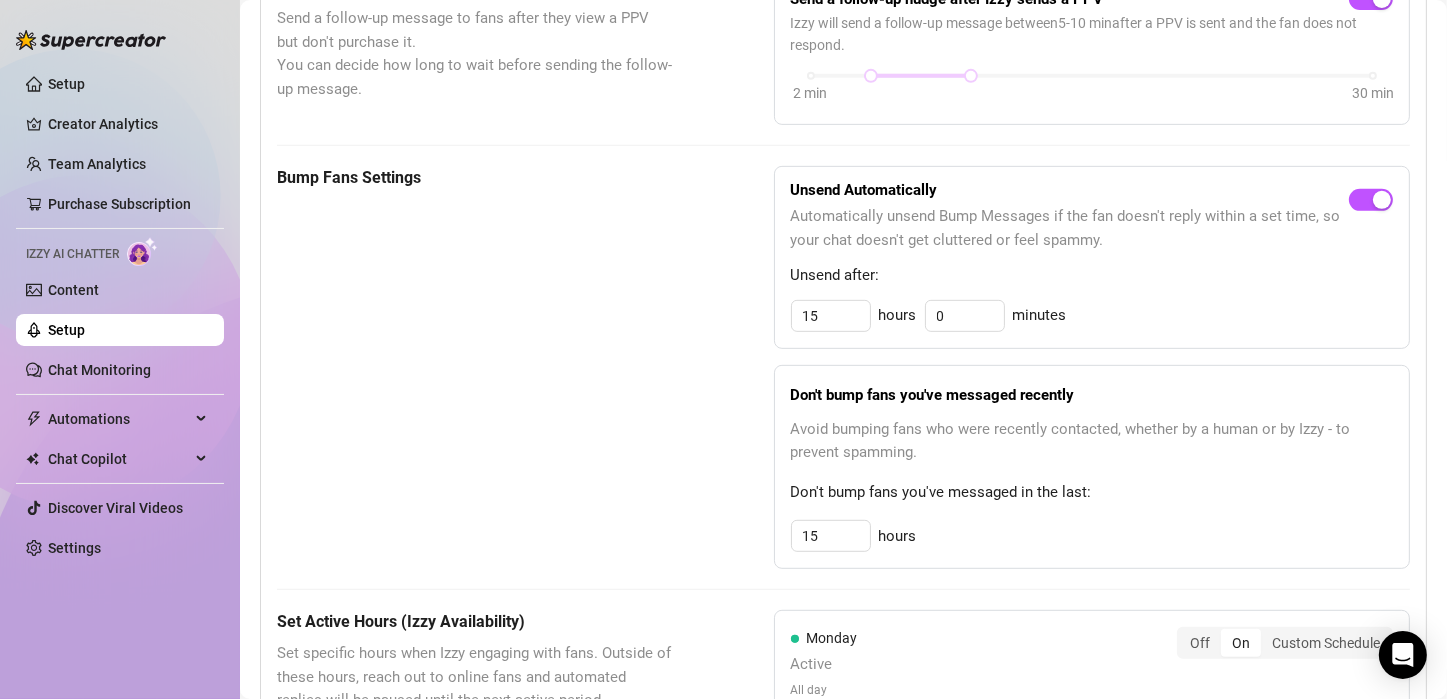 scroll, scrollTop: 816, scrollLeft: 0, axis: vertical 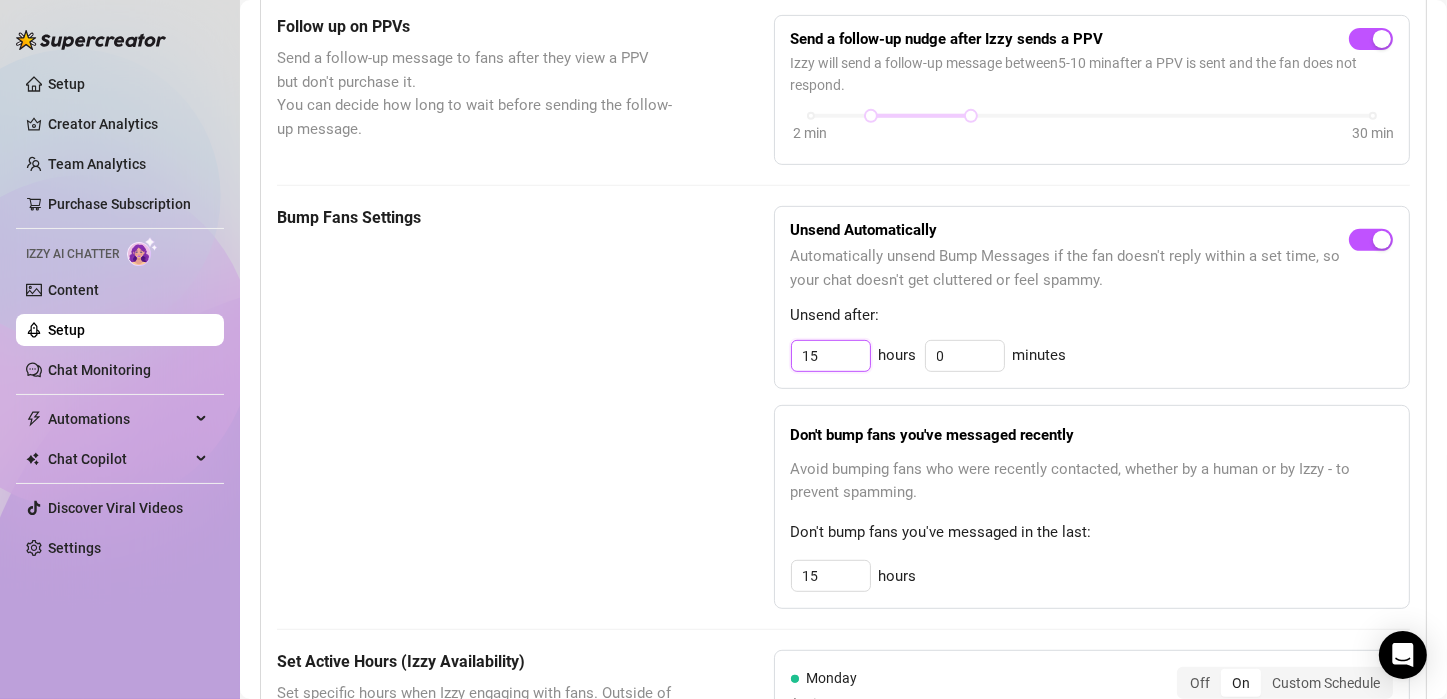 click on "15" at bounding box center [831, 356] 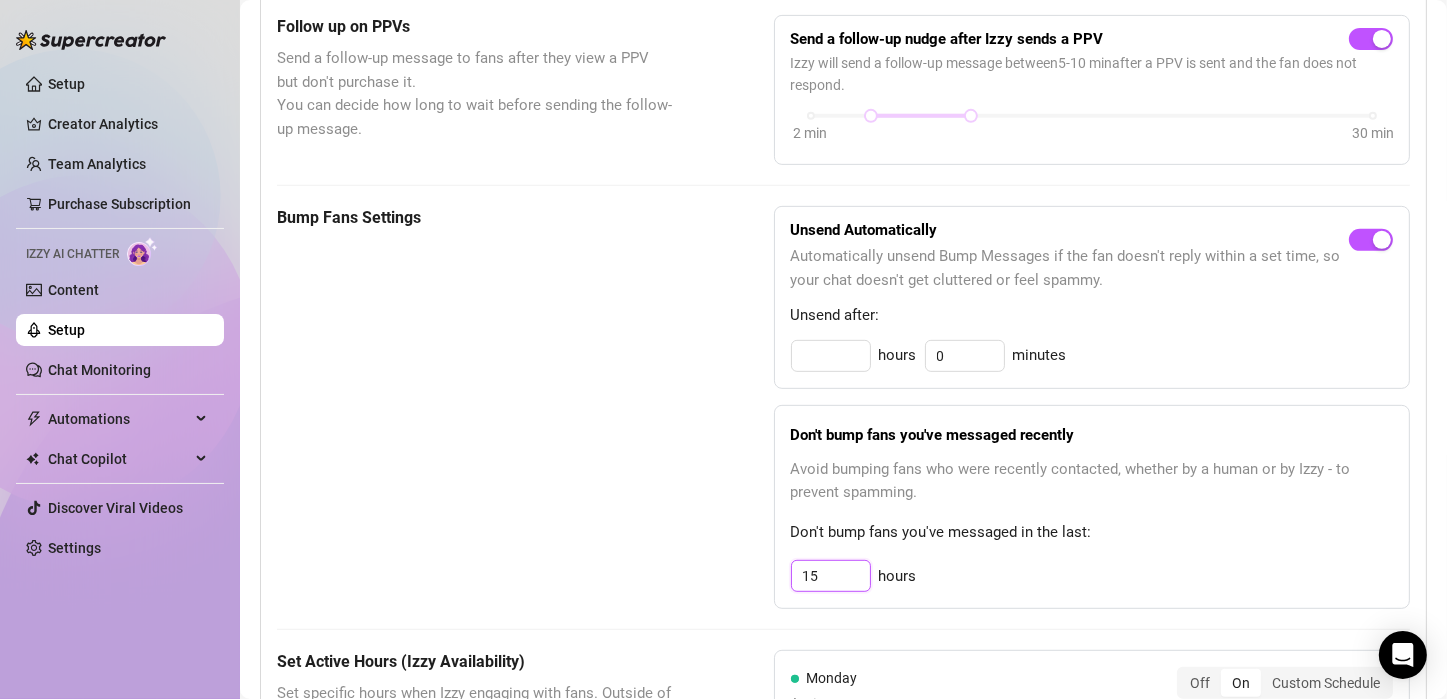 type on "0" 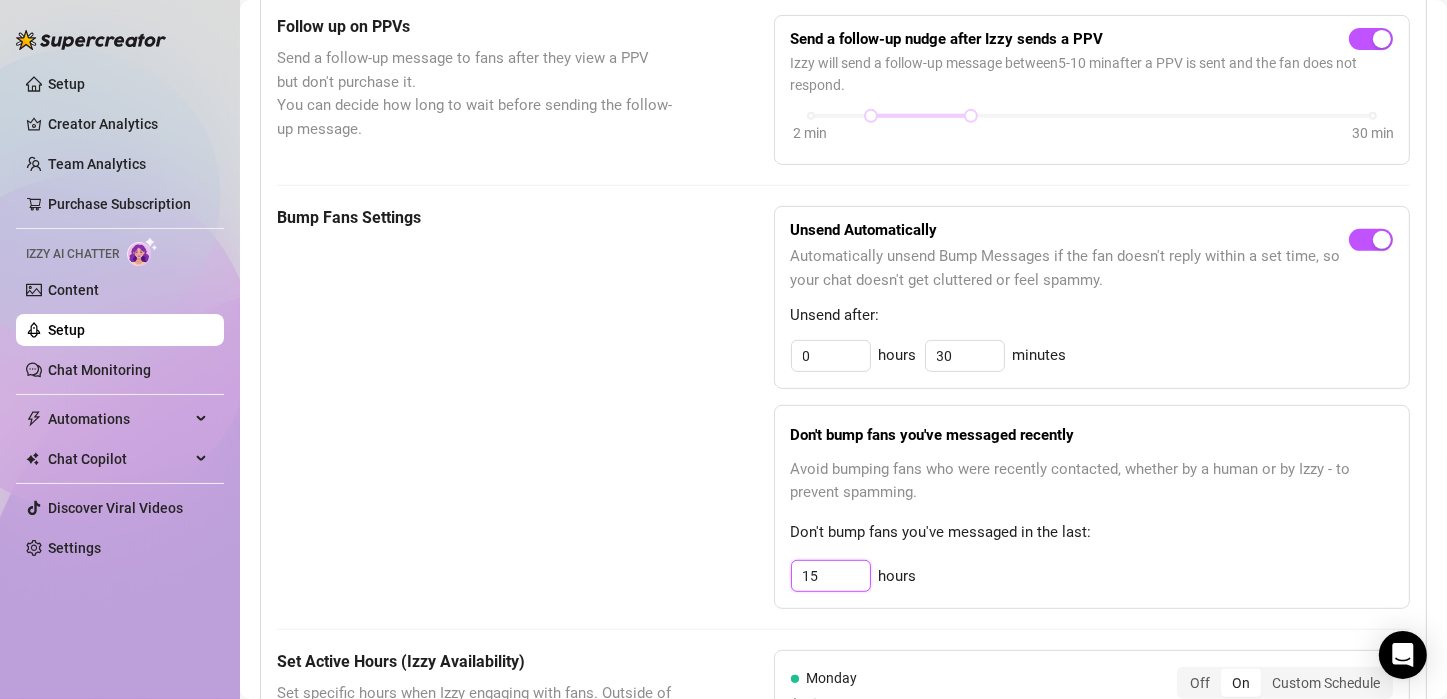 click on "15" at bounding box center [831, 356] 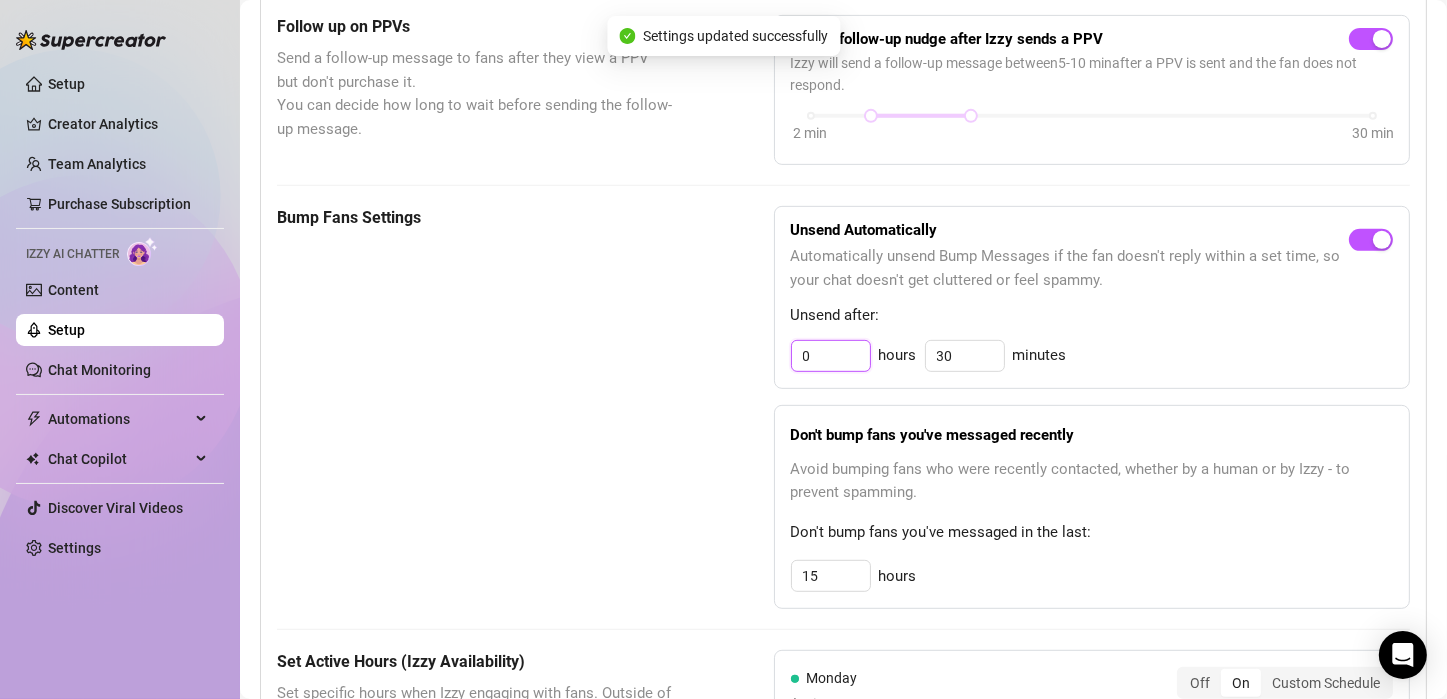 click on "0" at bounding box center [831, 356] 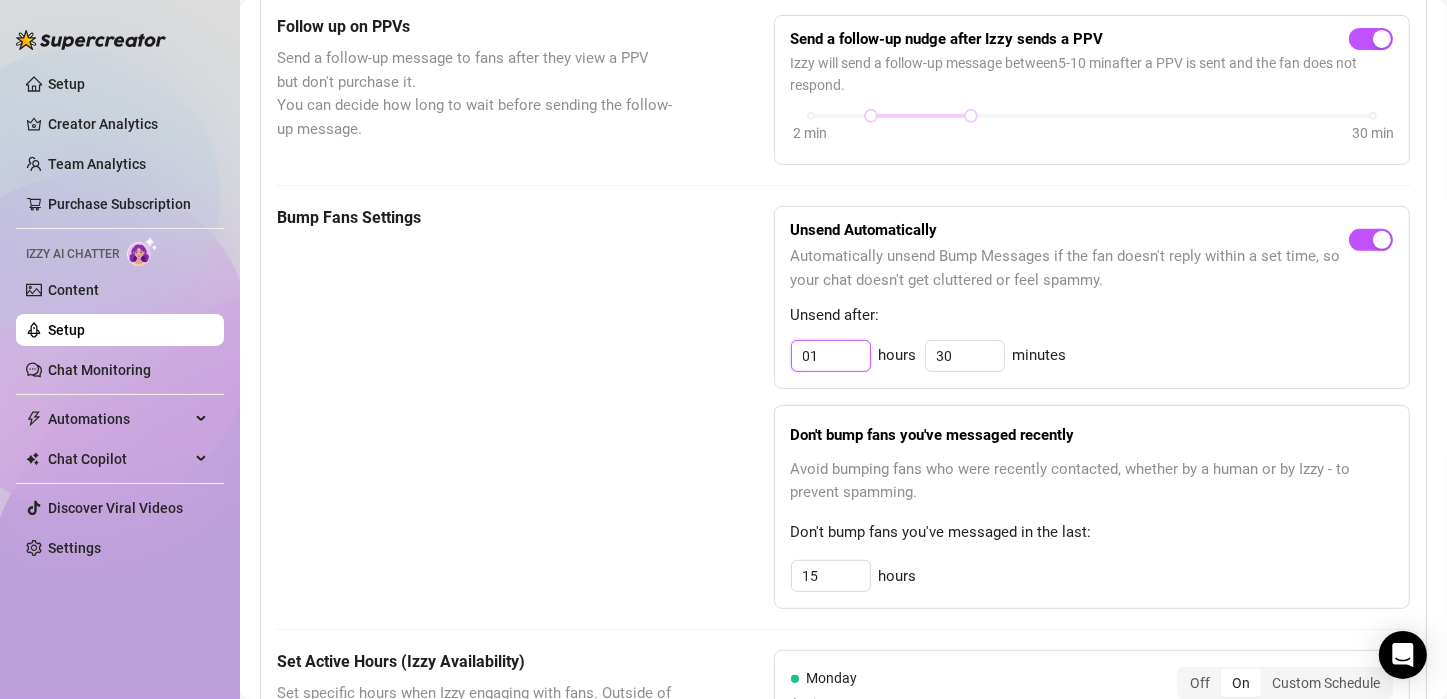 type on "0" 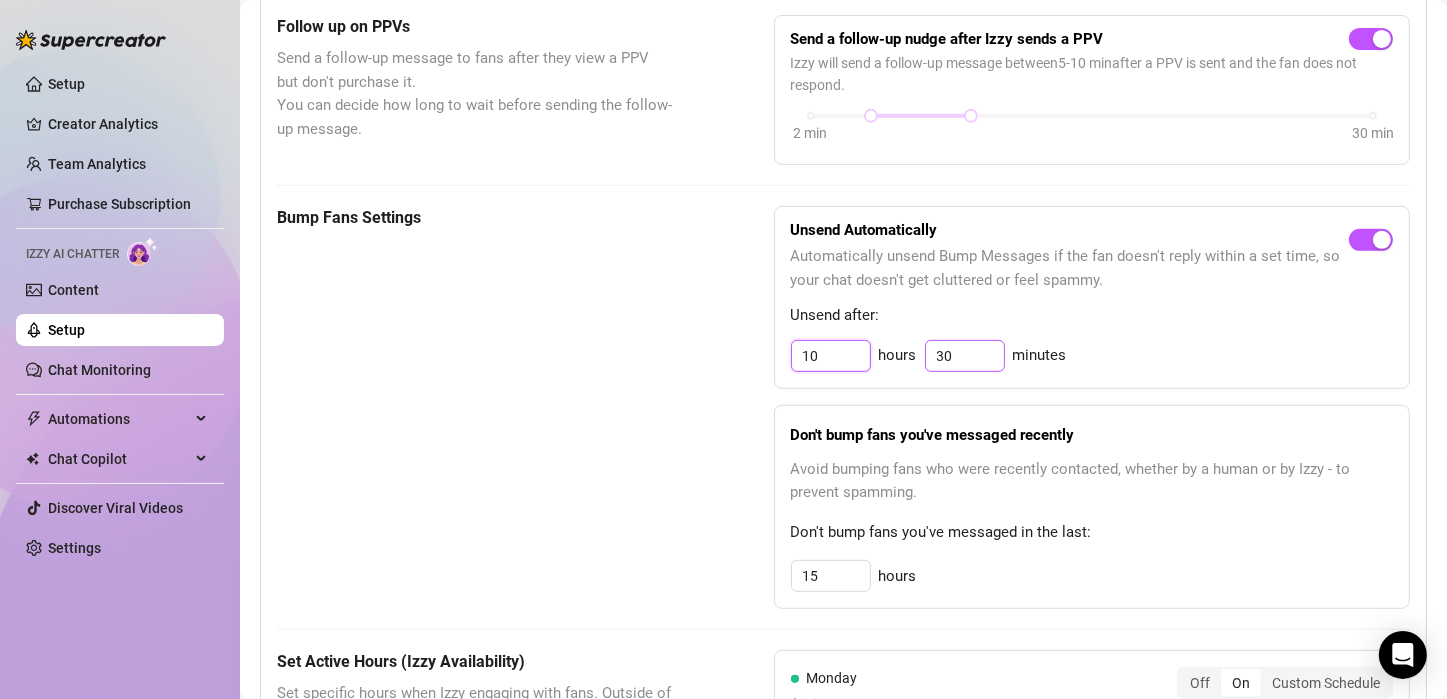 type on "10" 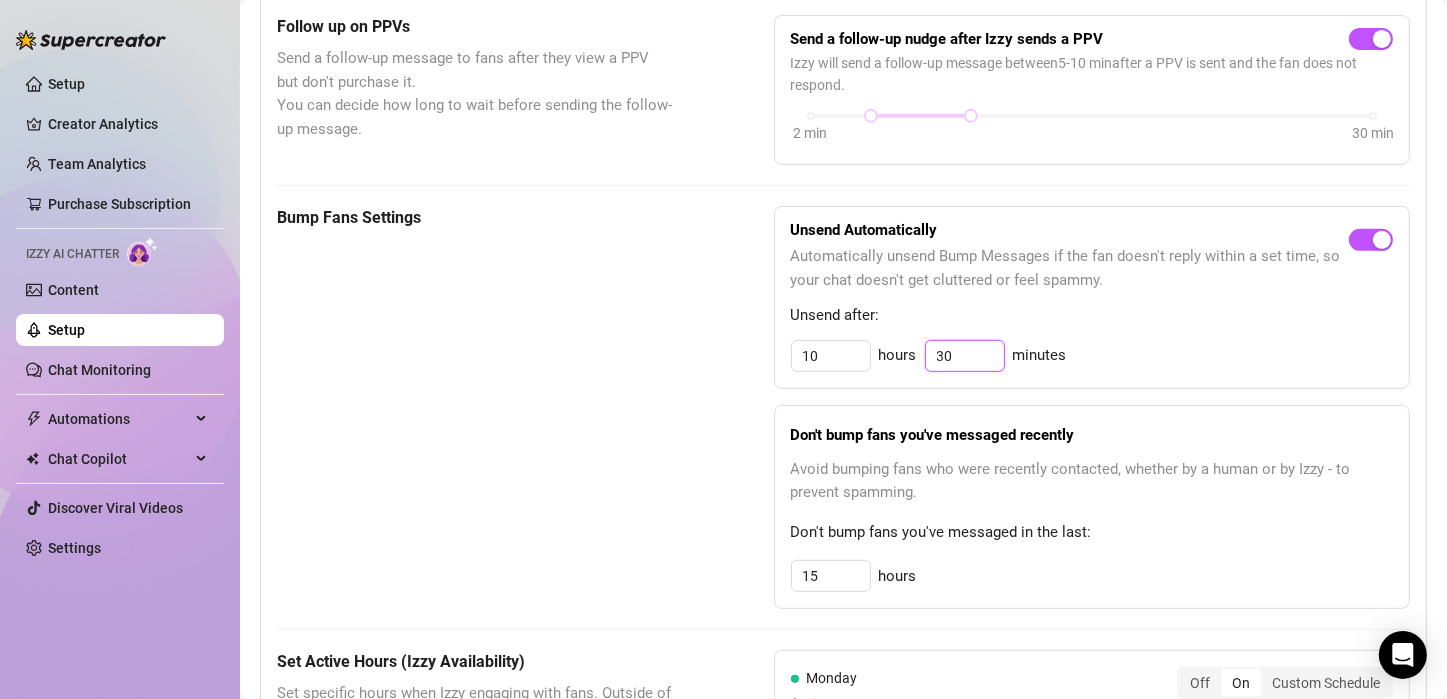 click on "30" at bounding box center [965, 356] 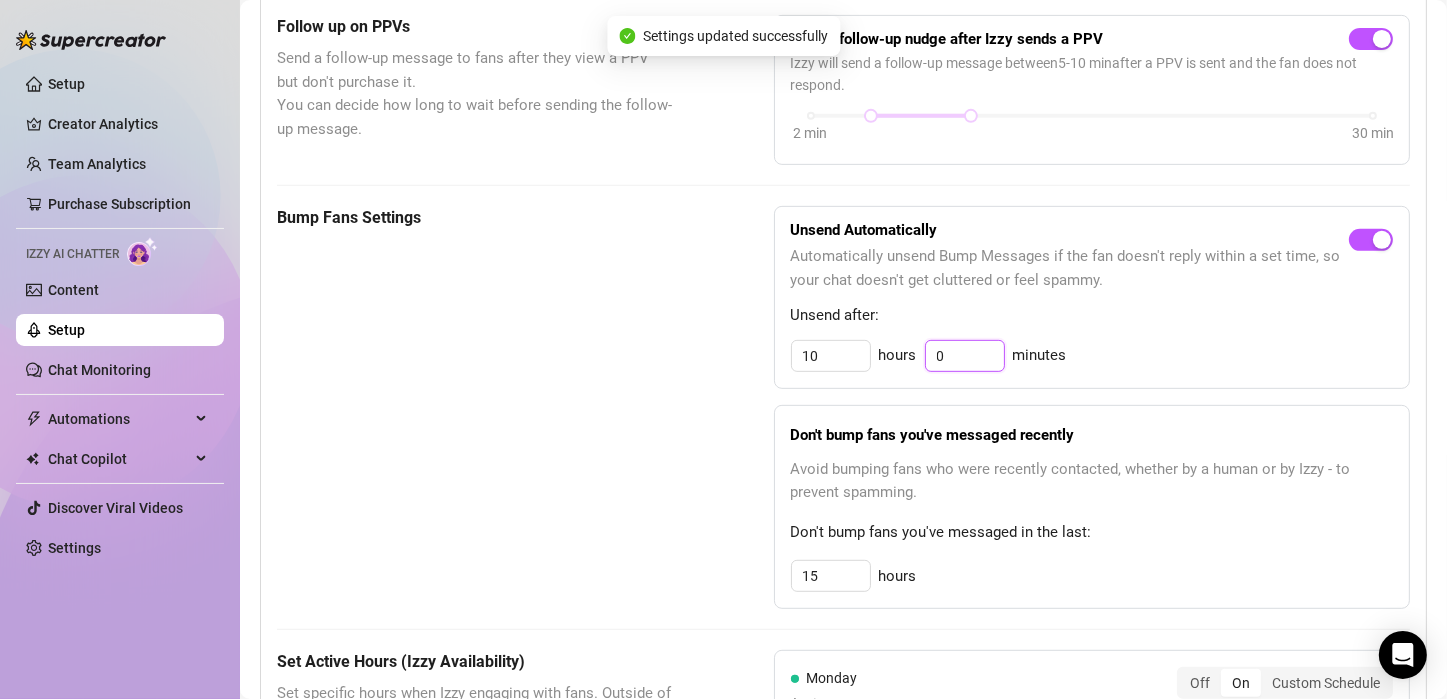 type on "0" 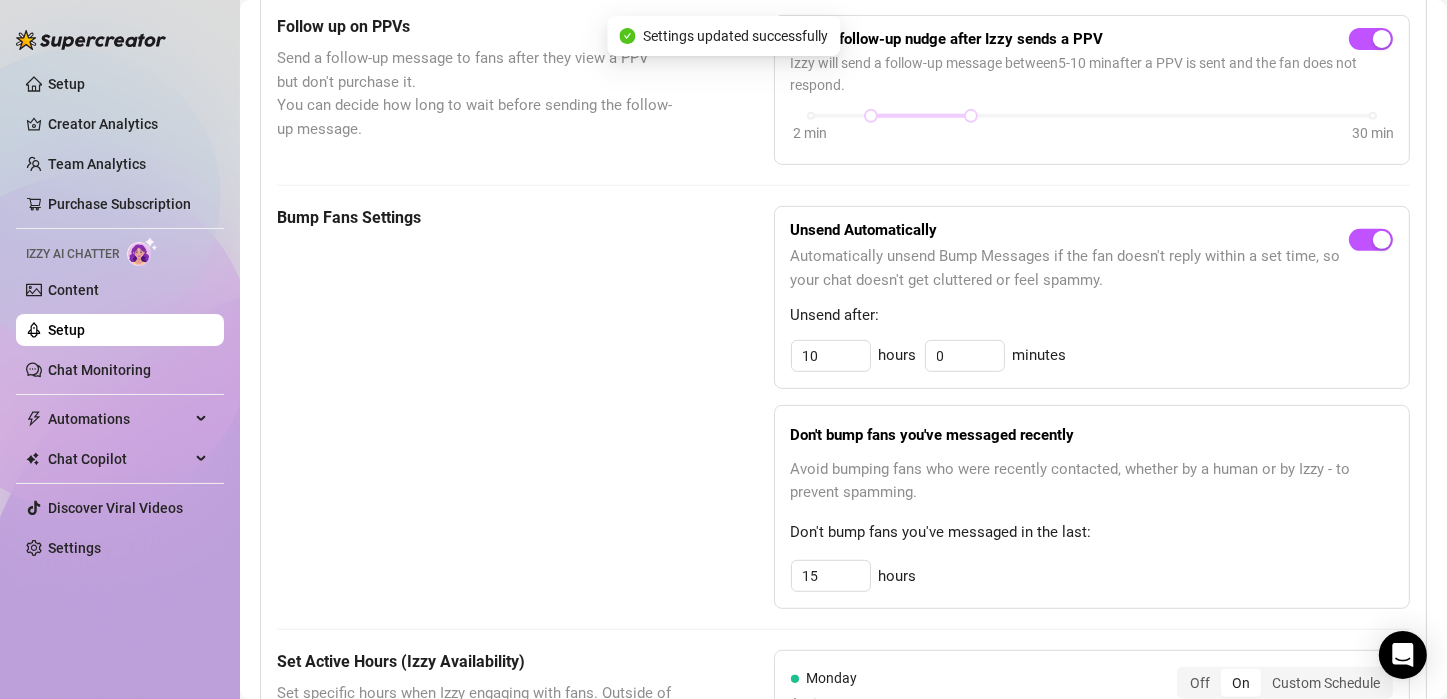 click on "Bump Fans Settings" at bounding box center (475, 407) 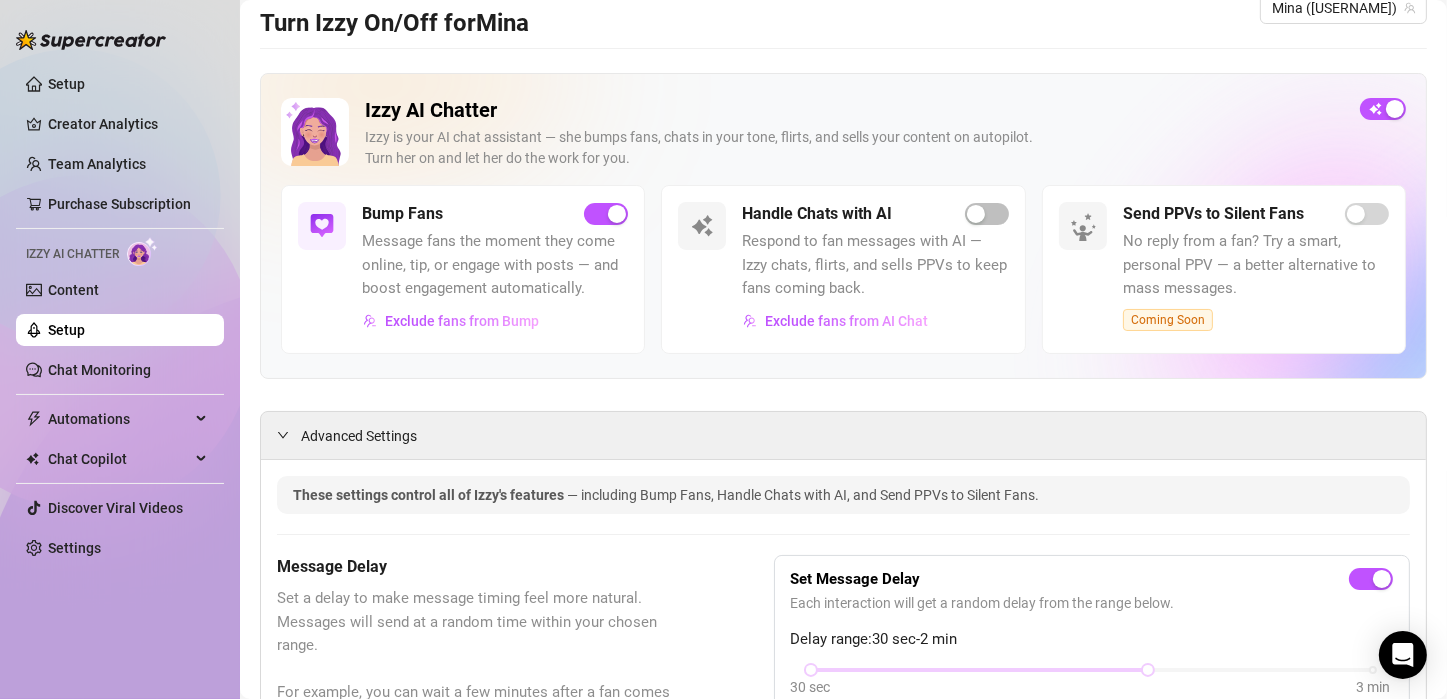 scroll, scrollTop: 36, scrollLeft: 0, axis: vertical 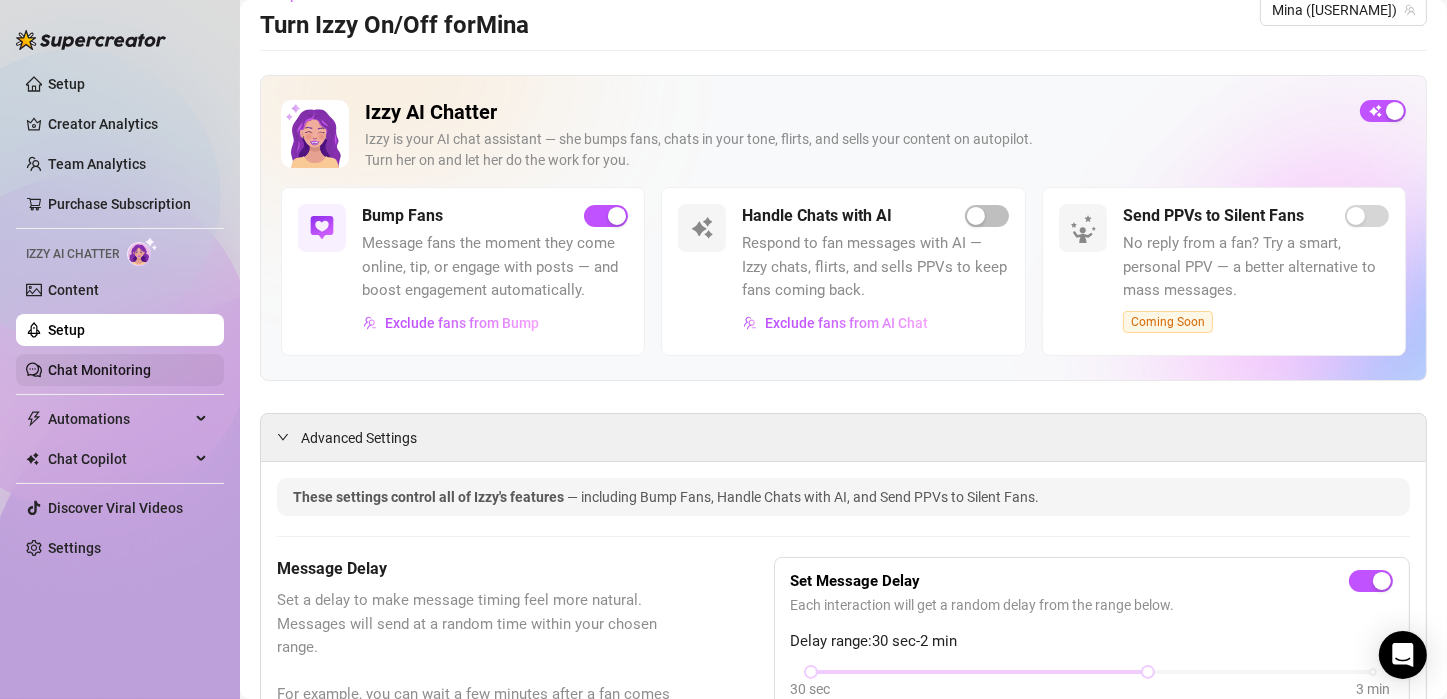 click on "Chat Monitoring" at bounding box center (99, 370) 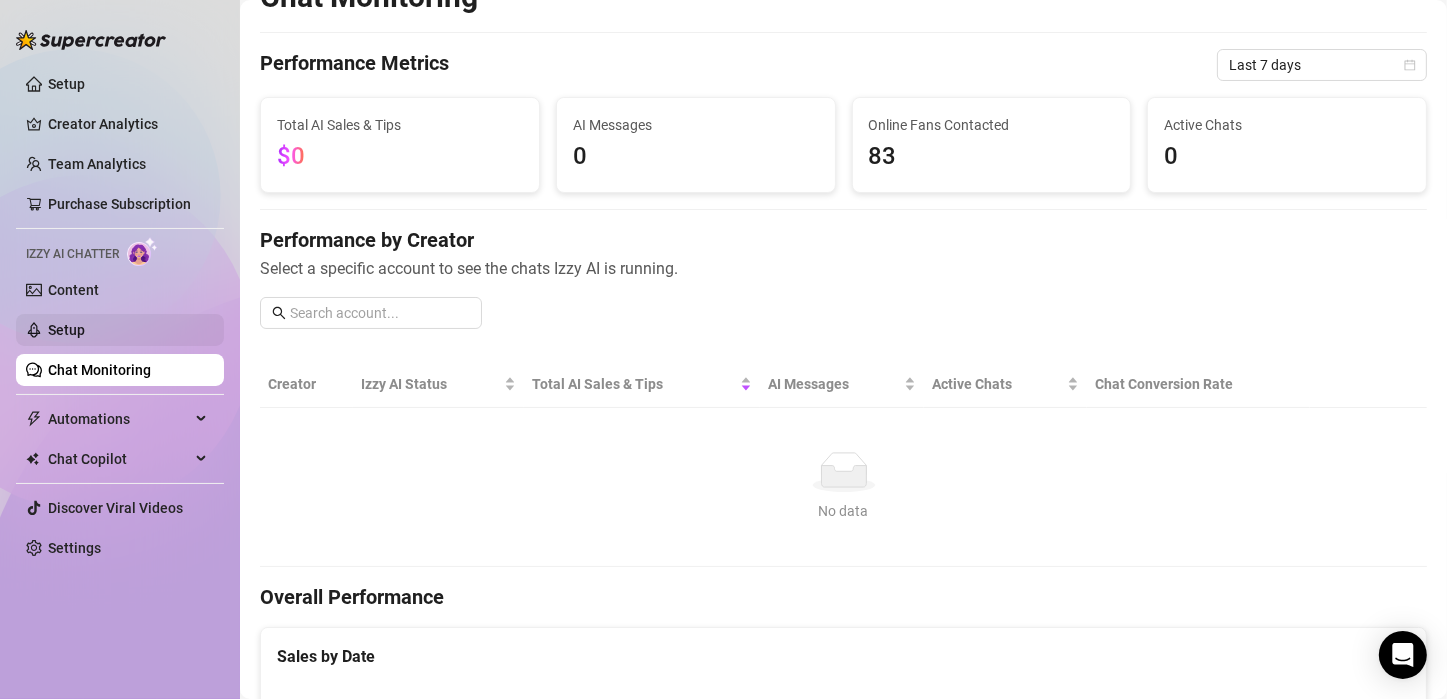 click on "Setup" at bounding box center [66, 330] 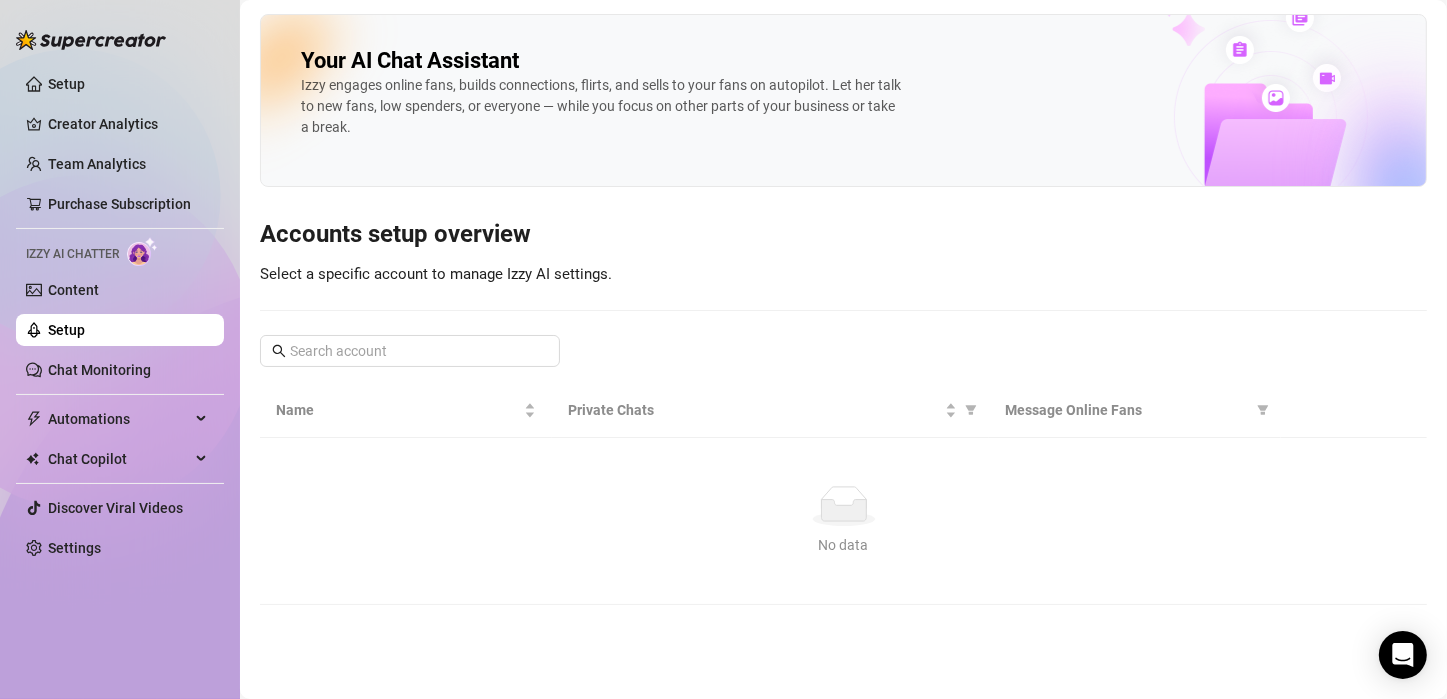 scroll, scrollTop: 0, scrollLeft: 0, axis: both 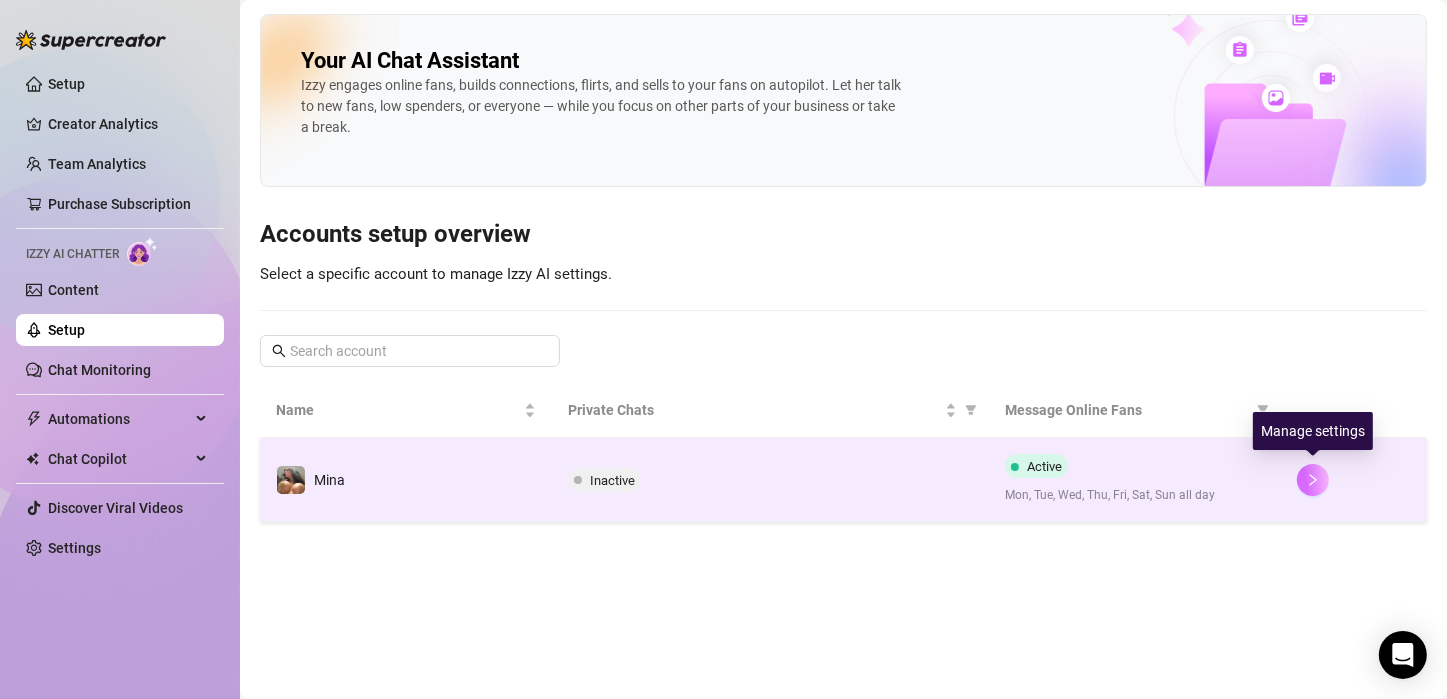click at bounding box center [1313, 480] 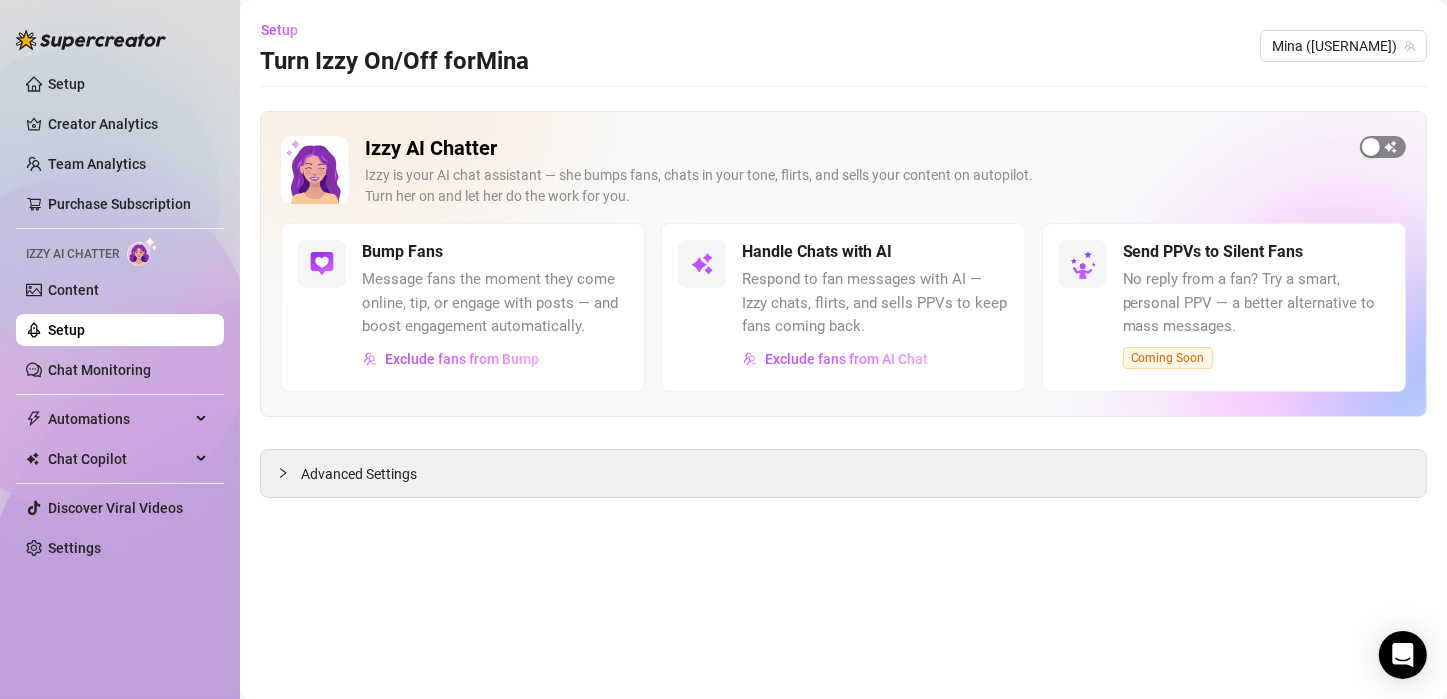 click at bounding box center [1371, 147] 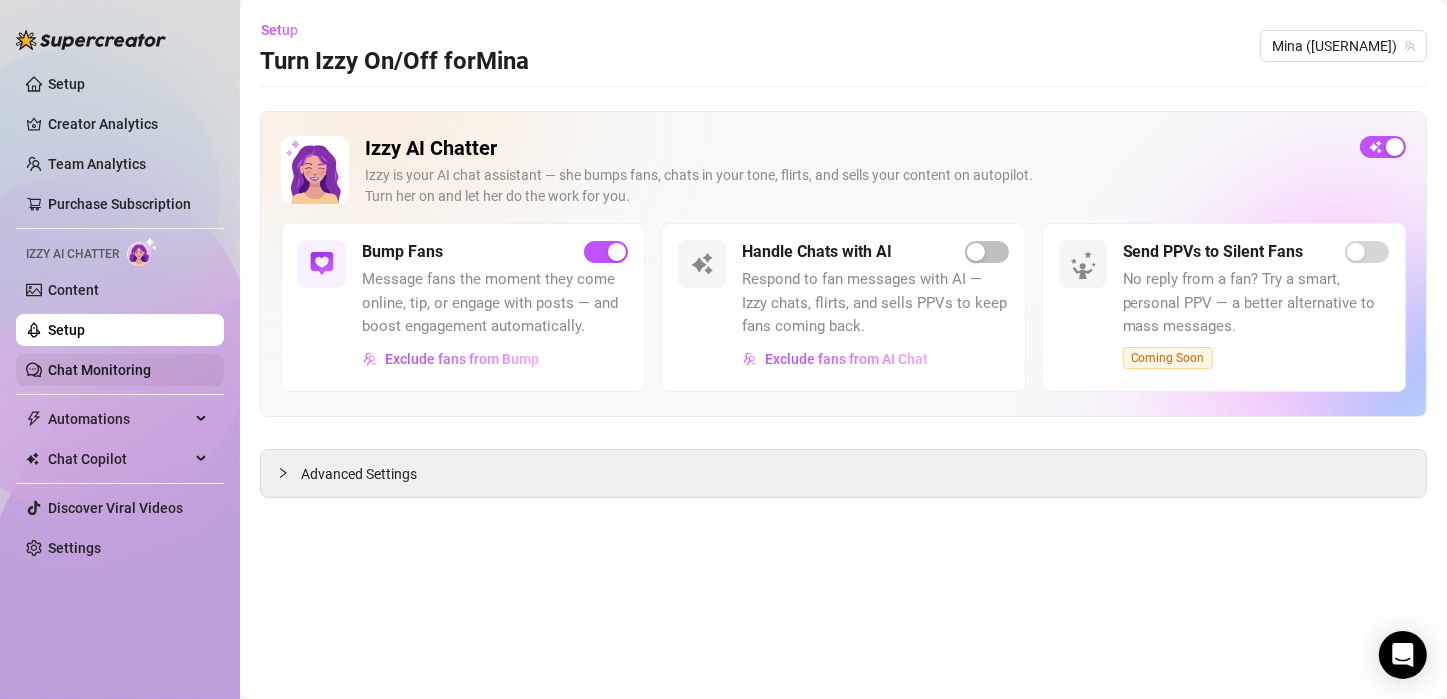 click on "Chat Monitoring" at bounding box center [99, 370] 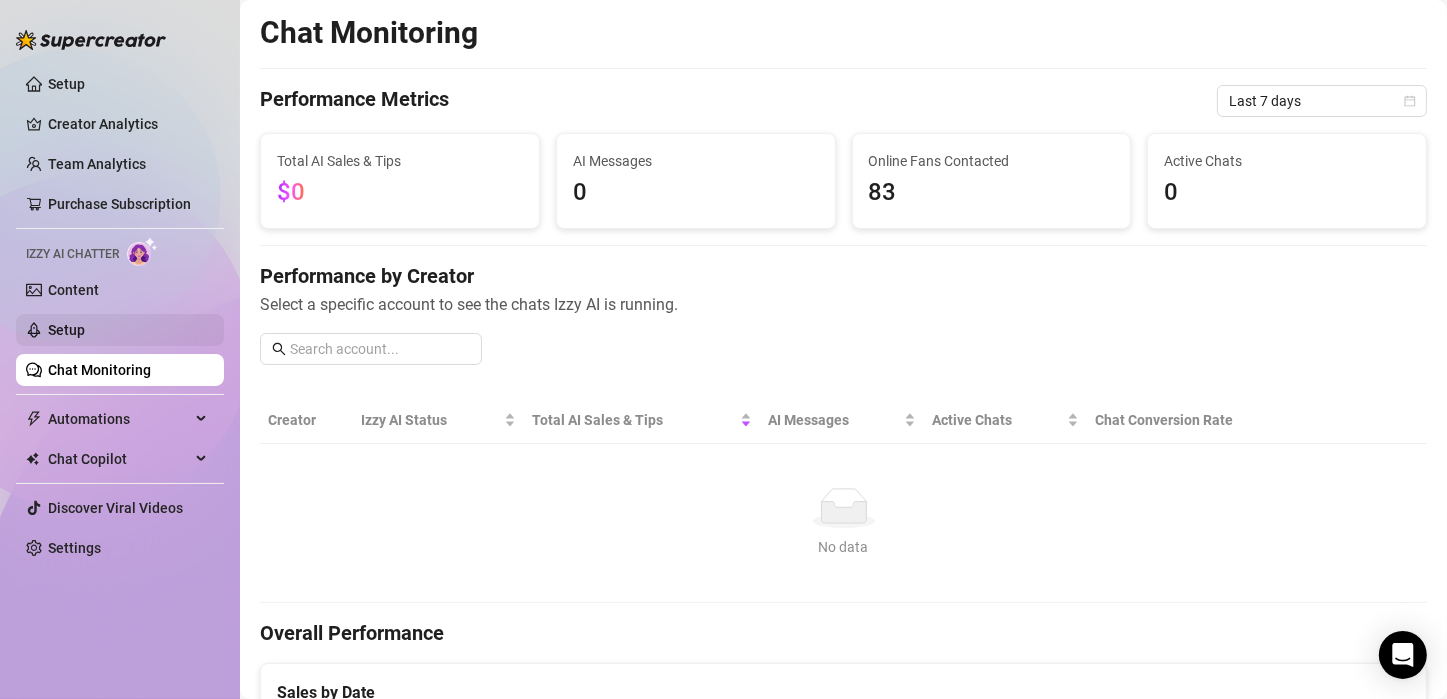 click on "Setup" at bounding box center [66, 330] 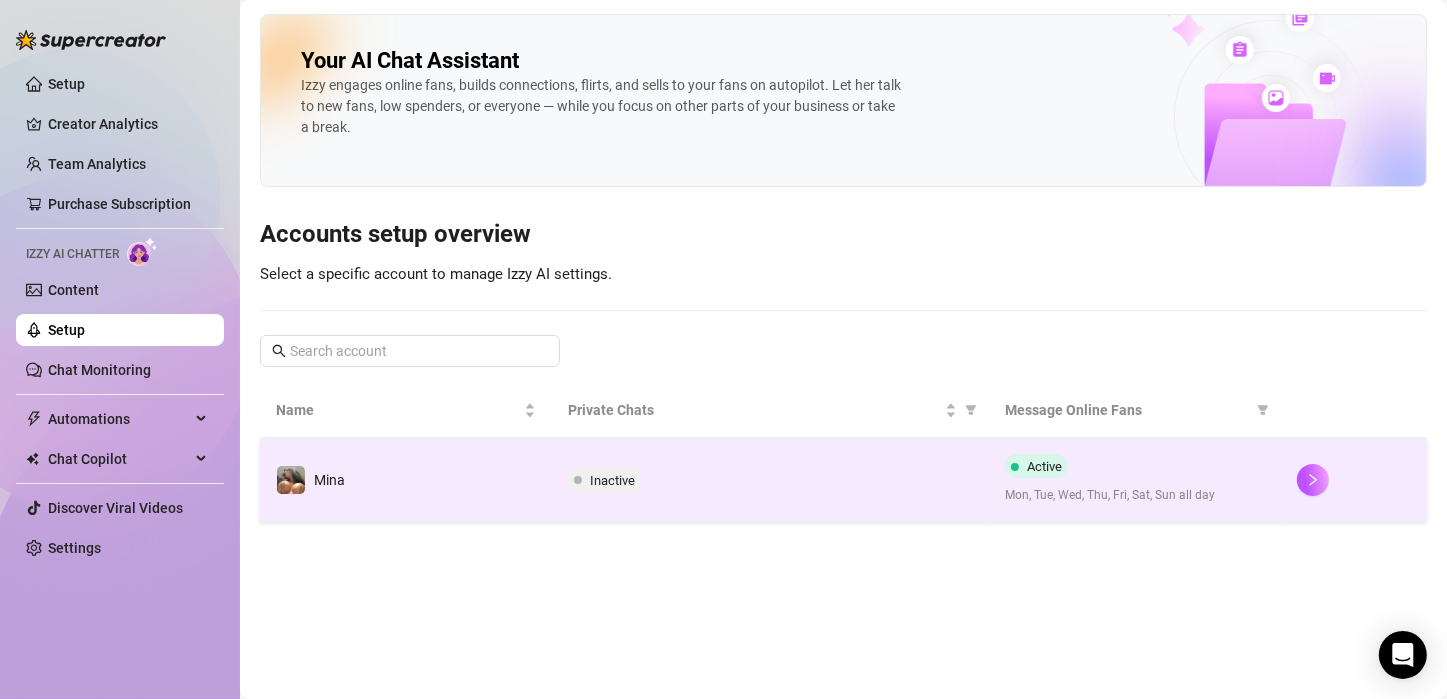 click on "Inactive" at bounding box center [612, 480] 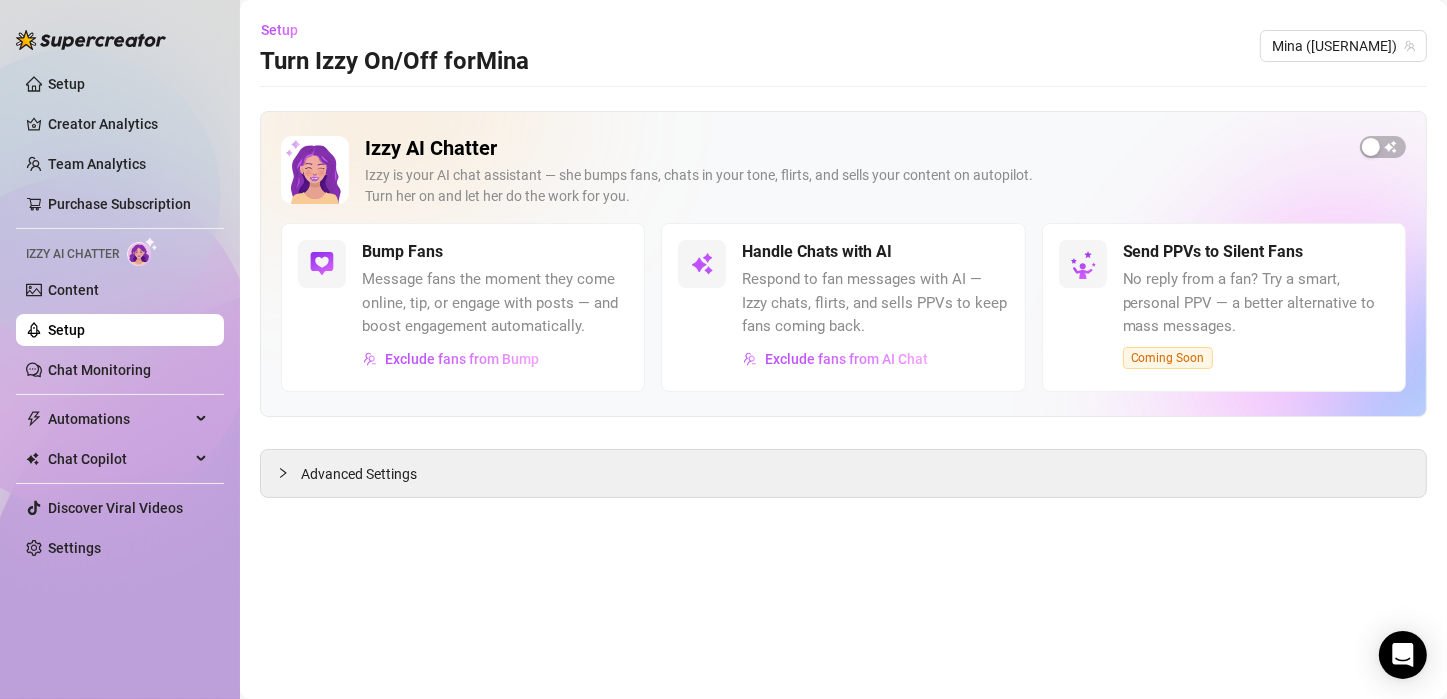 click on "Setup" at bounding box center (66, 330) 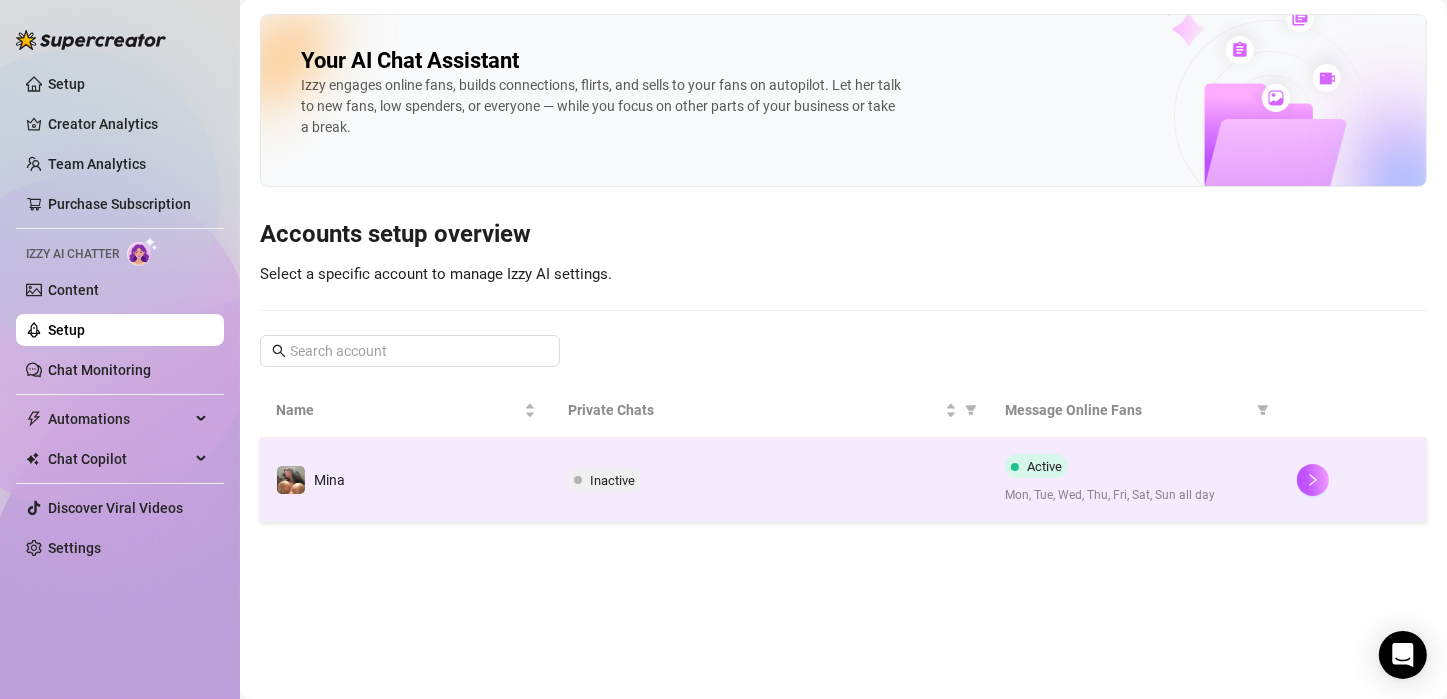 click on "Inactive" at bounding box center (612, 480) 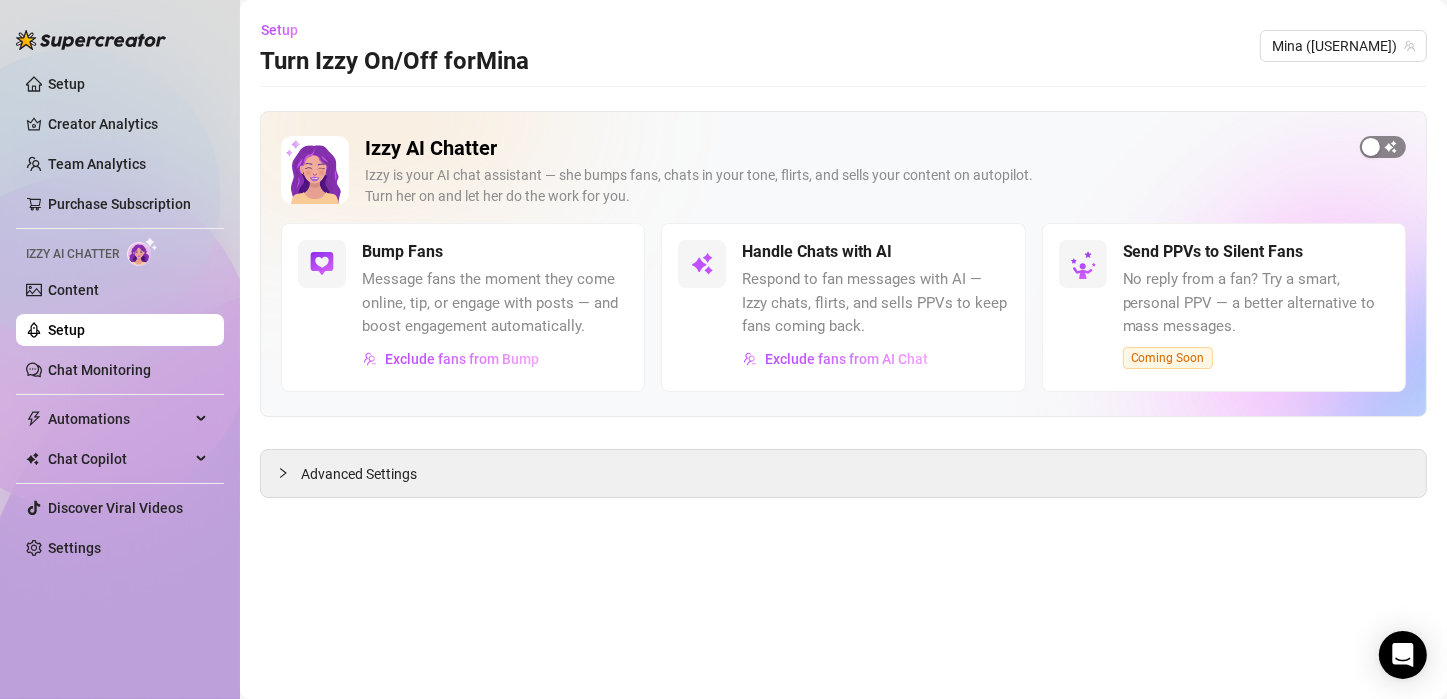 click at bounding box center (1371, 147) 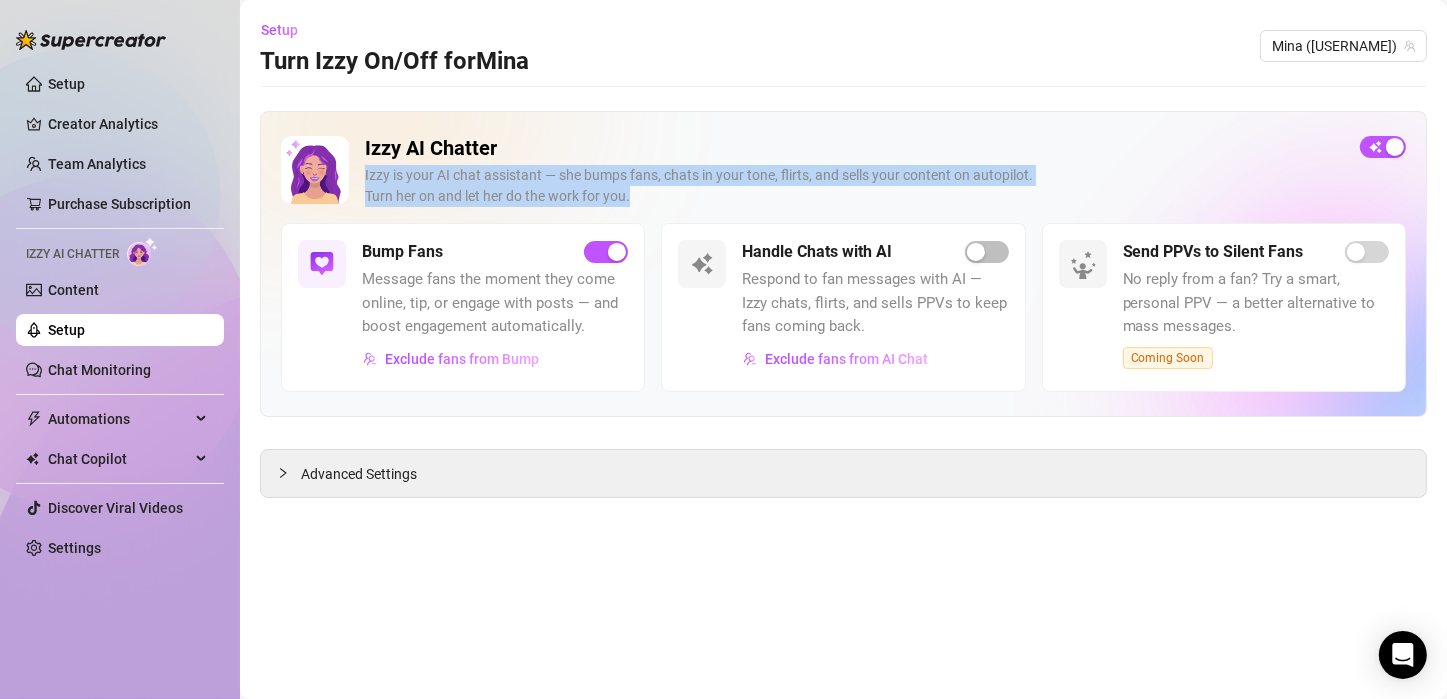 drag, startPoint x: 648, startPoint y: 197, endPoint x: 358, endPoint y: 170, distance: 291.25418 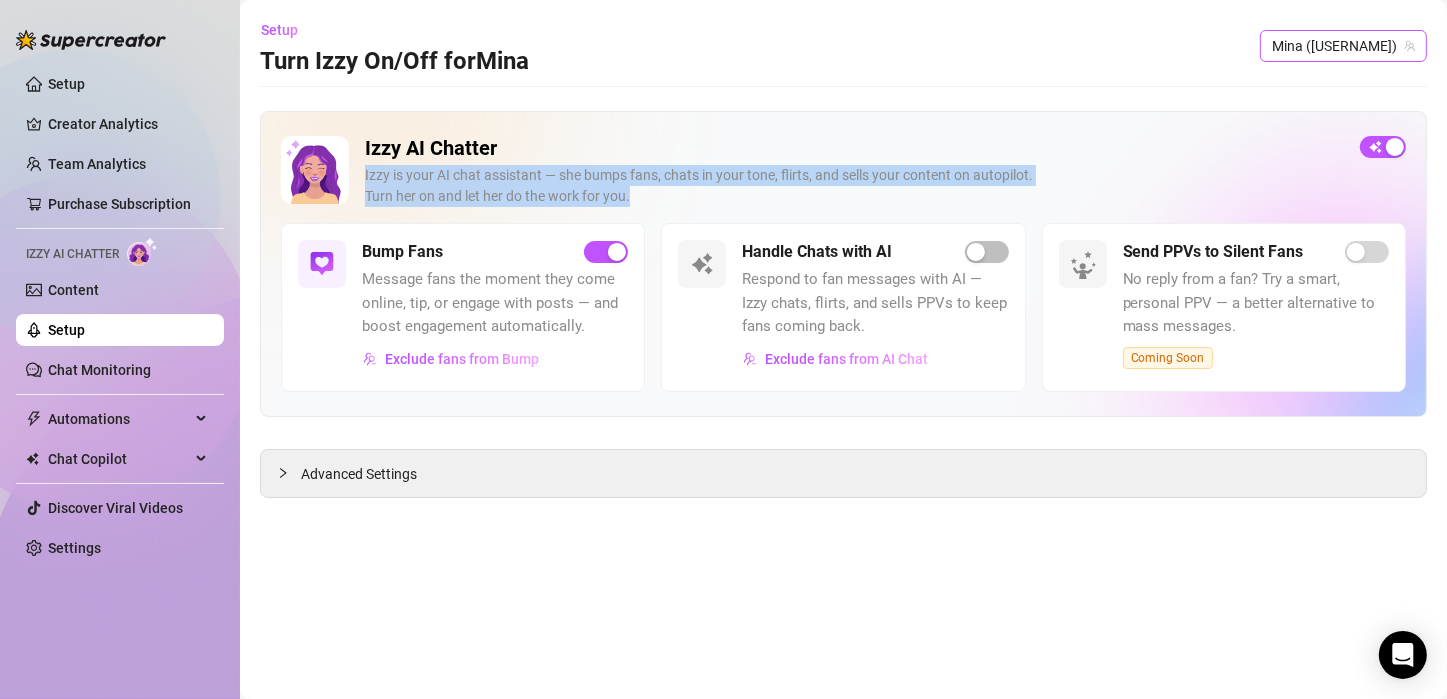 click on "Mina ([USERNAME])" at bounding box center (1343, 46) 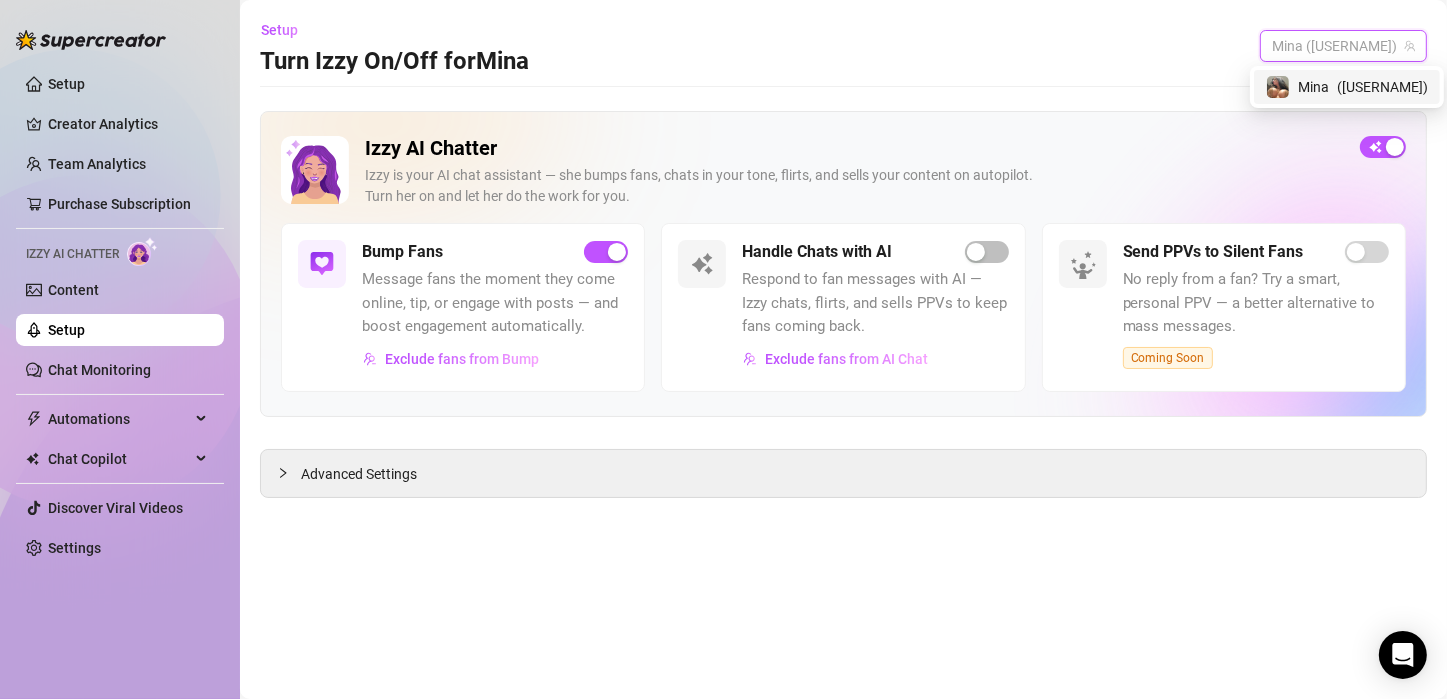 click on "[USERNAME]   ( [USERNAME] )" at bounding box center [1347, 87] 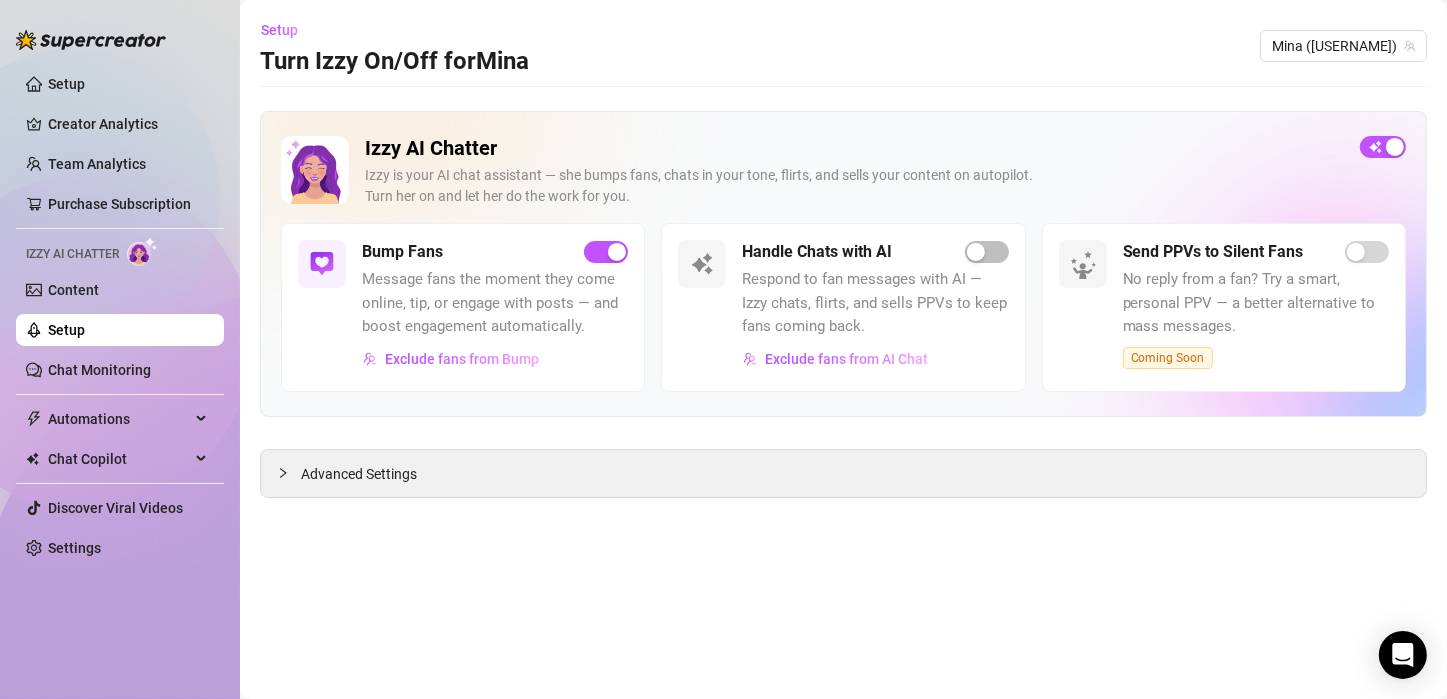click on "Setup Turn Izzy On/Off for  Mina [USERNAME] ([USERNAME]) Izzy AI Chatter Izzy is your AI chat assistant — she bumps fans, chats in your tone, flirts, and sells your content on autopilot. Turn her on and let her do the work for you. Bump Fans Message fans the moment they come online, tip, or engage with posts — and boost engagement automatically. Exclude fans from Bump Handle Chats with AI Respond to fan messages with AI — Izzy chats, flirts, and sells PPVs to keep fans coming back. Exclude fans from AI Chat Send PPVs to Silent Fans No reply from a fan? Try a smart, personal PPV — a better alternative to mass messages. Coming Soon Advanced Settings" at bounding box center (843, 349) 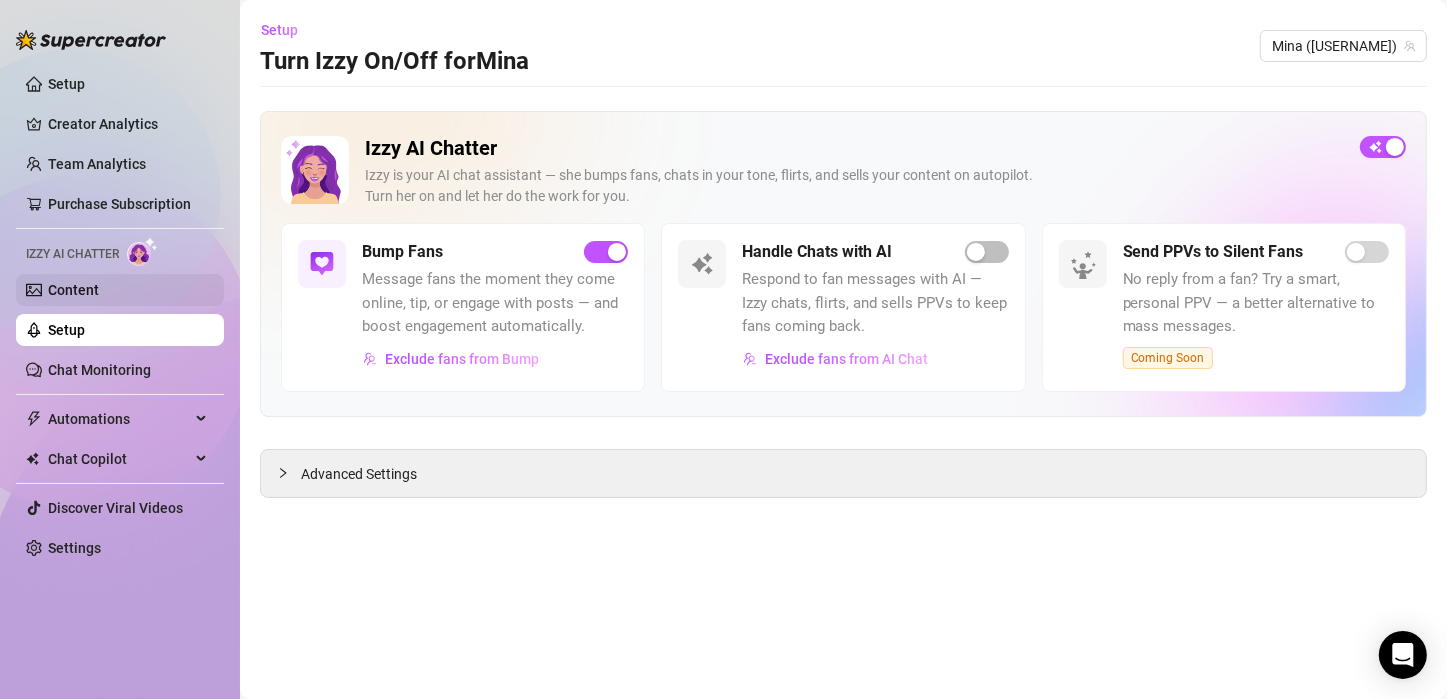 click on "Content" at bounding box center [73, 290] 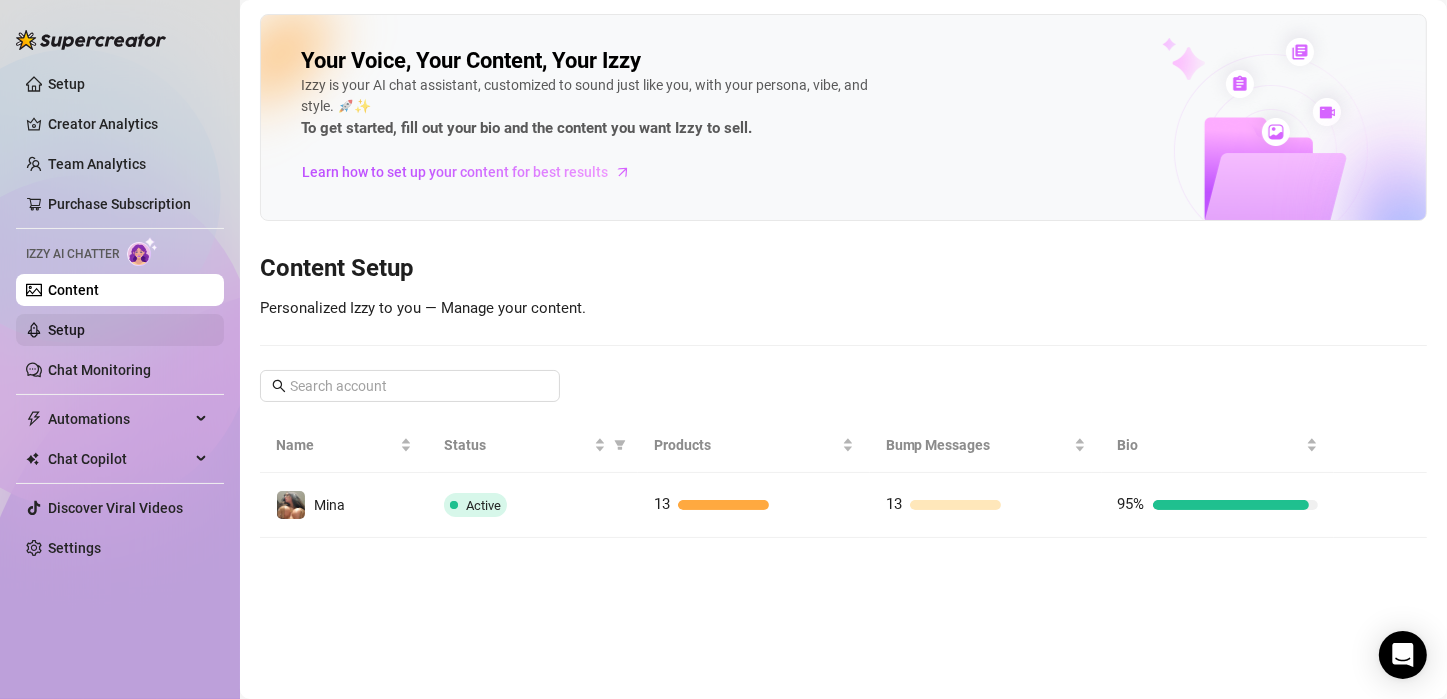 click on "Setup" at bounding box center (66, 330) 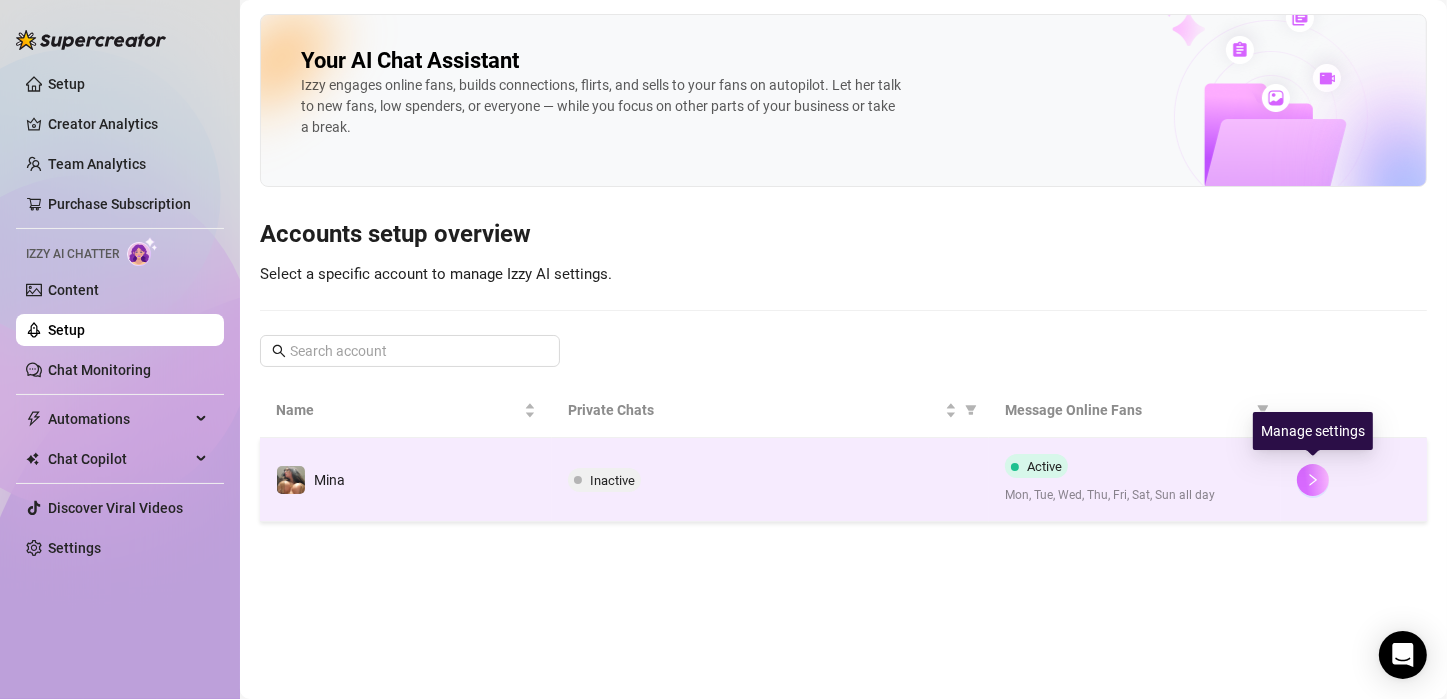 click at bounding box center [1313, 480] 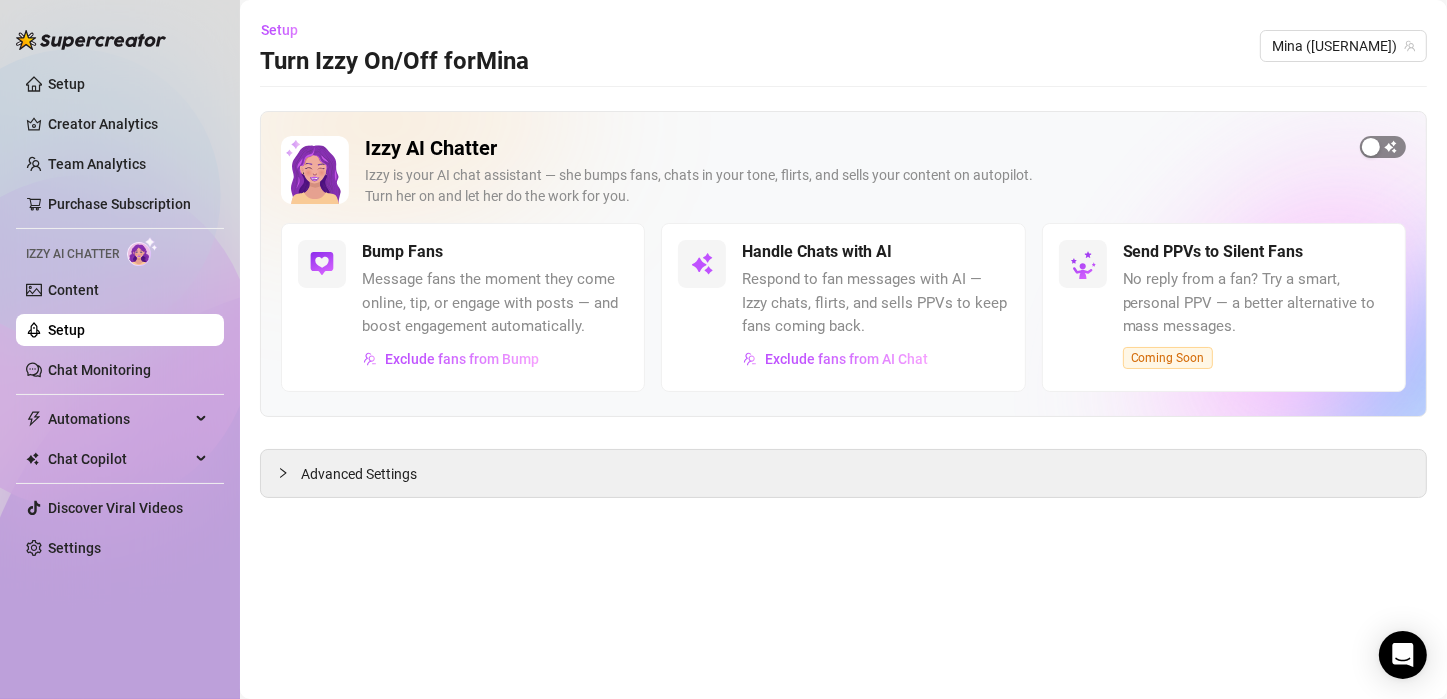 click at bounding box center [1371, 147] 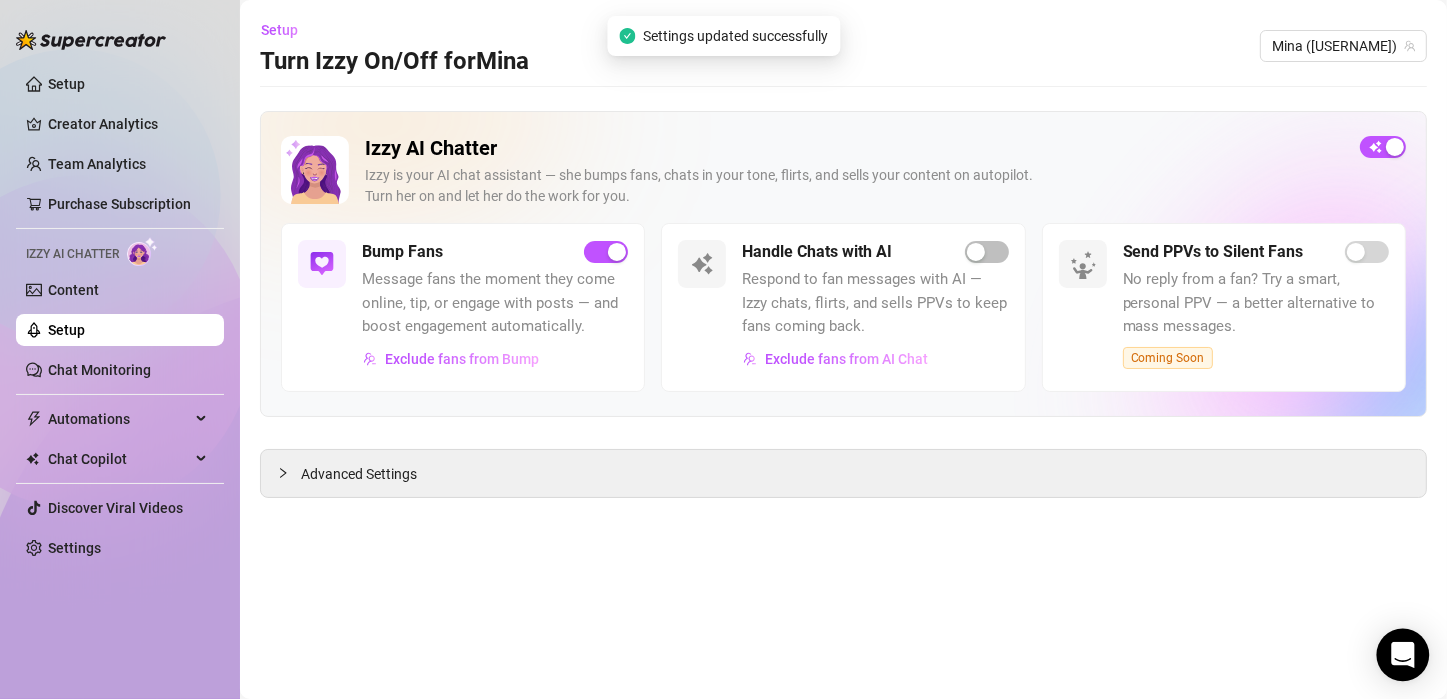 click 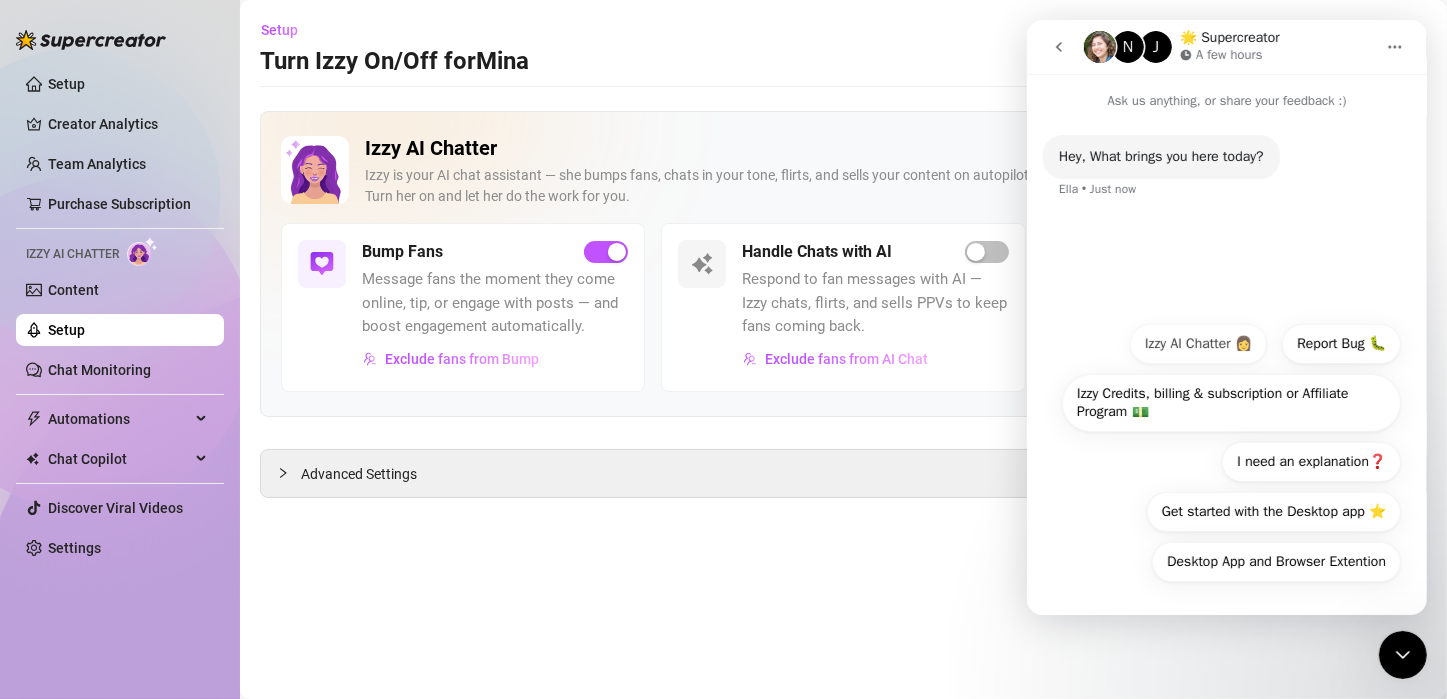 scroll, scrollTop: 0, scrollLeft: 0, axis: both 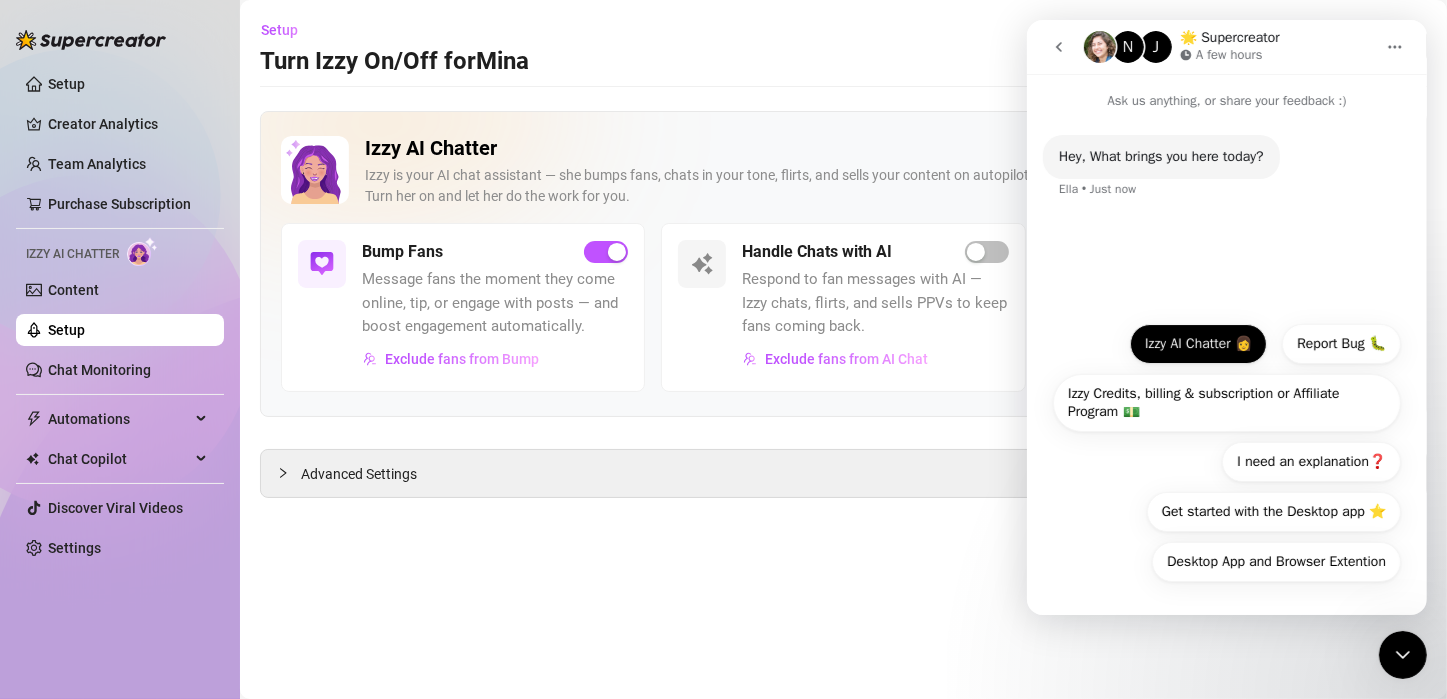 drag, startPoint x: 1231, startPoint y: 343, endPoint x: 1210, endPoint y: 343, distance: 21 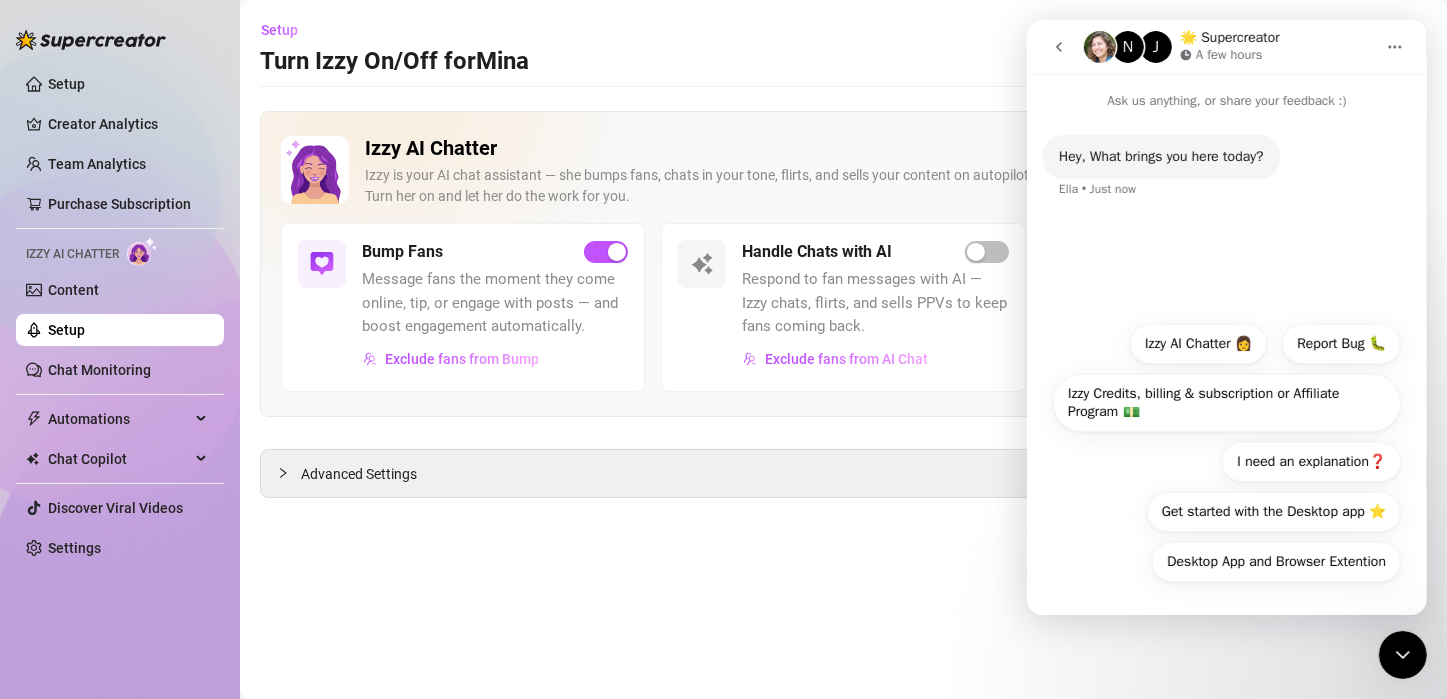 drag, startPoint x: 1210, startPoint y: 343, endPoint x: 1195, endPoint y: 341, distance: 15.132746 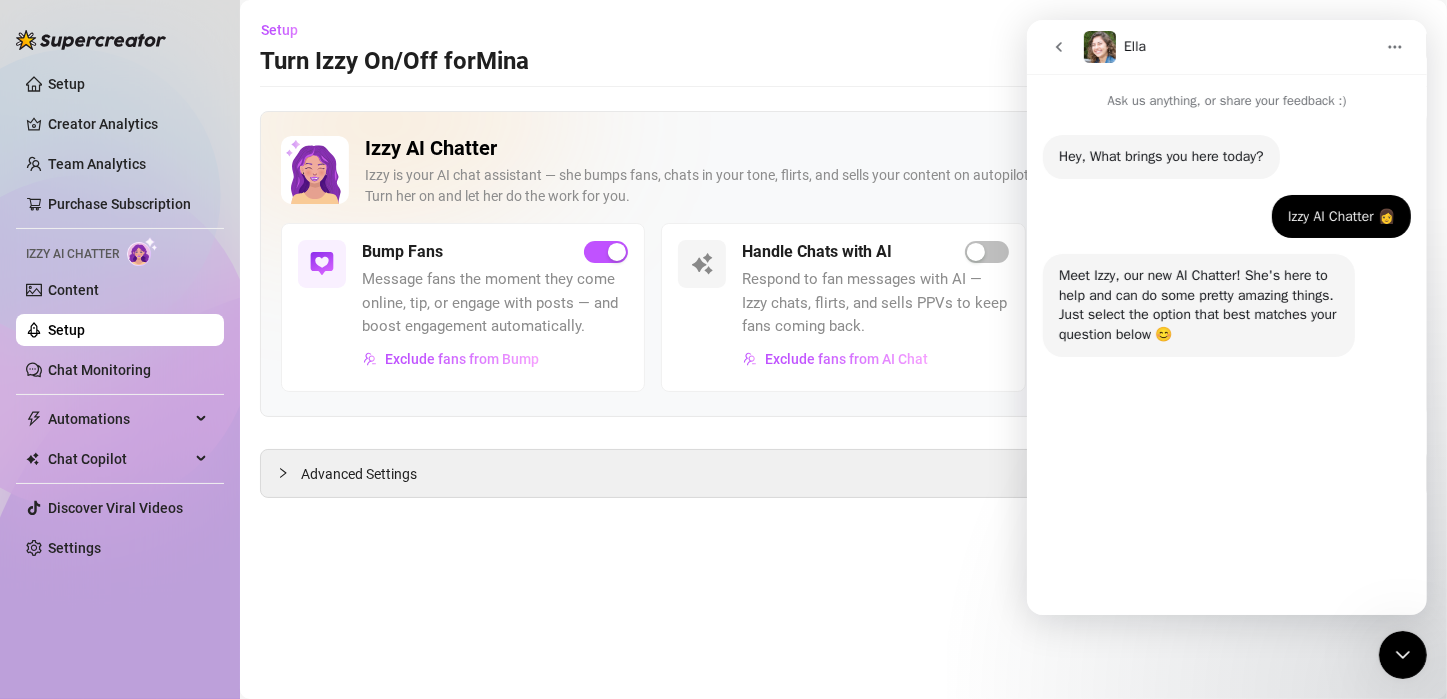 click on "Feedback" at bounding box center (1356, 562) 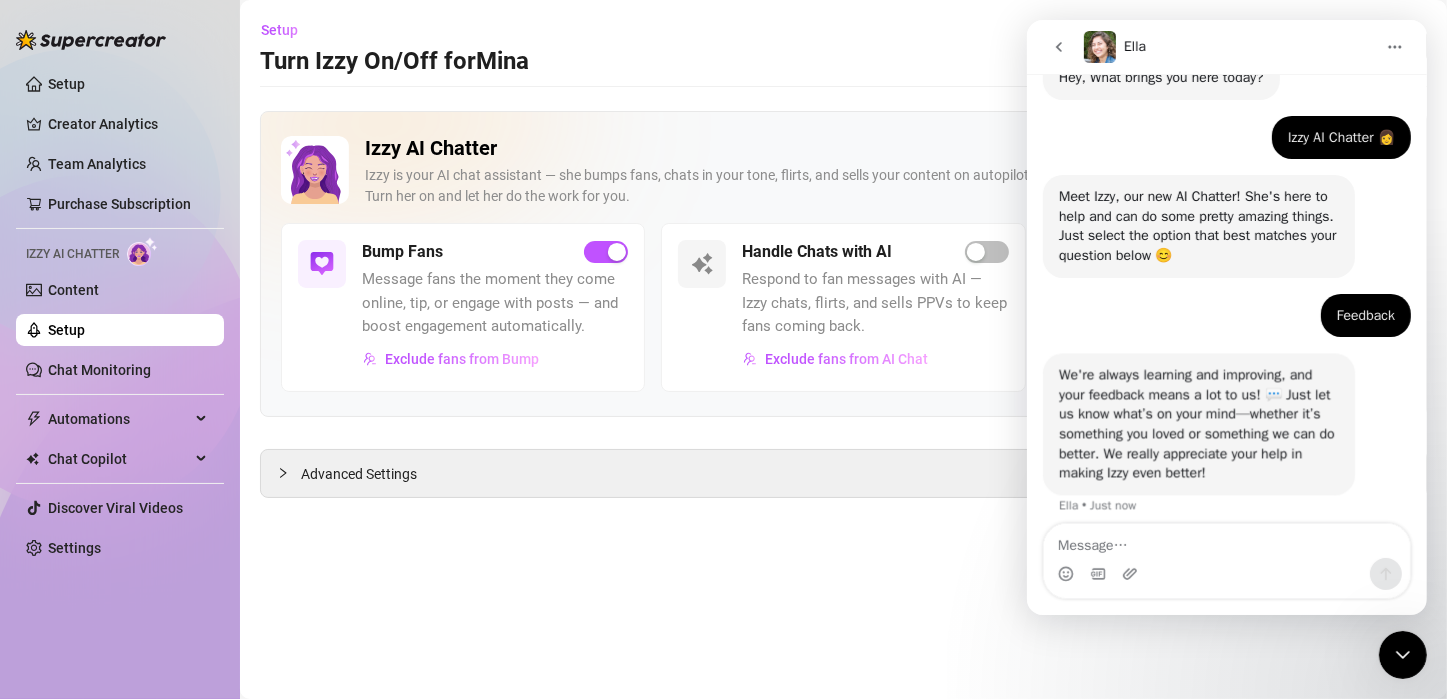 scroll, scrollTop: 91, scrollLeft: 0, axis: vertical 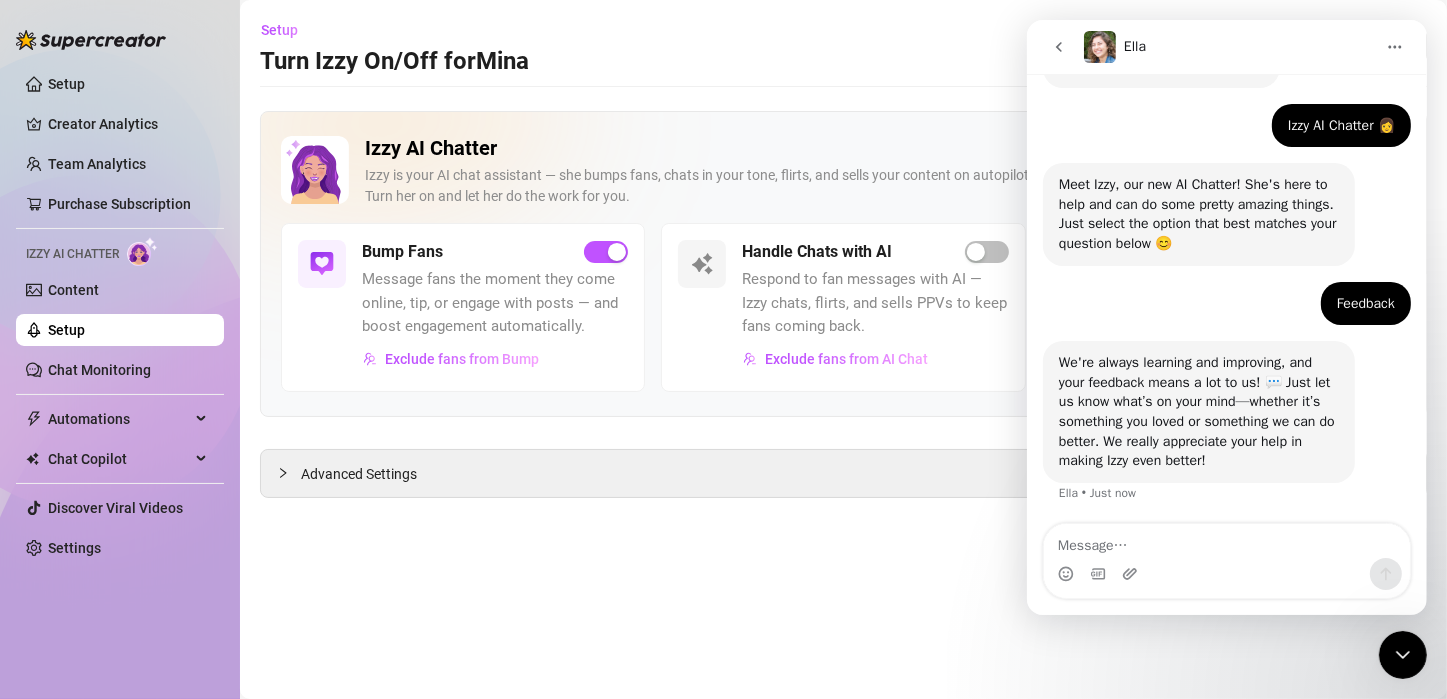 click at bounding box center (1226, 541) 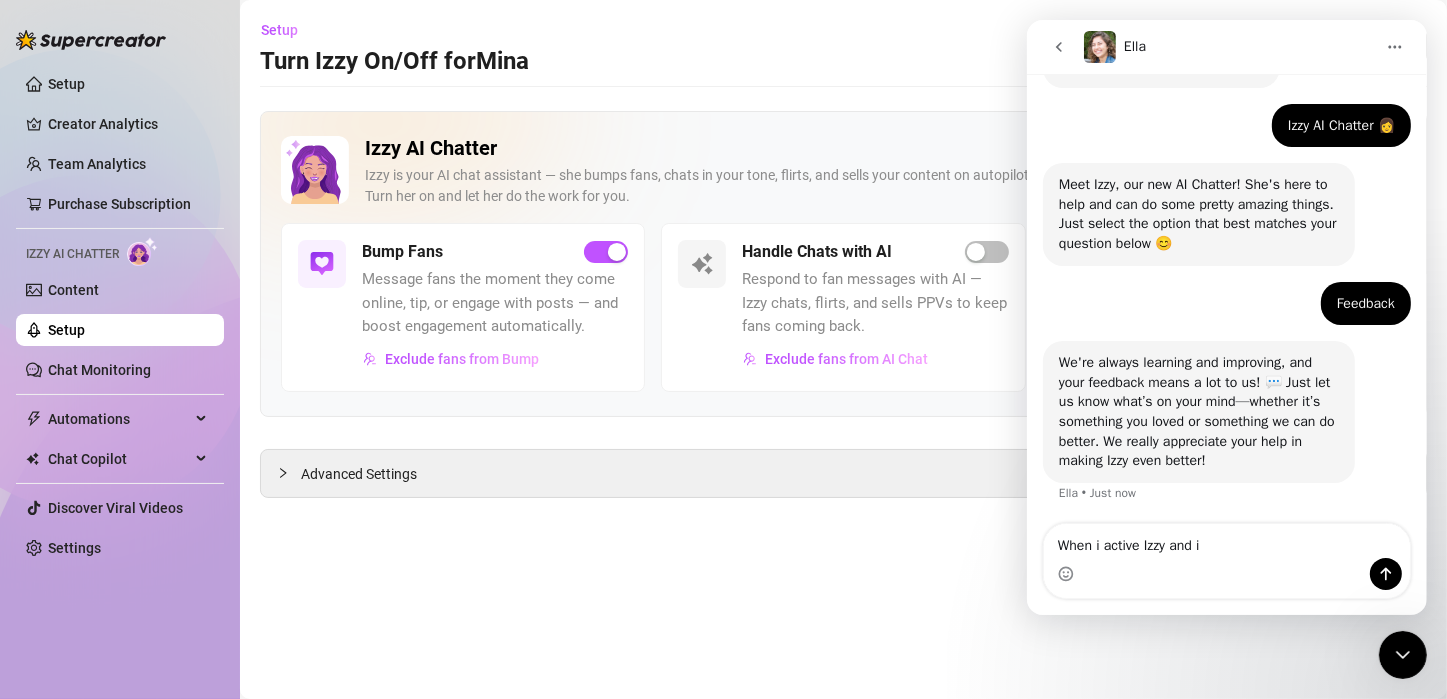 drag, startPoint x: 1235, startPoint y: 549, endPoint x: 885, endPoint y: 576, distance: 351.0399 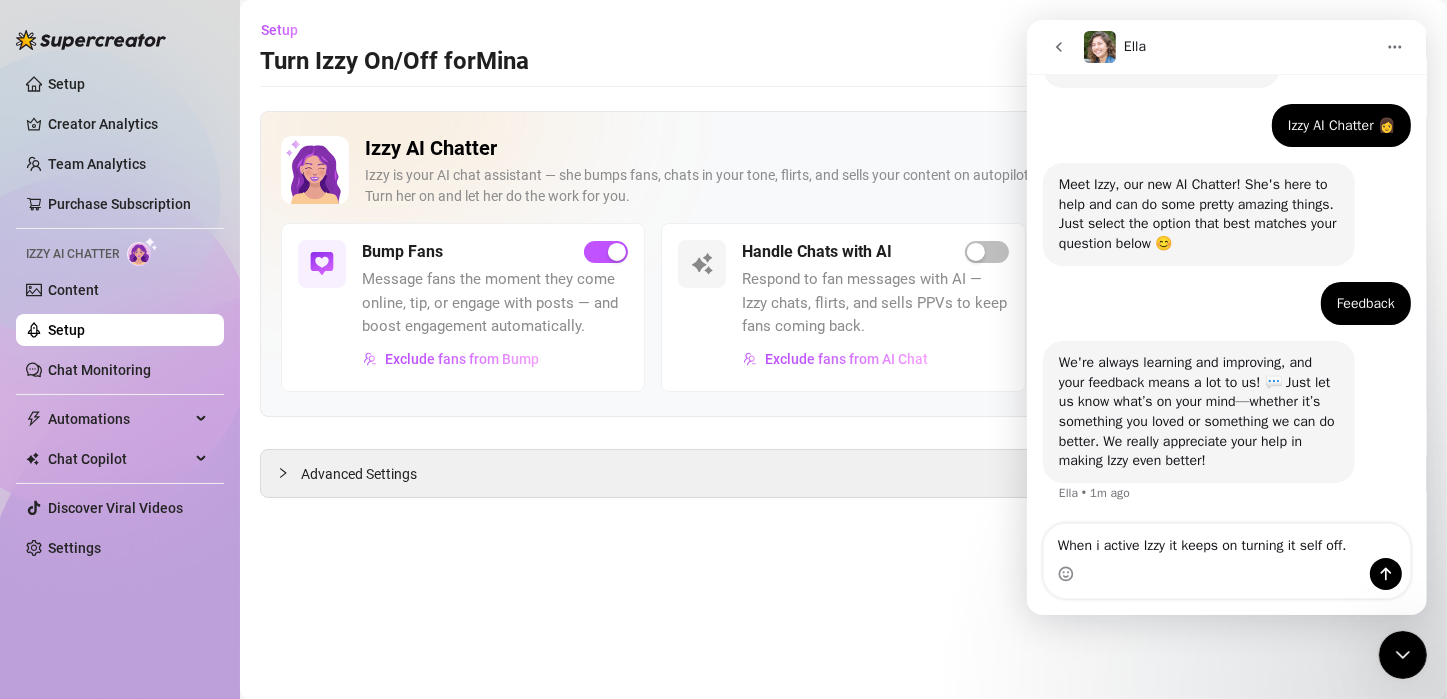 type on "When i active Izzy it keeps on turning it self off." 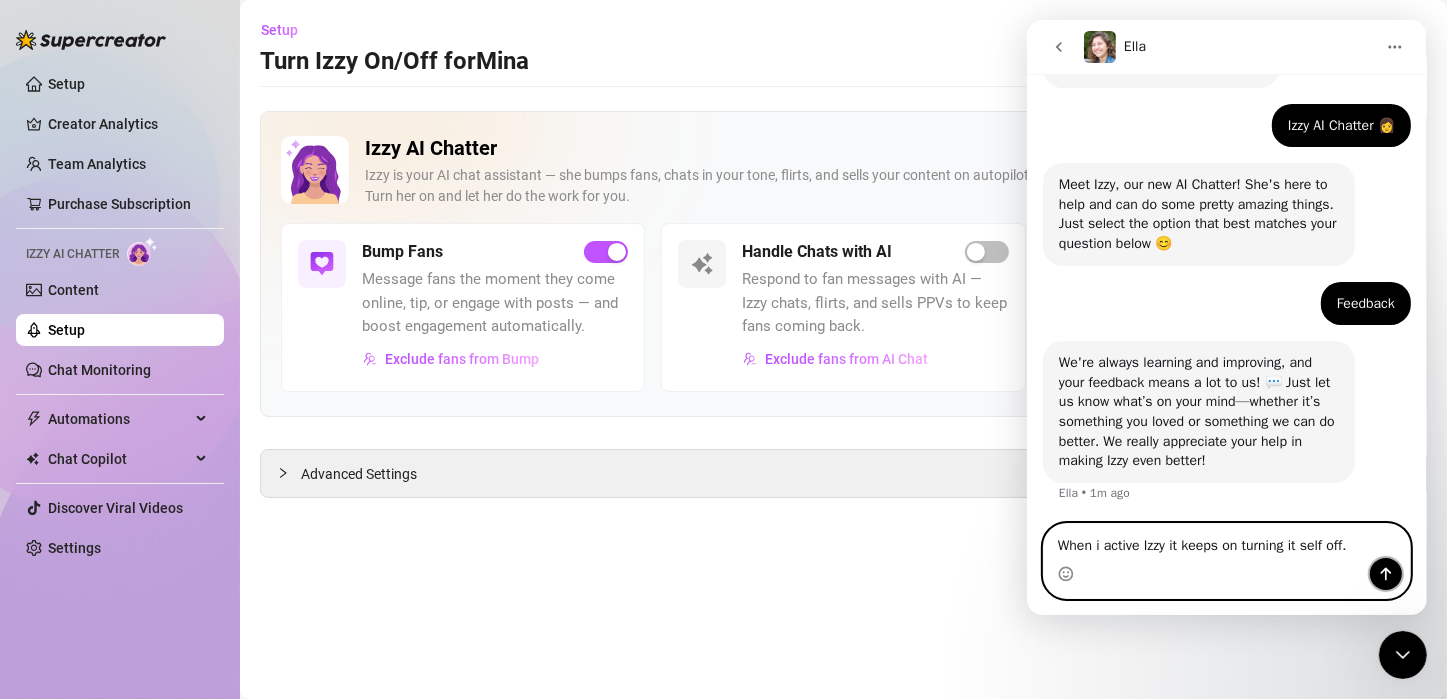 click 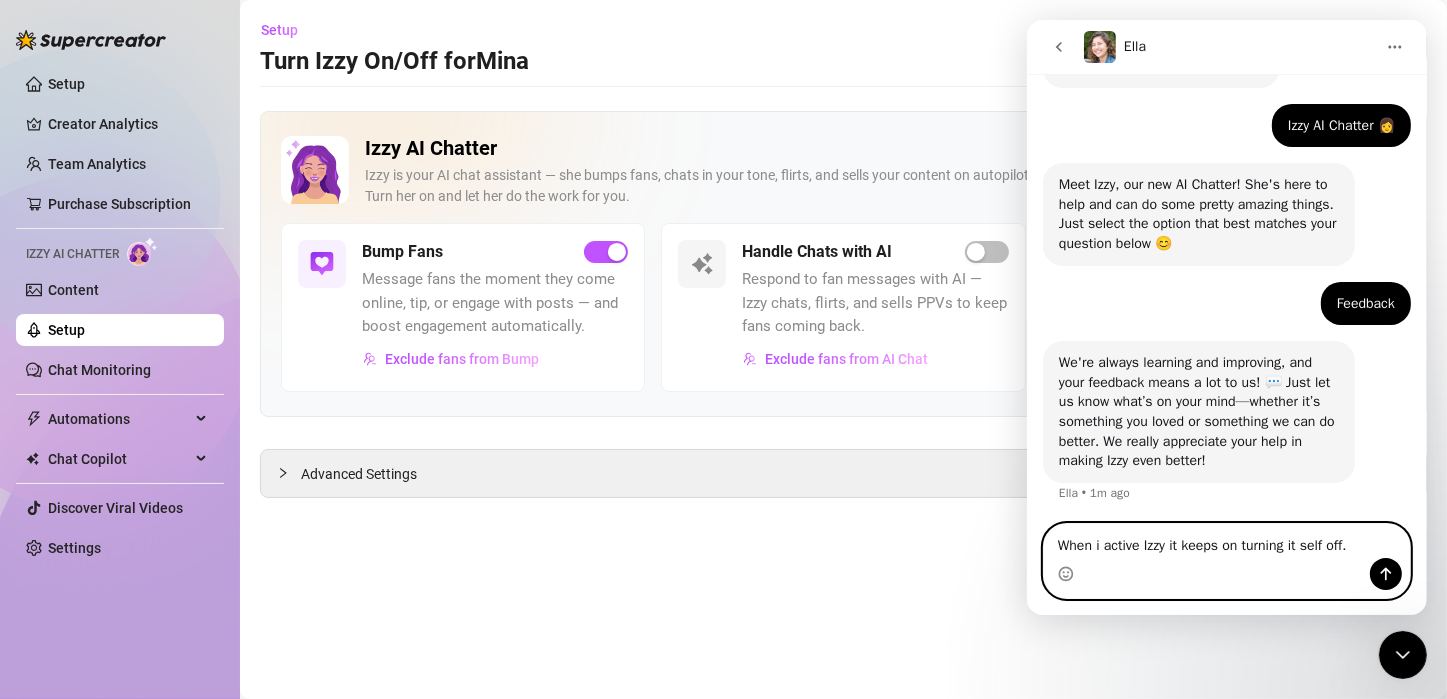 type 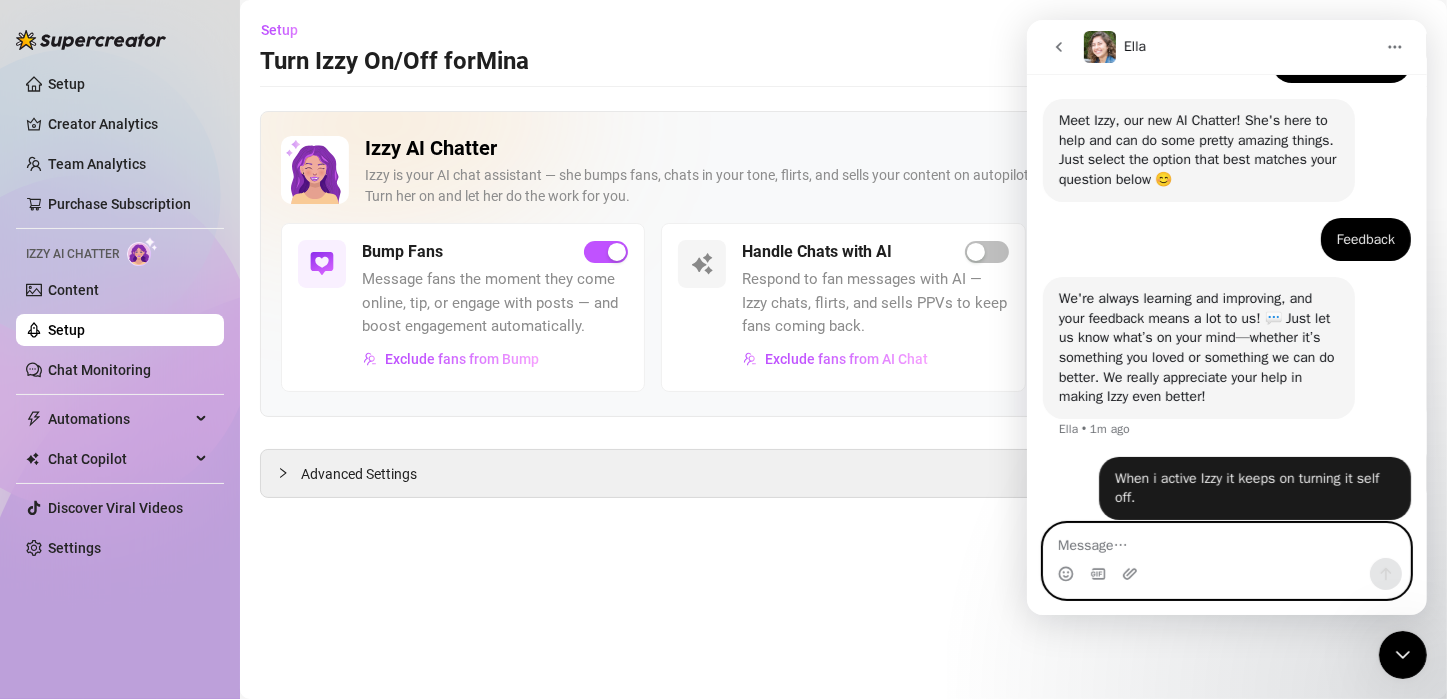 scroll, scrollTop: 170, scrollLeft: 0, axis: vertical 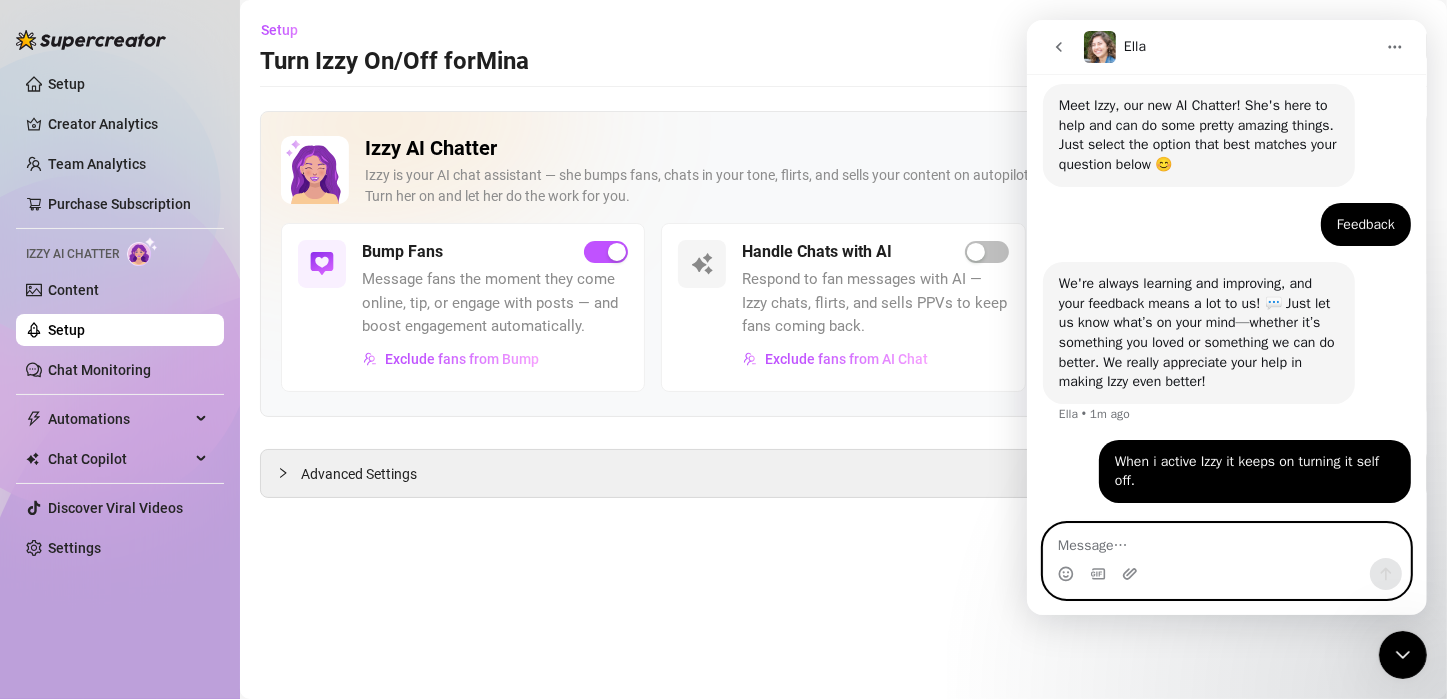 click at bounding box center (1226, 541) 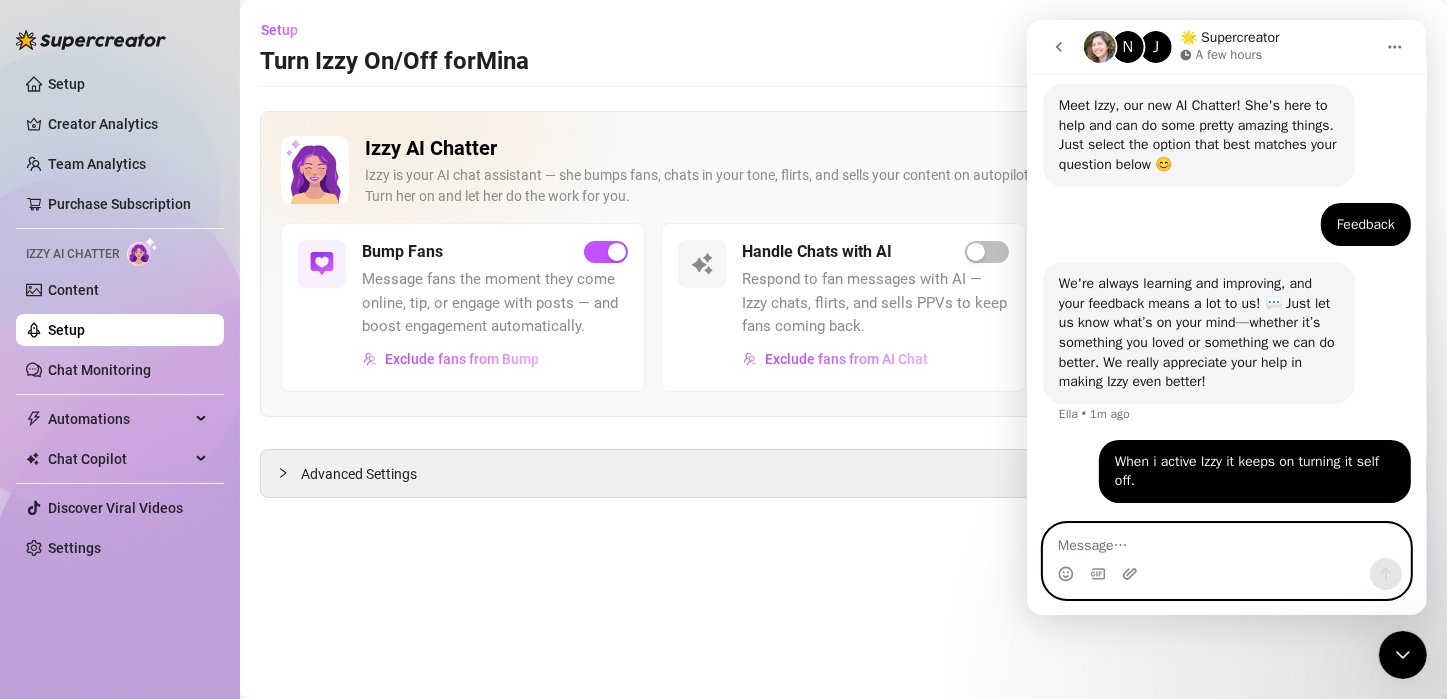 click at bounding box center (1226, 541) 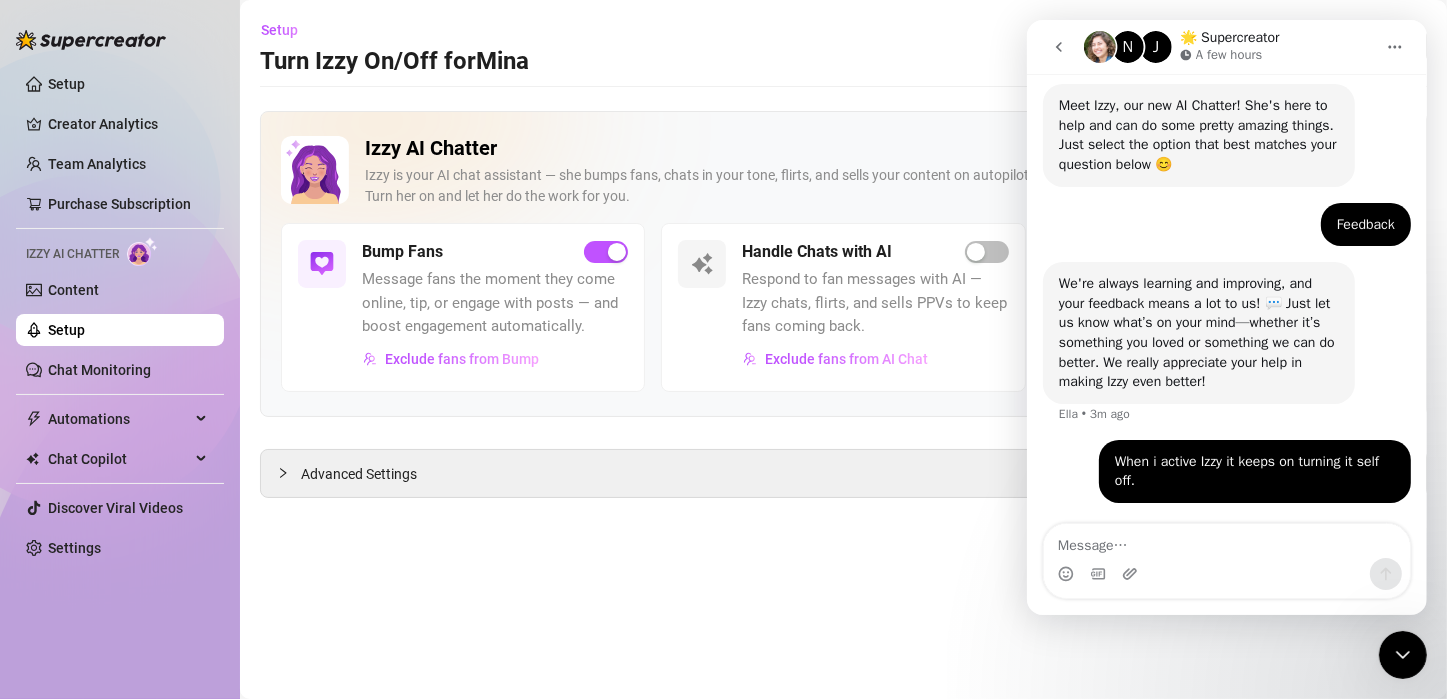 click on "Setup Turn Izzy On/Off for  Mina [USERNAME] ([USERNAME]) Izzy AI Chatter Izzy is your AI chat assistant — she bumps fans, chats in your tone, flirts, and sells your content on autopilot. Turn her on and let her do the work for you. Bump Fans Message fans the moment they come online, tip, or engage with posts — and boost engagement automatically. Exclude fans from Bump Handle Chats with AI Respond to fan messages with AI — Izzy chats, flirts, and sells PPVs to keep fans coming back. Exclude fans from AI Chat Send PPVs to Silent Fans No reply from a fan? Try a smart, personal PPV — a better alternative to mass messages. Coming Soon Advanced Settings" at bounding box center [843, 349] 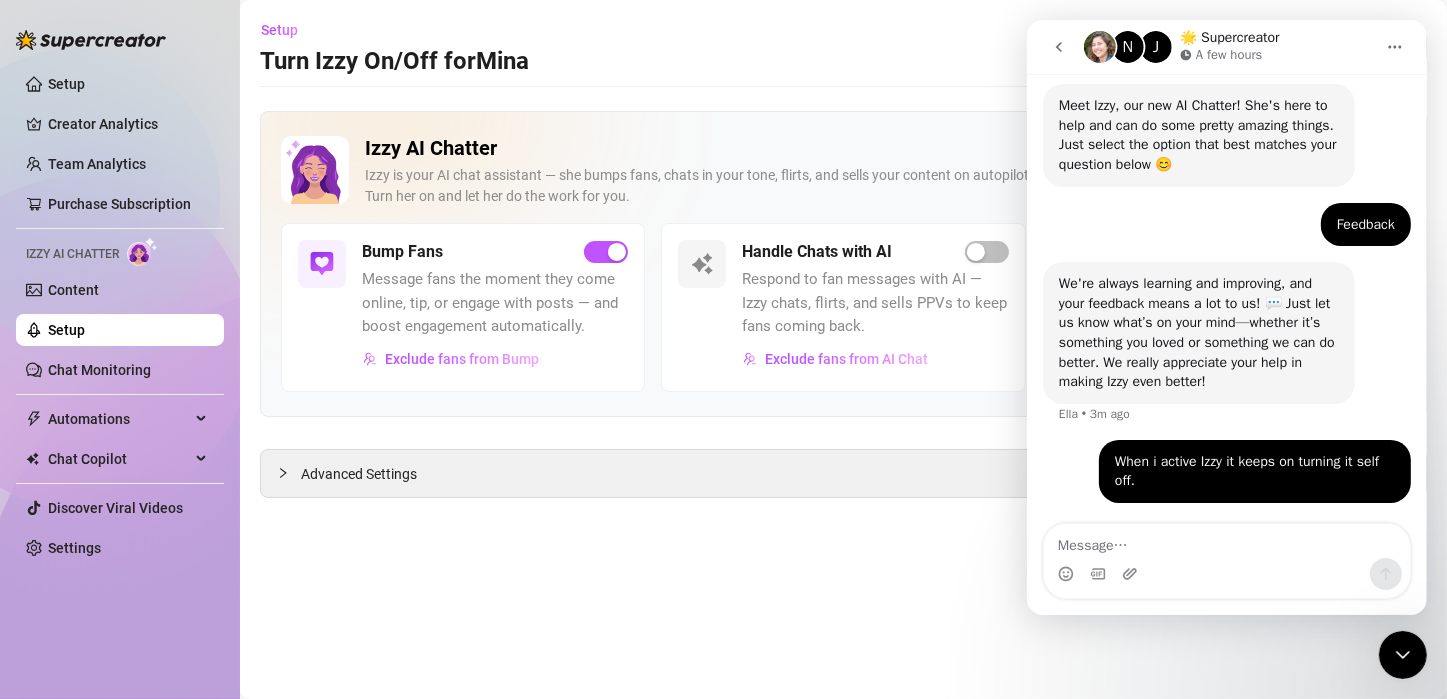 click at bounding box center [1058, 47] 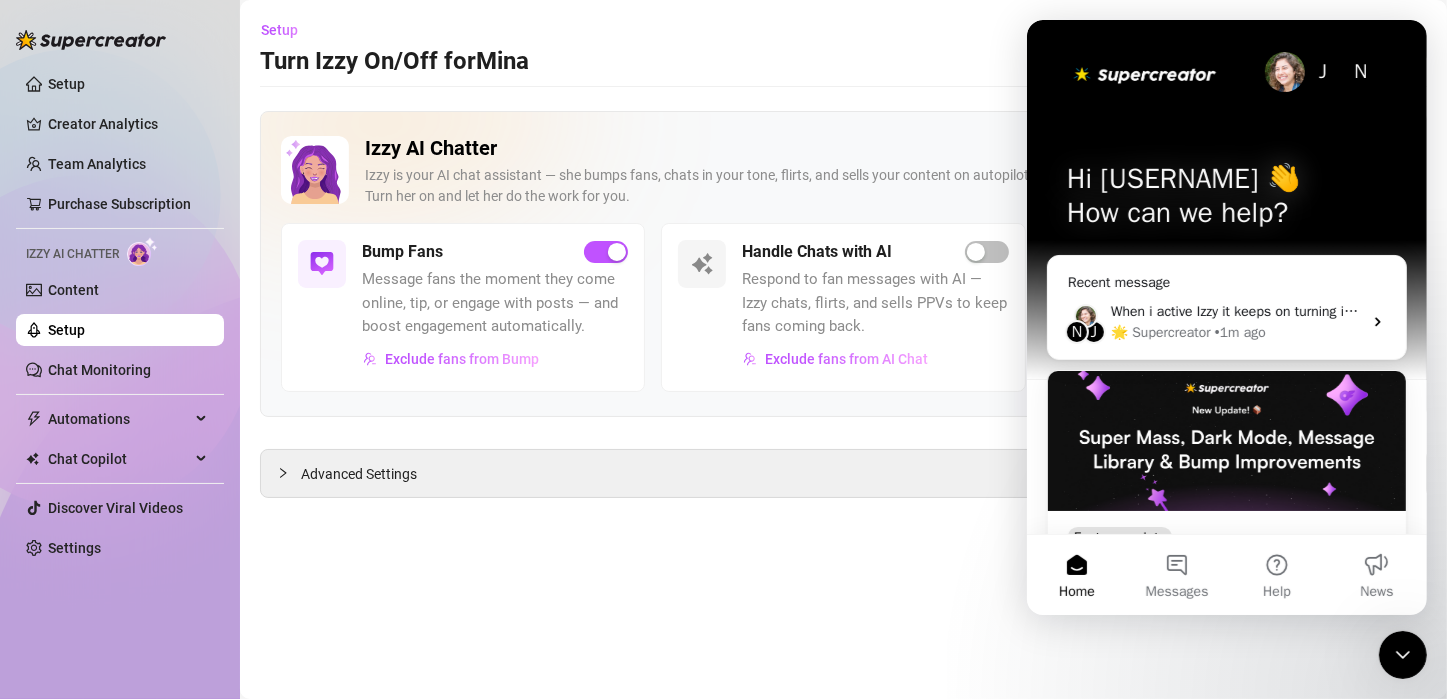 scroll, scrollTop: 0, scrollLeft: 0, axis: both 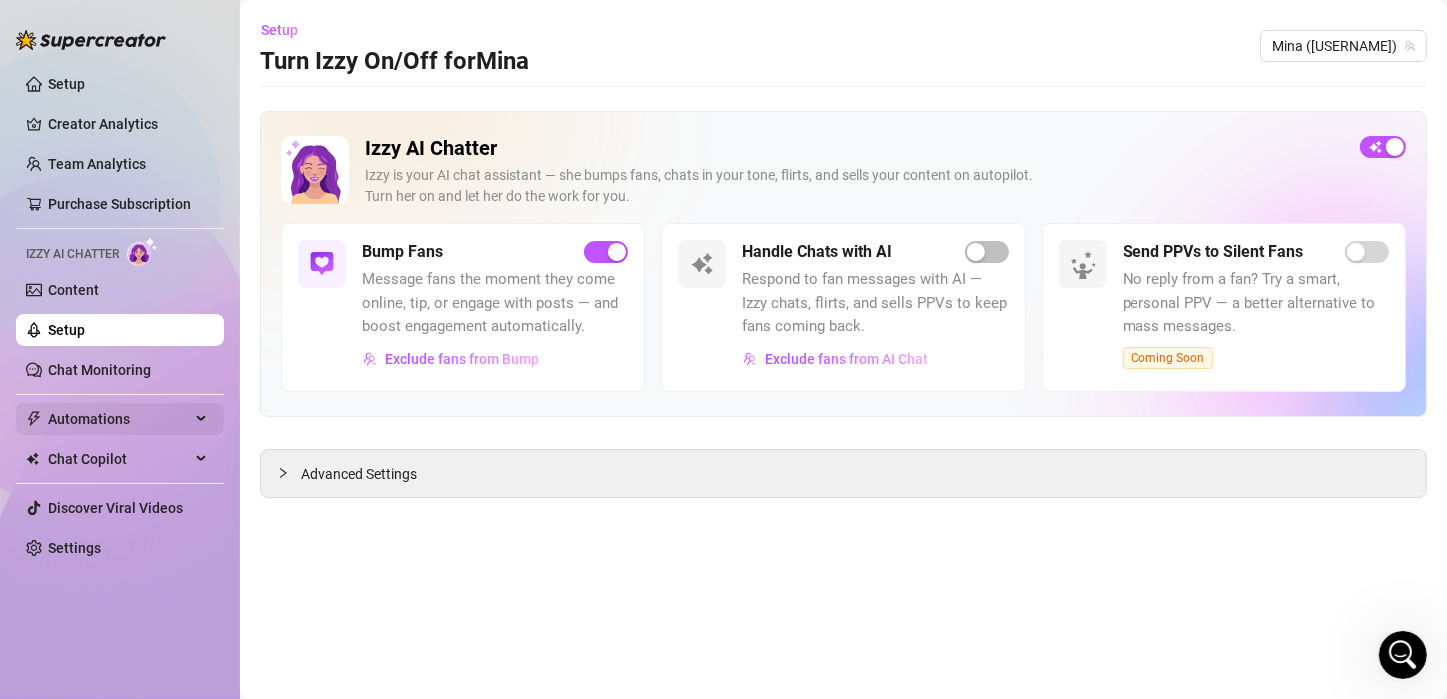 click on "Automations" at bounding box center [119, 419] 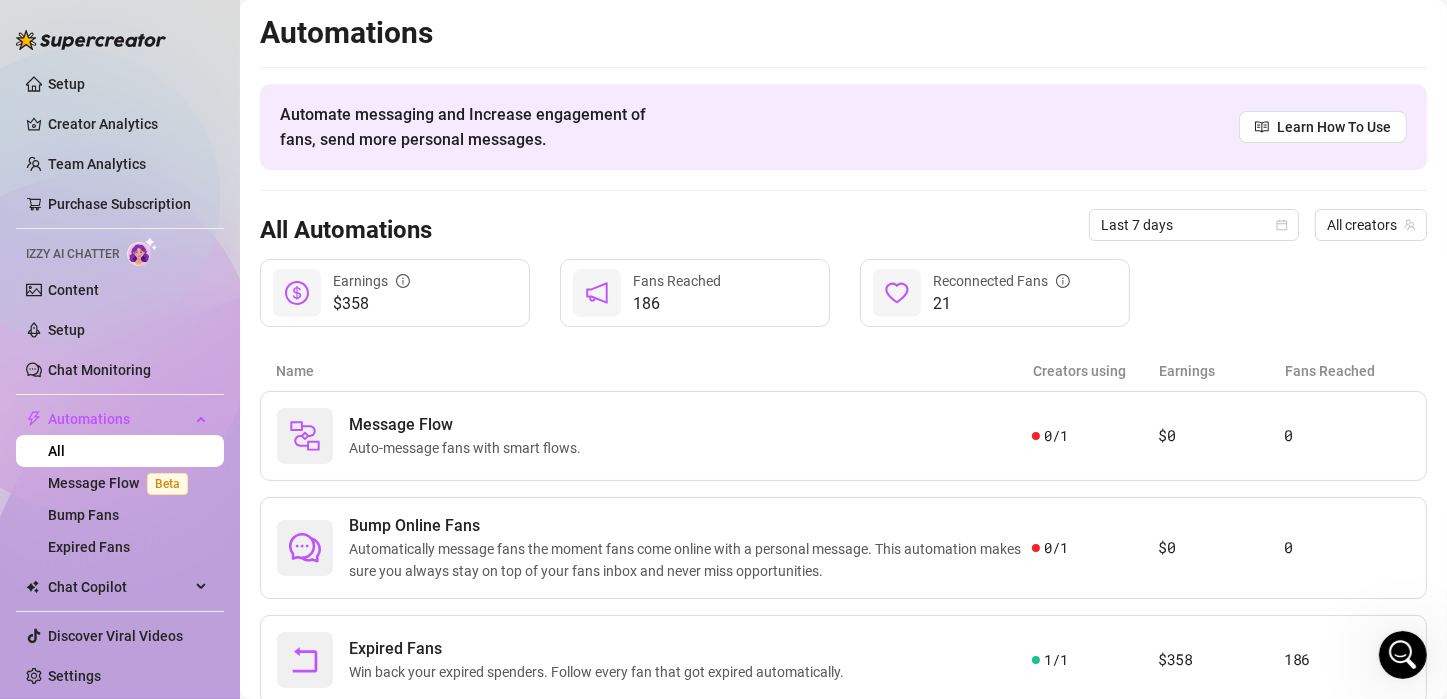 click on "Name" at bounding box center [654, 371] 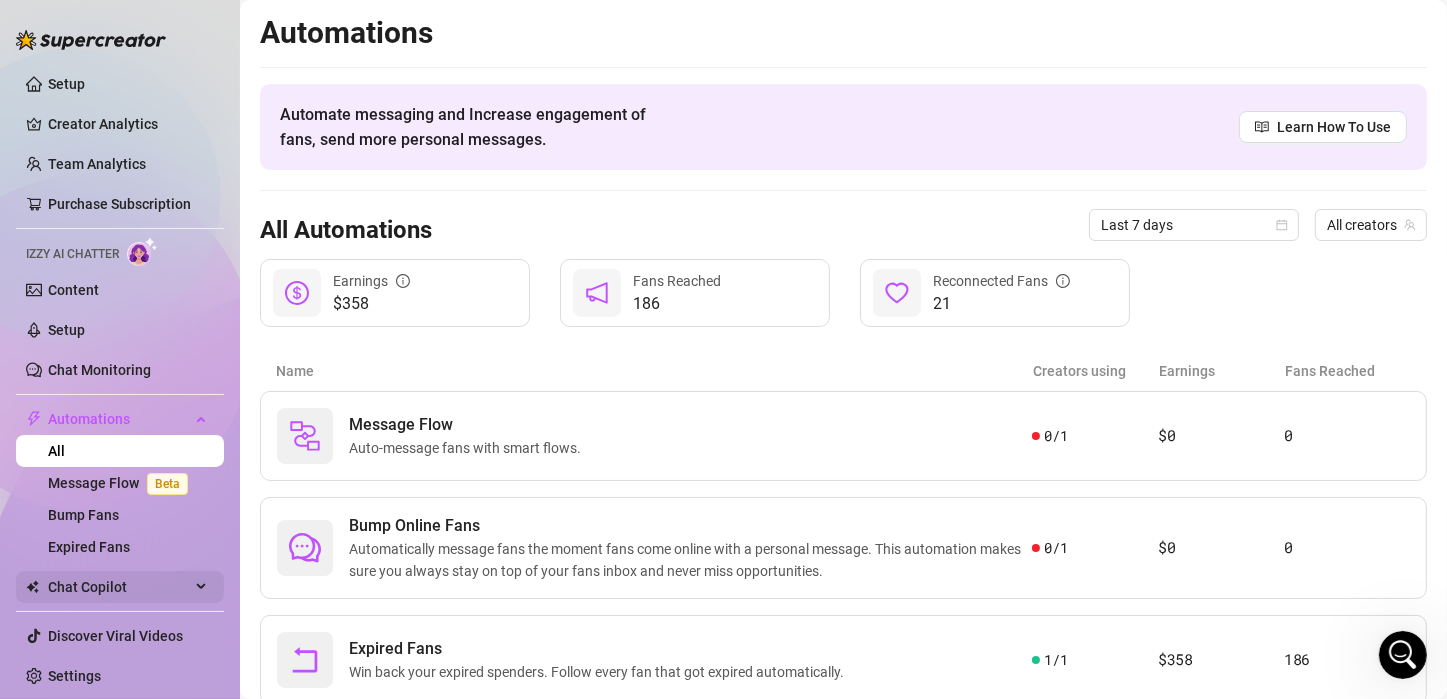 click on "Chat Copilot" at bounding box center (119, 587) 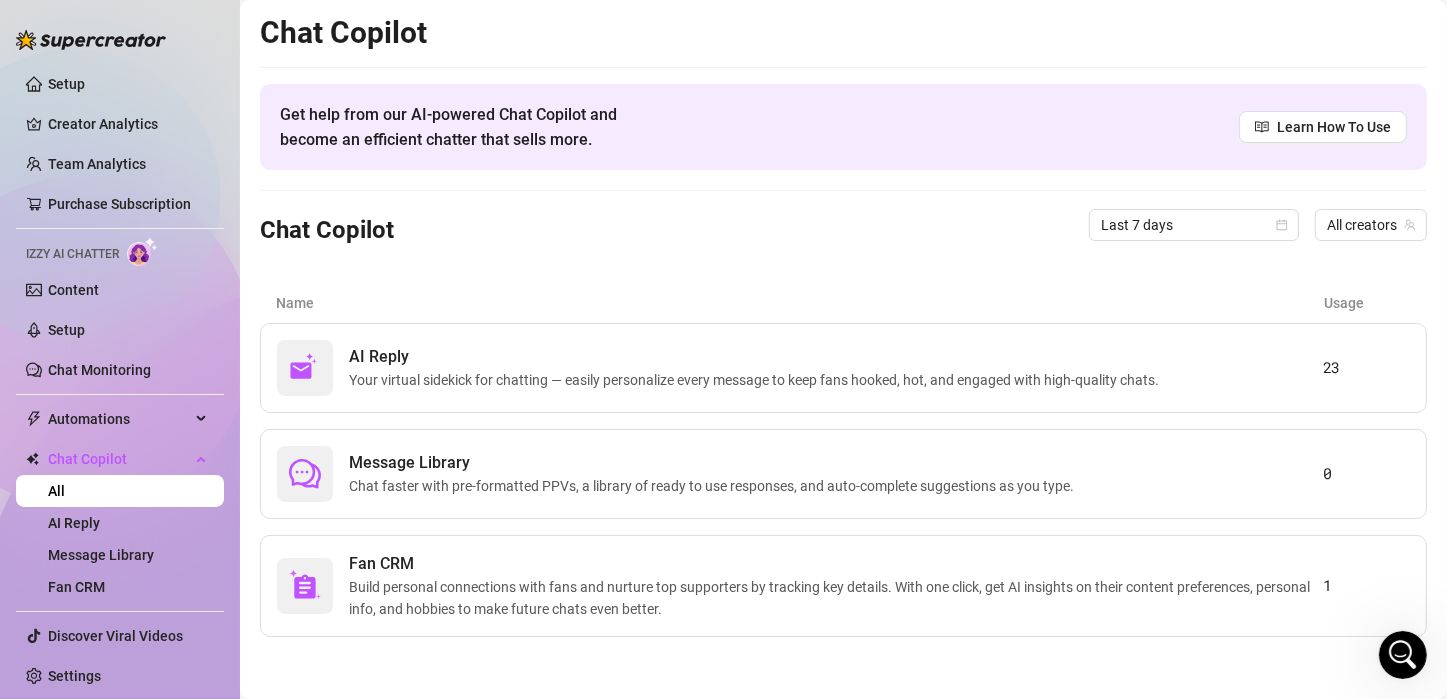 click on "Chat Copilot Get help from our AI-powered Chat Copilot and become an efficient chatter that sells more. Learn How To Use Chat Copilot   Last 7 days All creators Name Usage AI Reply Your virtual sidekick for chatting — easily personalize every message to keep fans hooked, hot, and engaged with high-quality chats. 23 Message Library Chat faster with pre-formatted PPVs, a library of ready to use responses, and auto-complete suggestions as you type. 0 Fan CRM Build personal connections with fans and nurture top supporters by tracking key details. With one click, get AI insights on their content preferences, personal info, and hobbies to make future chats even better. 1" at bounding box center [843, 325] 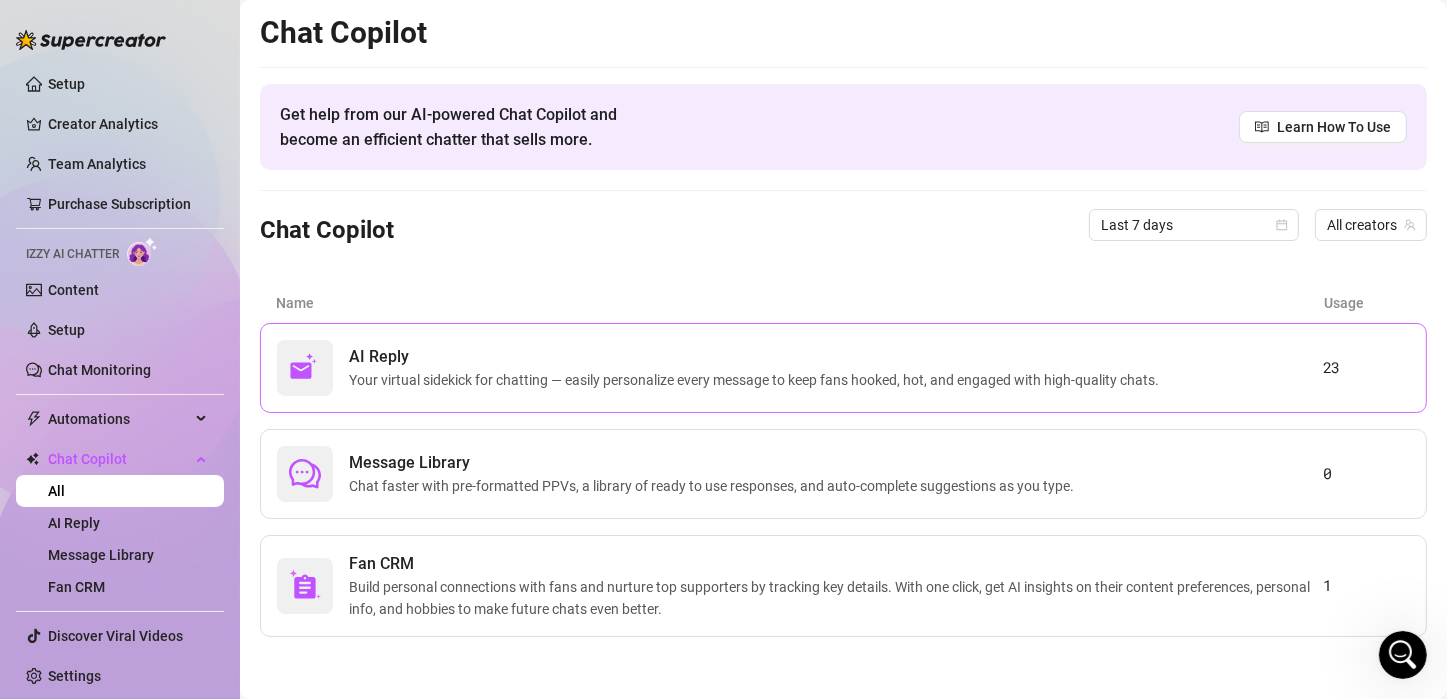 click on "AI Reply" at bounding box center [758, 357] 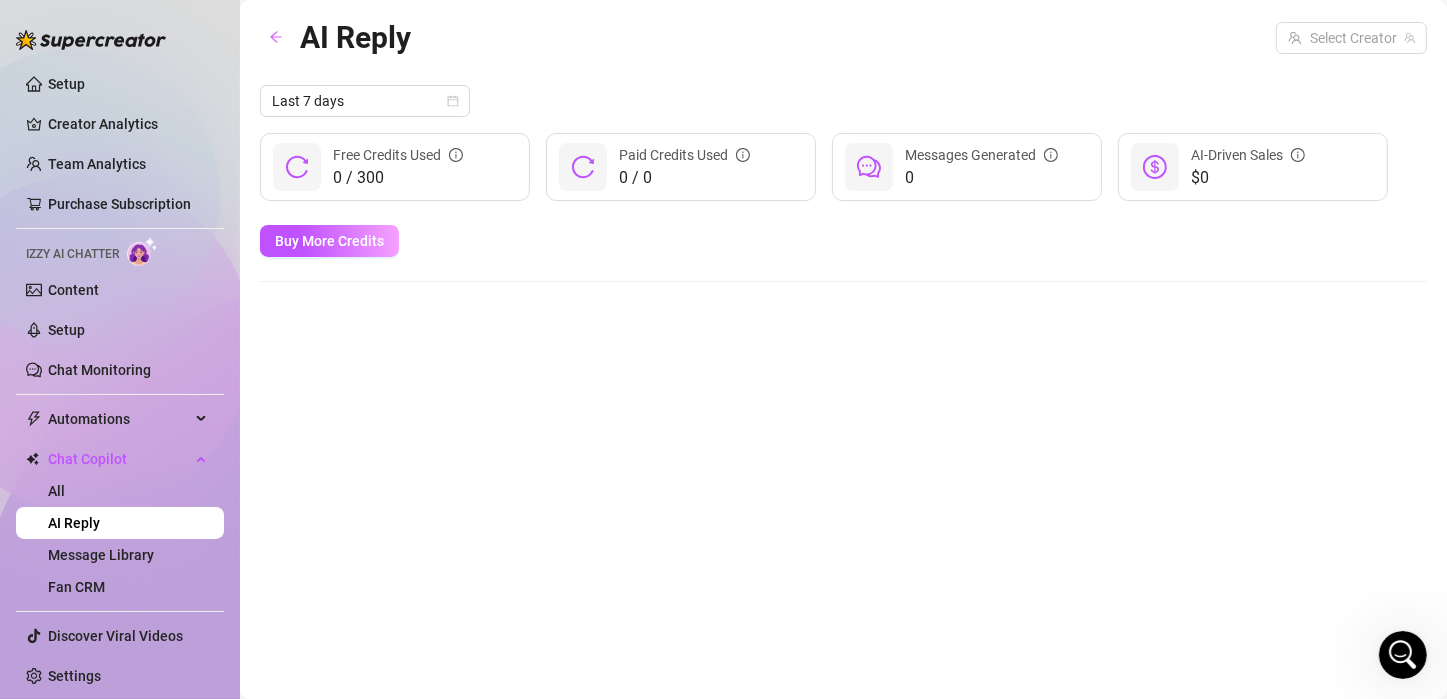 click on "AI Reply Select Creator Last 7 days 0 / 300 Free Credits Used 0 / 0 Paid Credits Used 0 Messages Generated $0 AI-Driven Sales Buy More Credits" at bounding box center (843, 326) 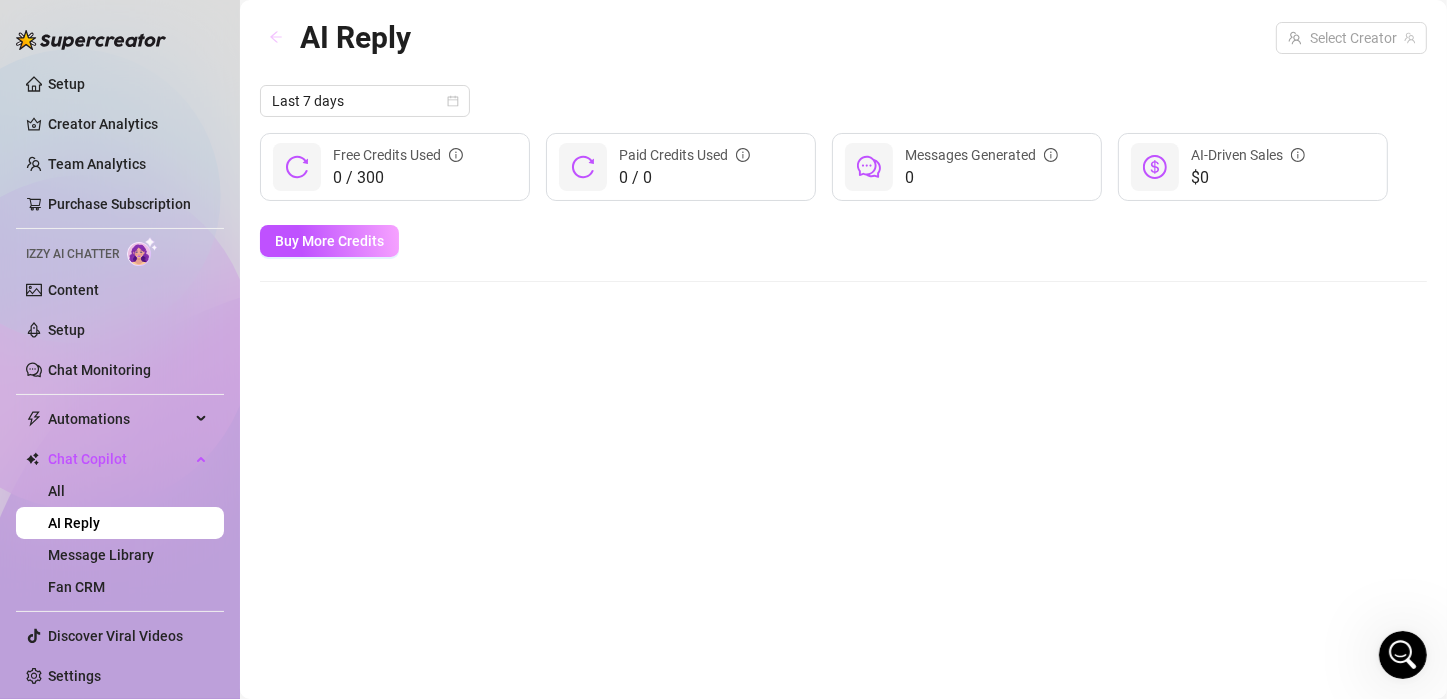 click 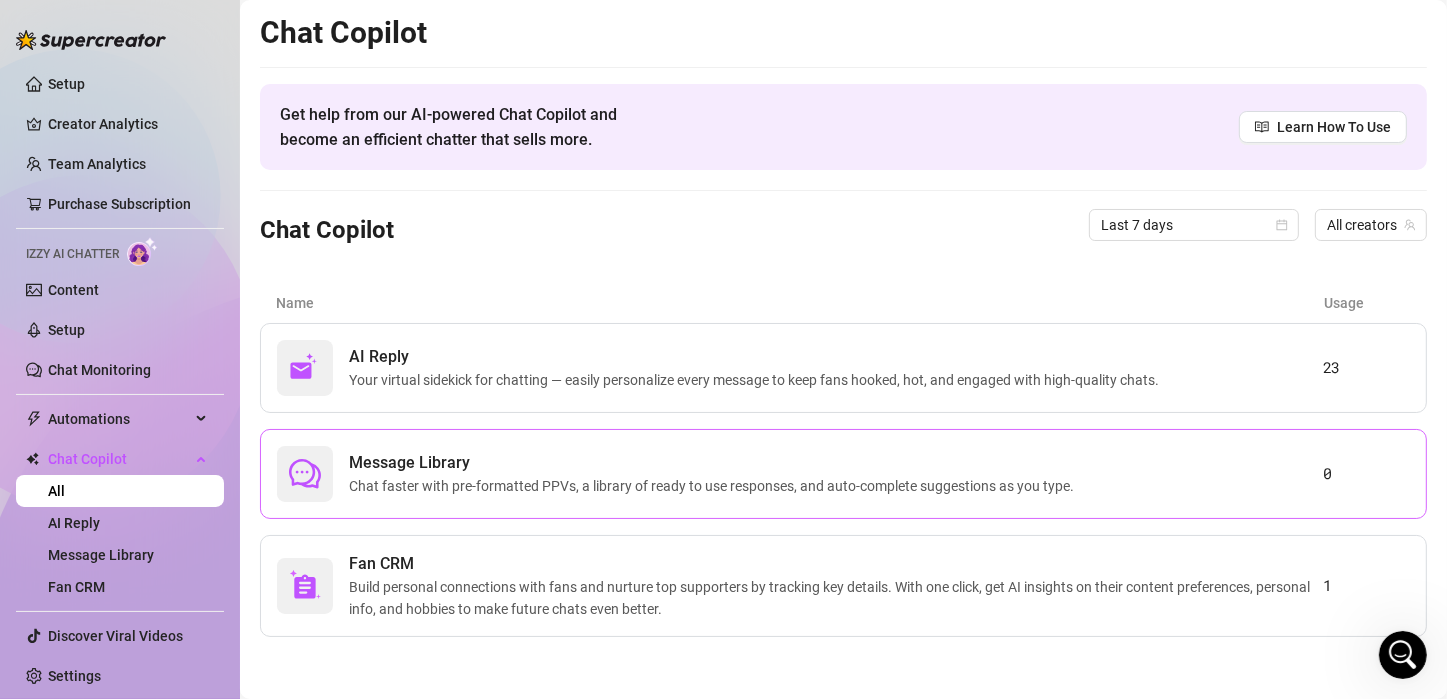 click on "Message Library" at bounding box center (715, 463) 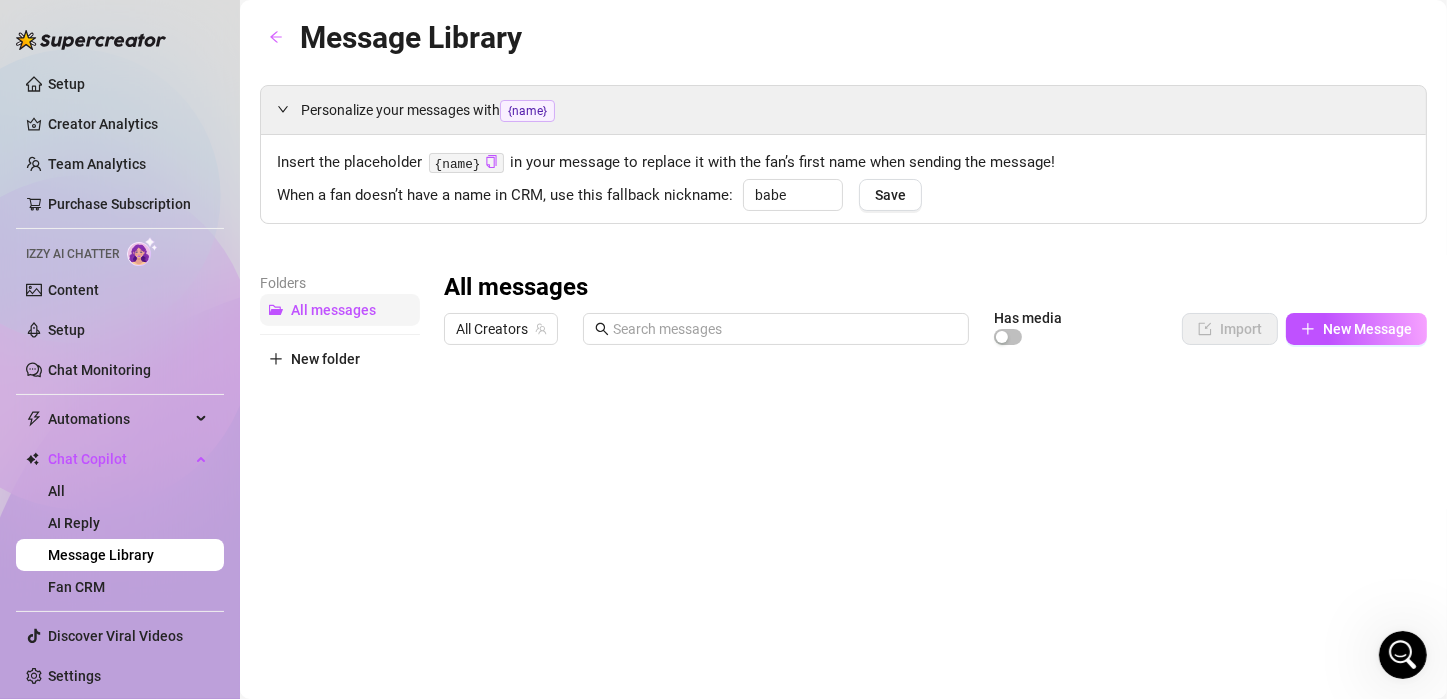 click on "All messages" at bounding box center [333, 310] 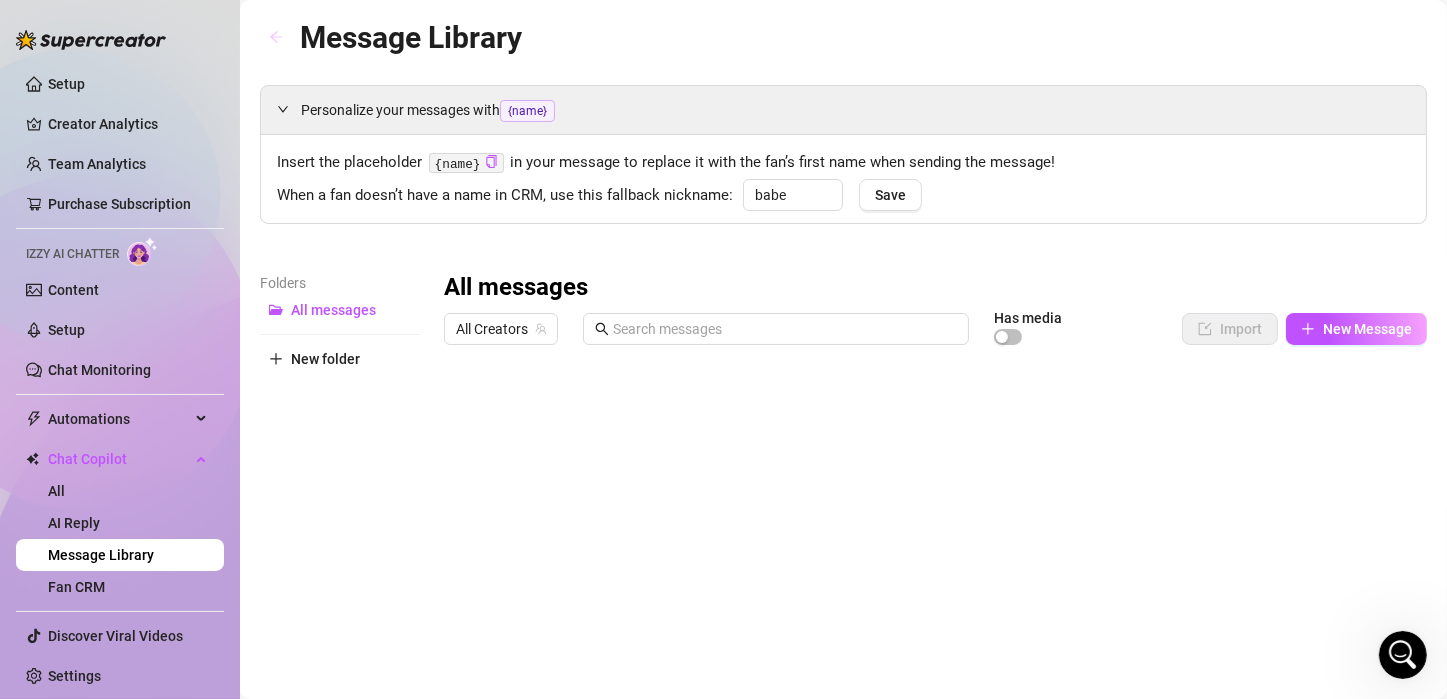 click 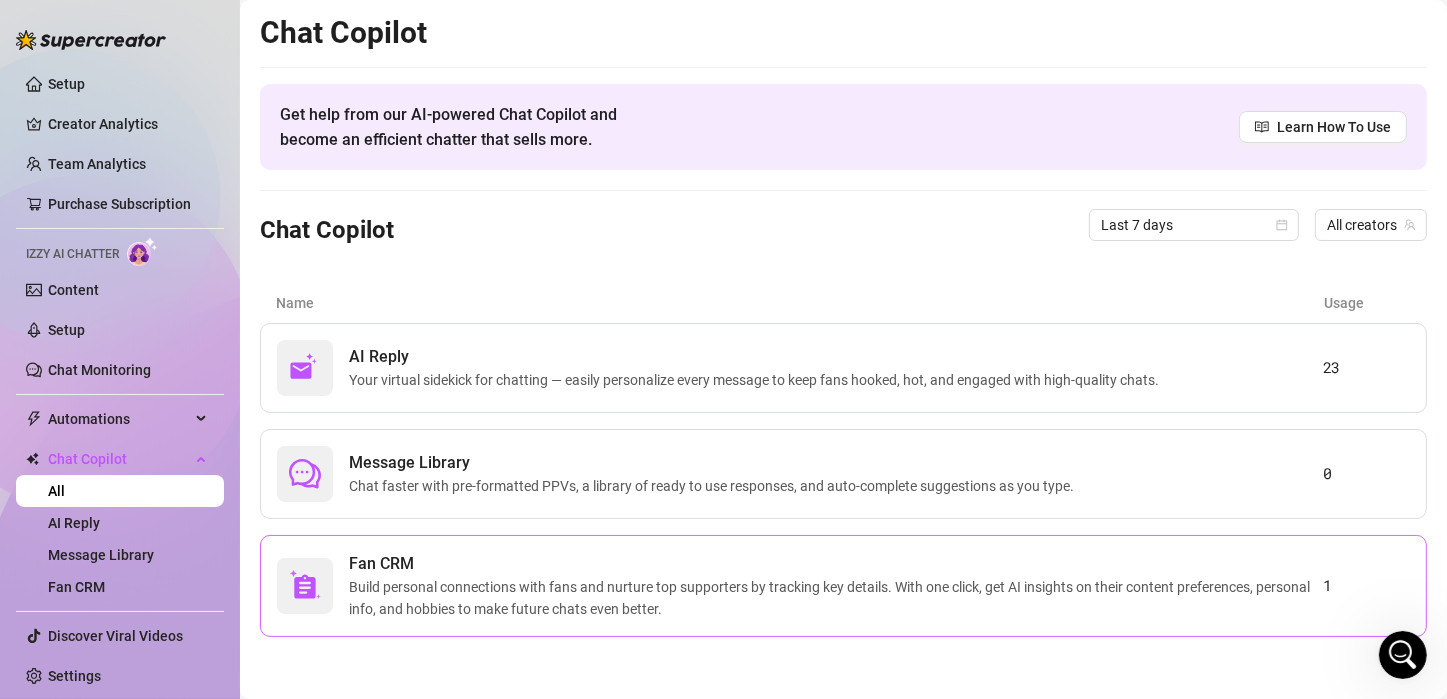 click on "Build personal connections with fans and nurture top supporters by tracking key details. With one click, get AI insights on their content preferences, personal info, and hobbies to make future chats even better." at bounding box center [836, 598] 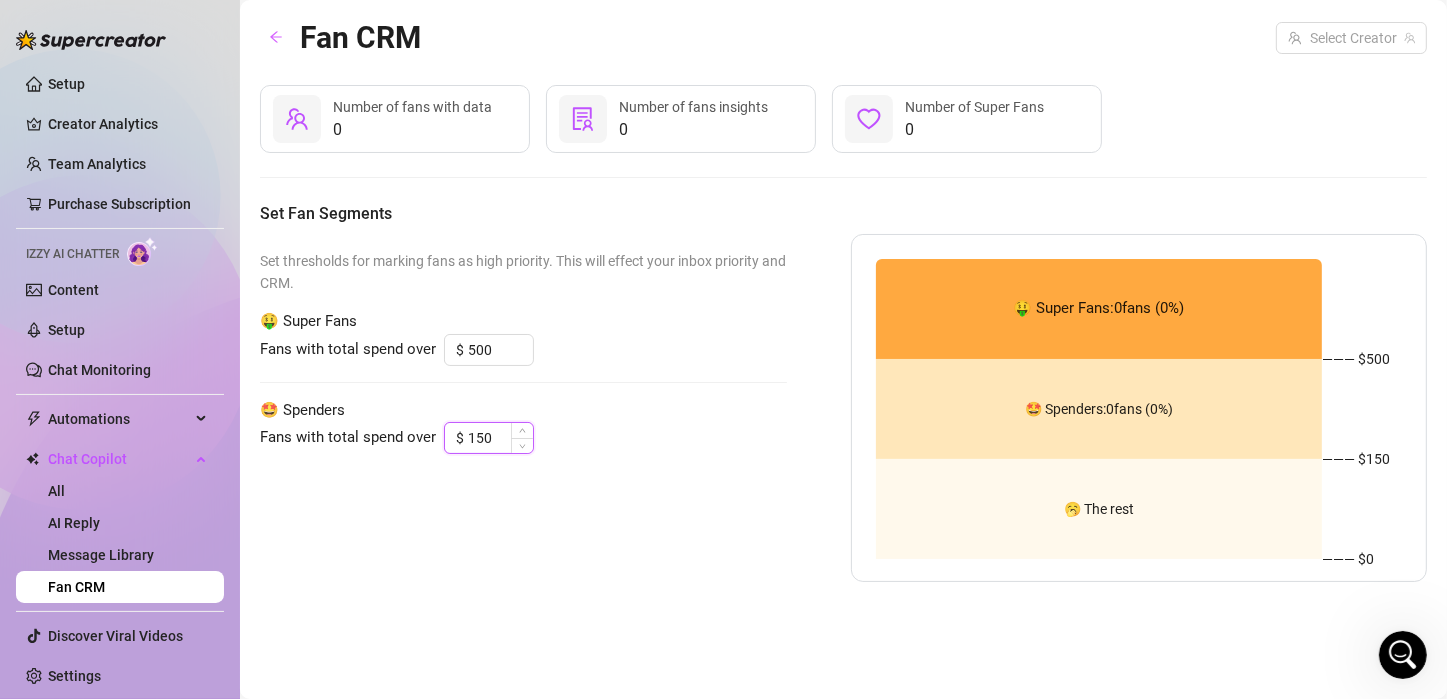 click on "150" at bounding box center [500, 438] 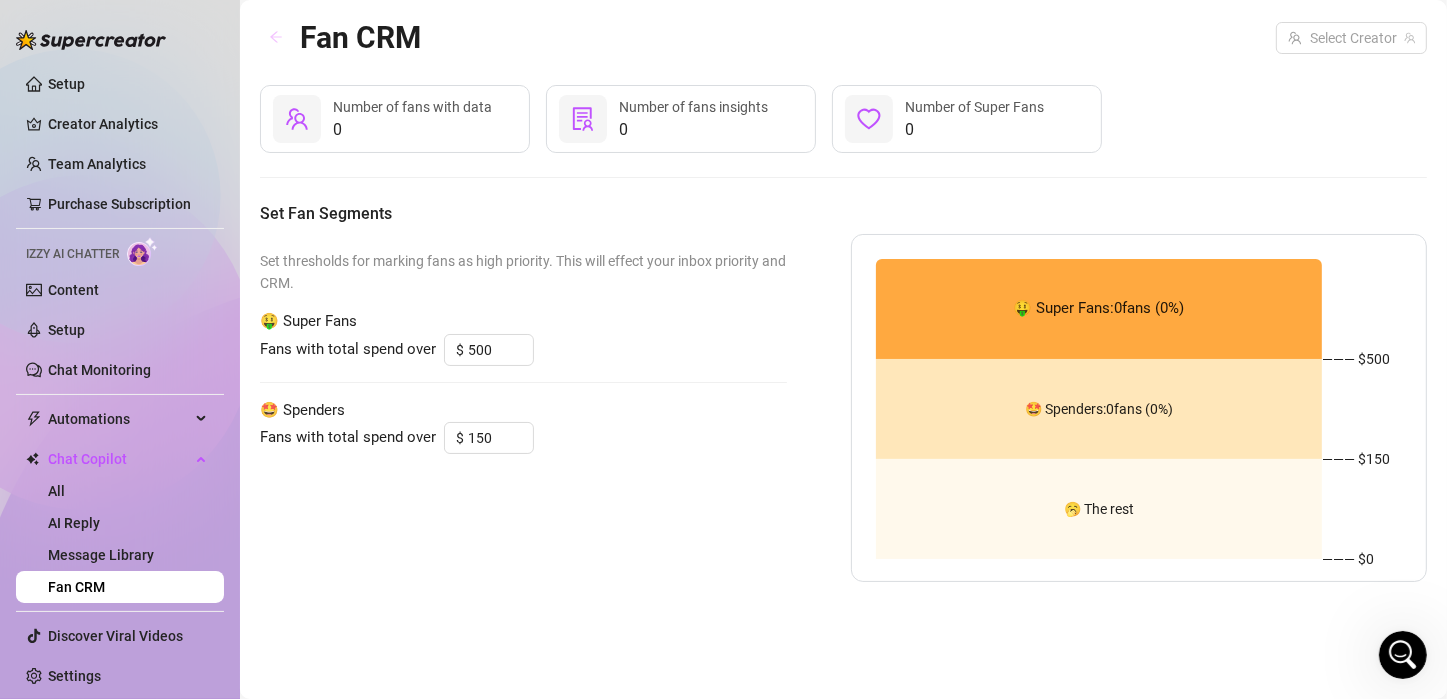 click 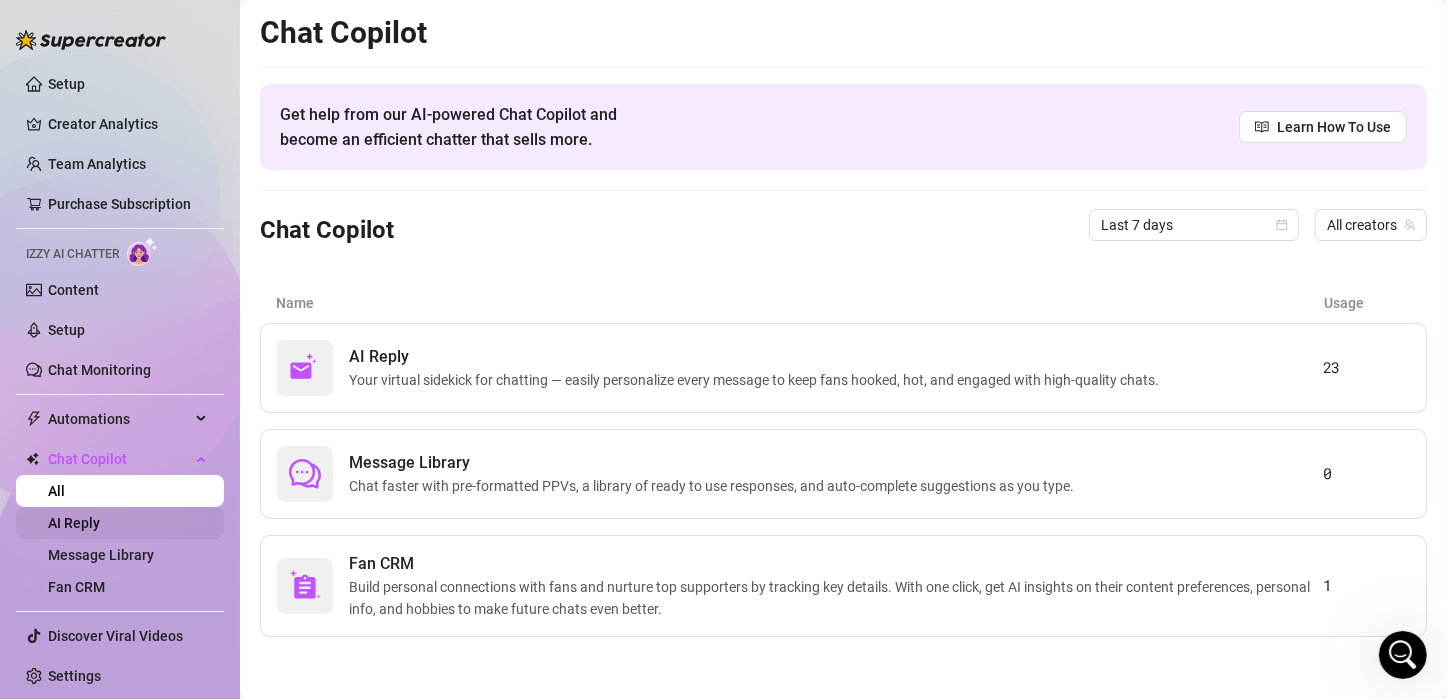 click on "AI Reply" at bounding box center (74, 523) 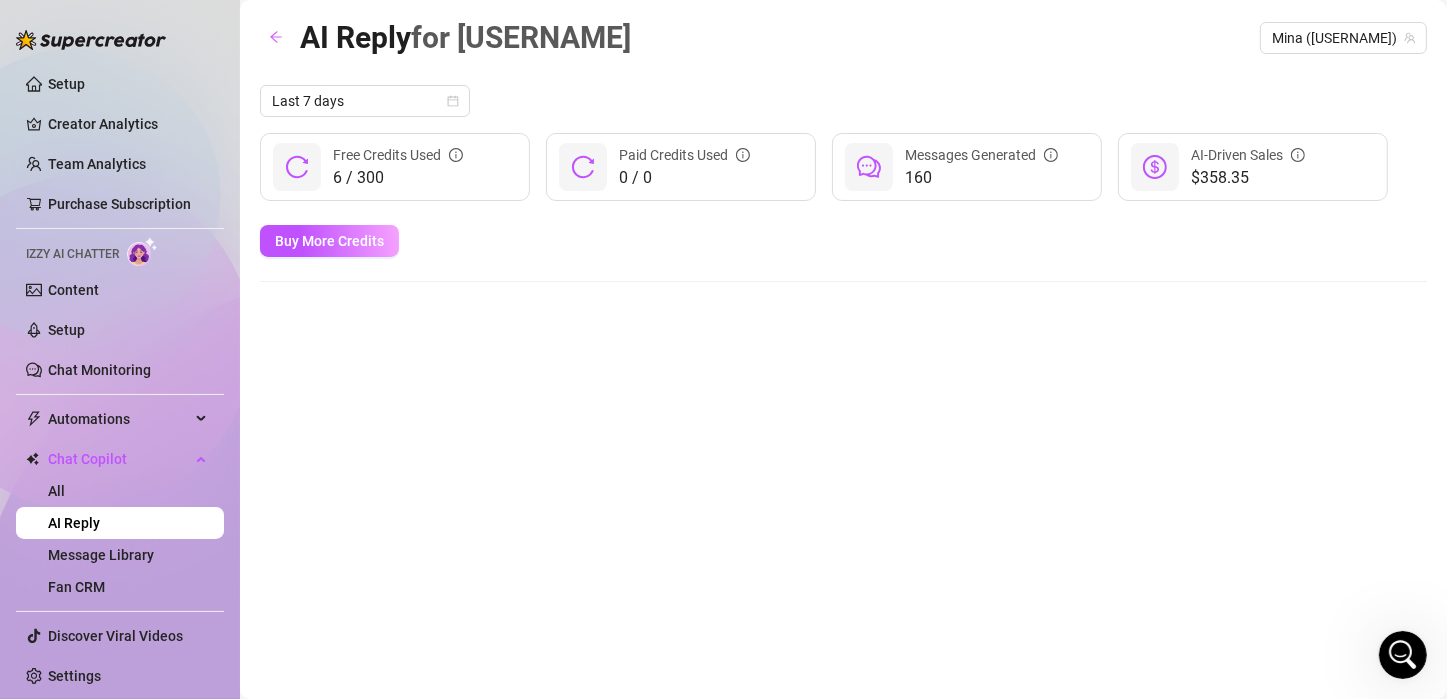 click on "$358.35" at bounding box center [1248, 178] 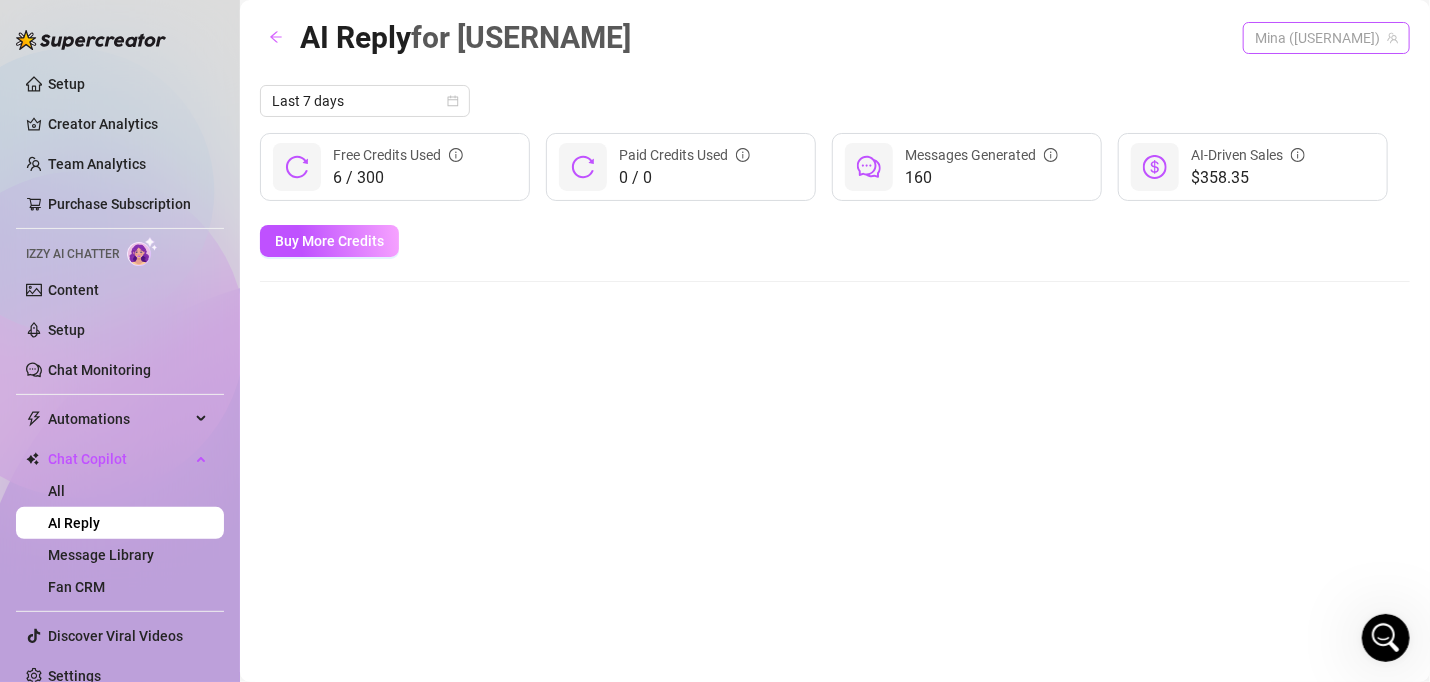 click on "Mina ([USERNAME])" at bounding box center (1326, 38) 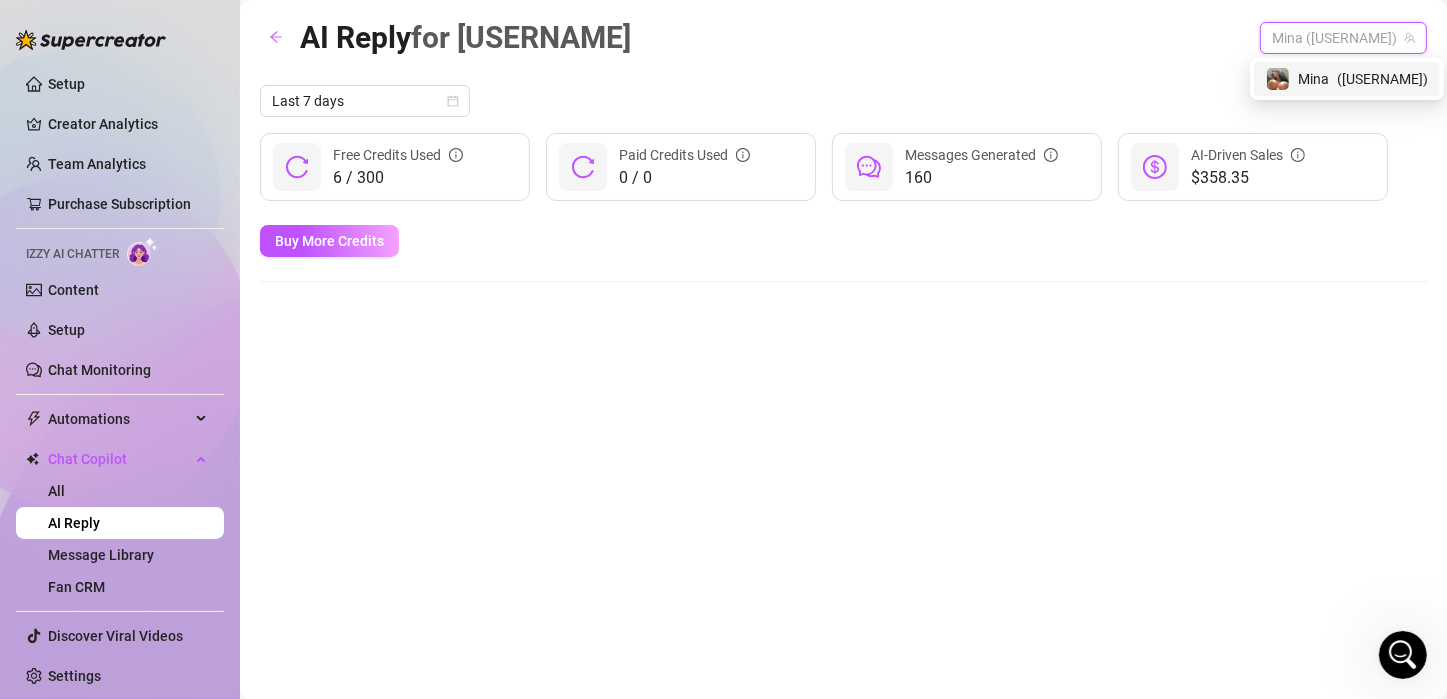 click on "( [USERNAME] )" at bounding box center [1382, 79] 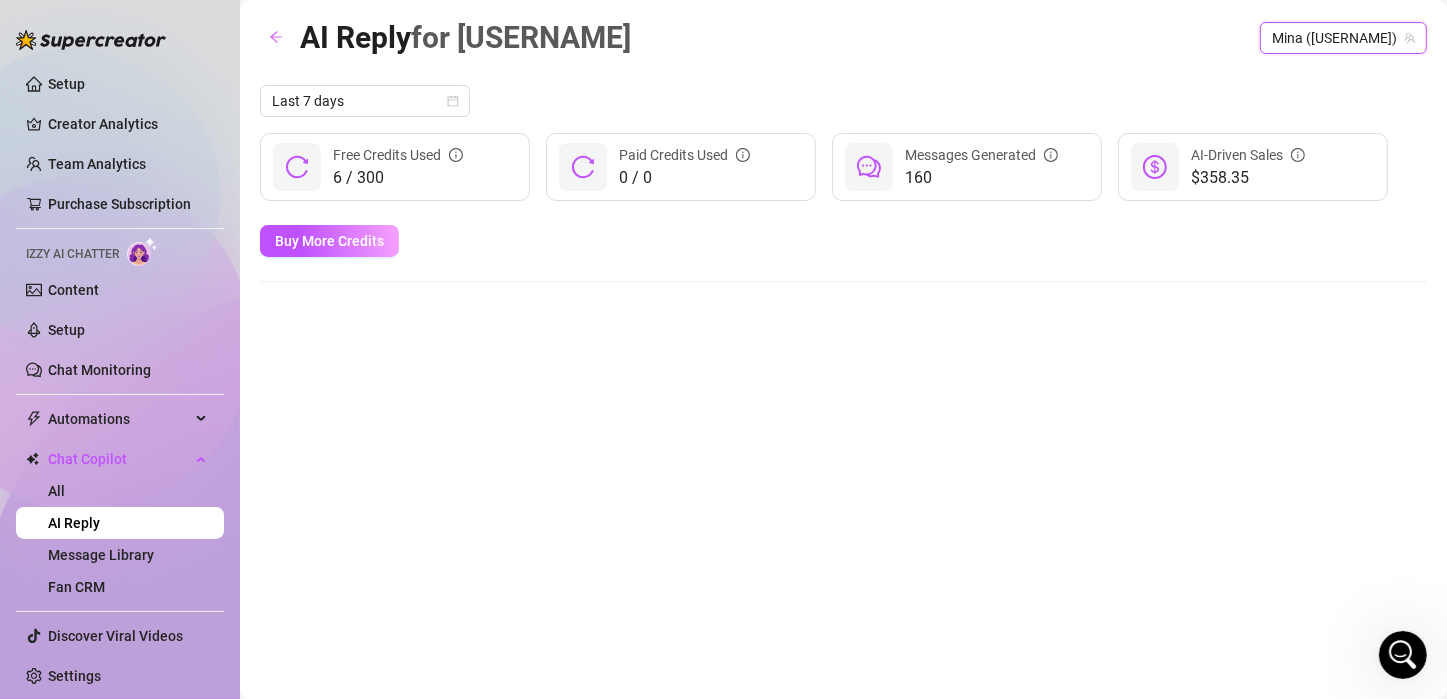 click on "Last 7 days 6 / 300 Free Credits Used 0 / 0 Paid Credits Used 160 Messages Generated $358.35 AI-Driven Sales Buy More Credits" at bounding box center [843, 183] 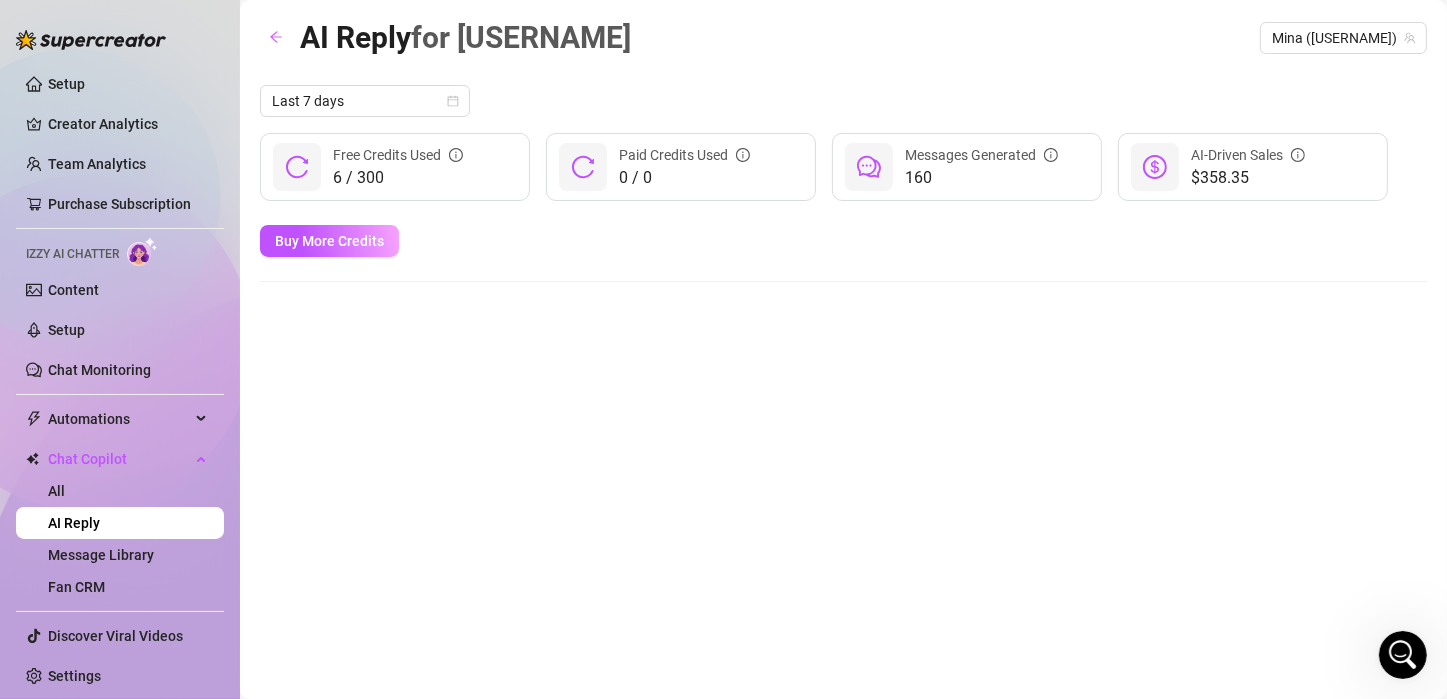 click on "AI Reply  for Mina [USERNAME] ([USERNAME]) Last 7 days 6 / 300 Free Credits Used 0 / 0 Paid Credits Used 160 Messages Generated $358.35 AI-Driven Sales Buy More Credits" at bounding box center (843, 326) 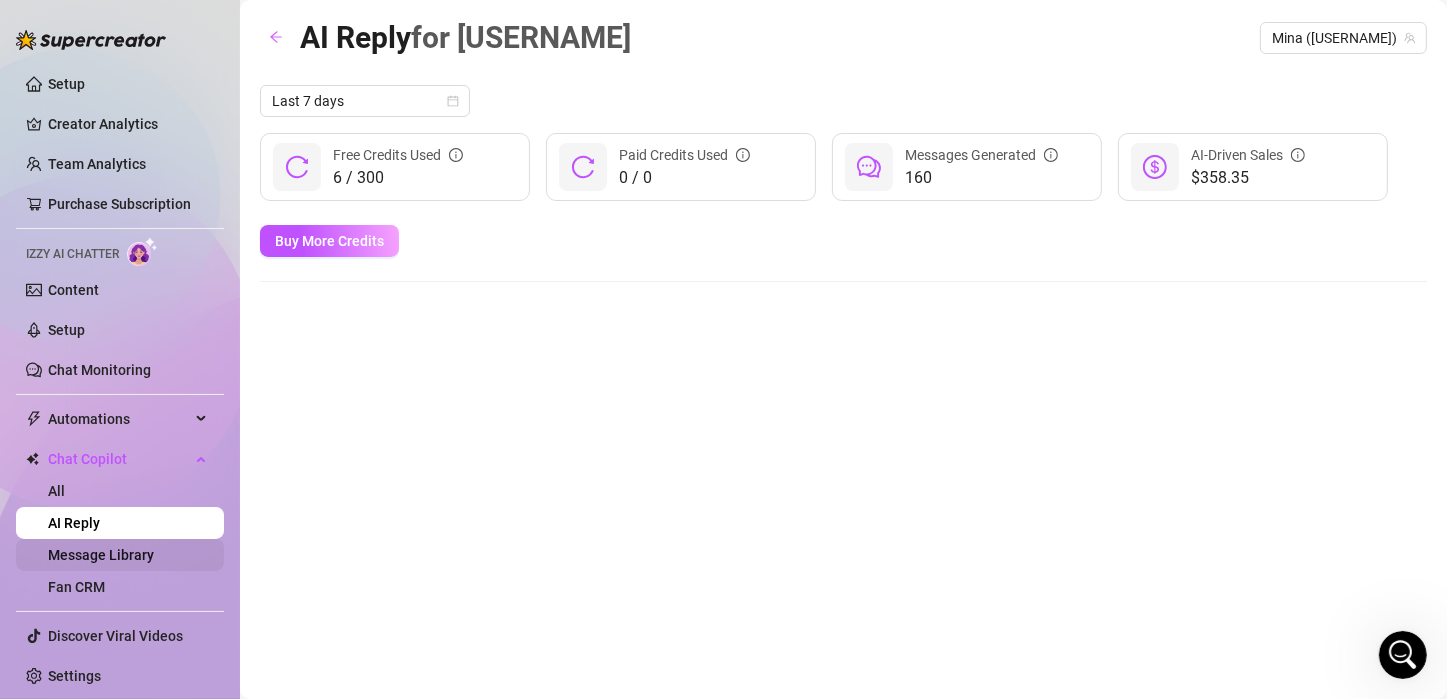 click on "Message Library" at bounding box center (101, 555) 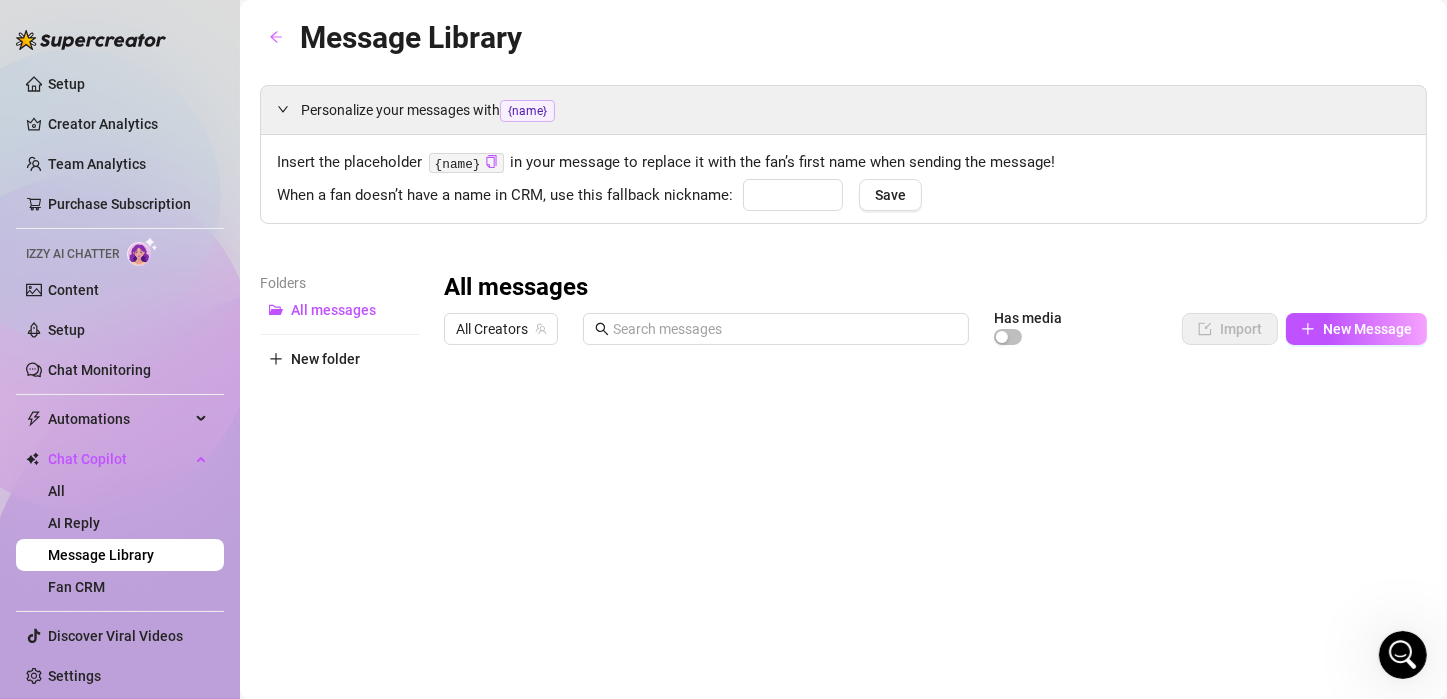 type on "babe" 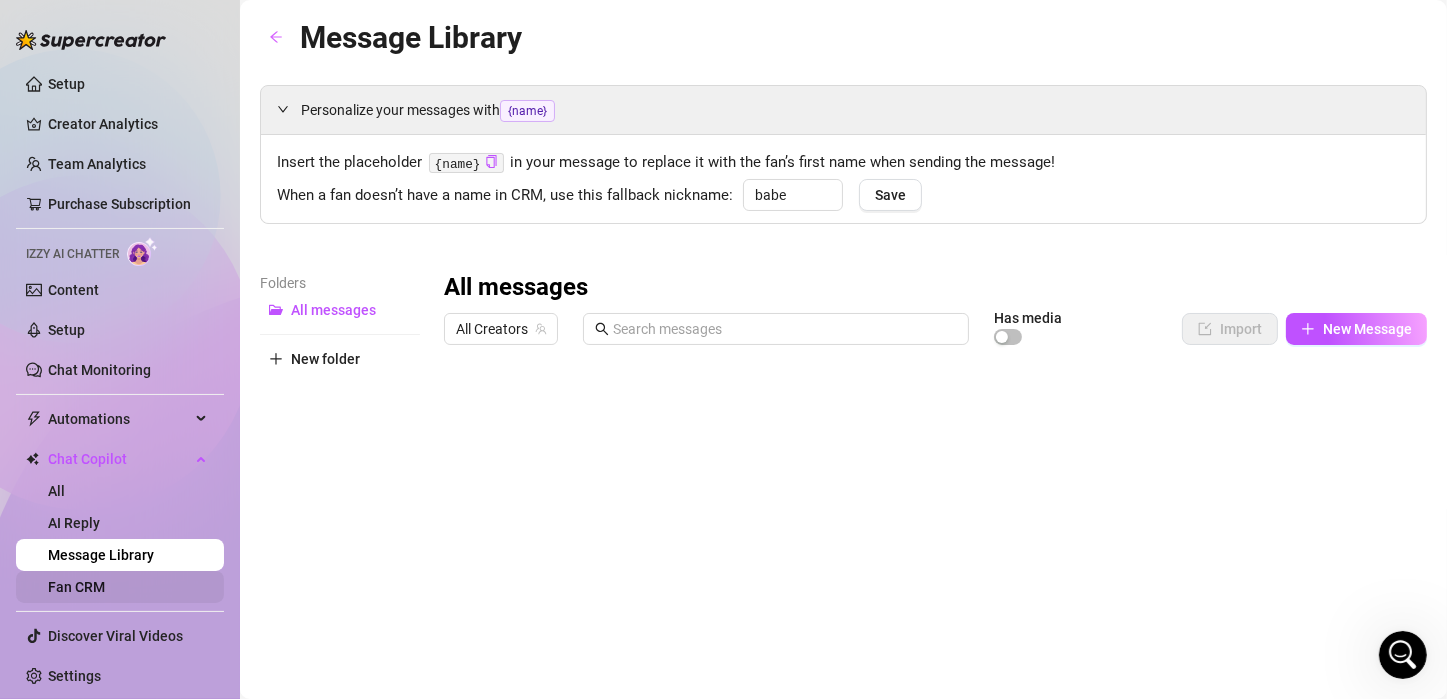 click on "Fan CRM" at bounding box center [76, 587] 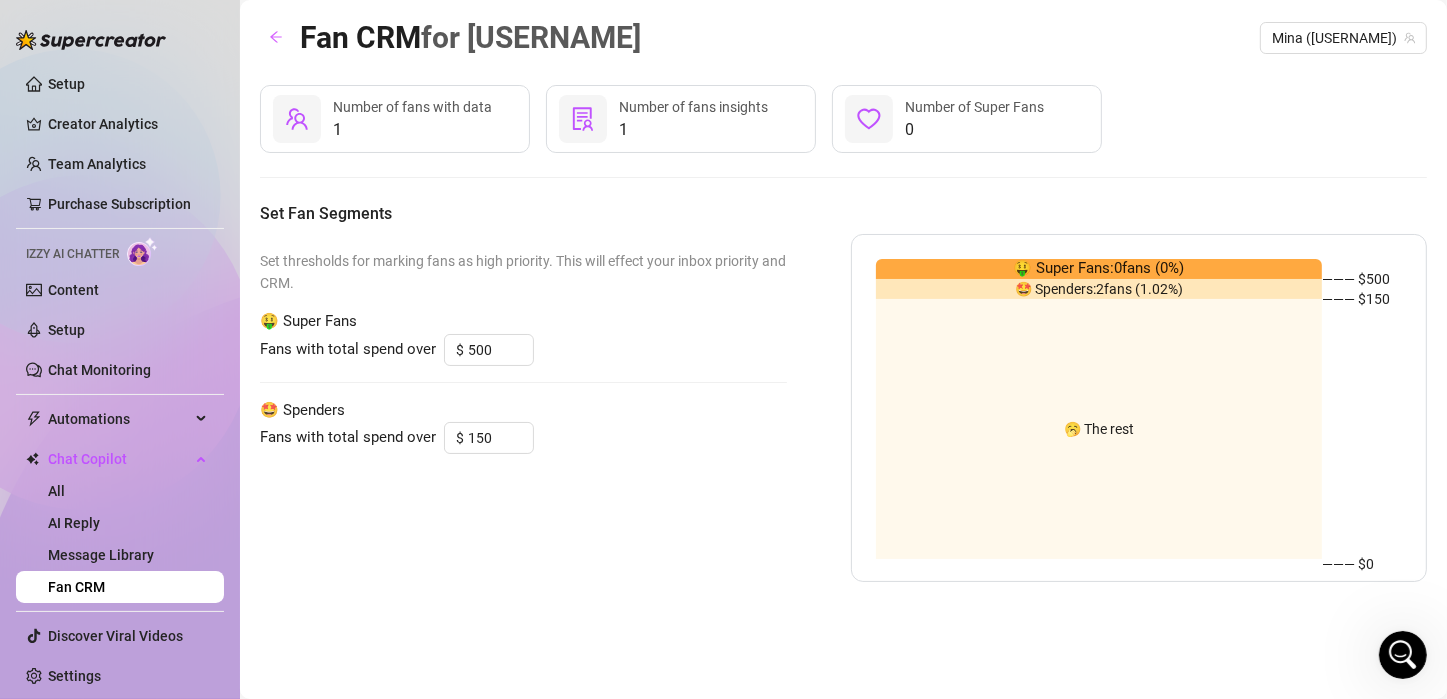 scroll, scrollTop: 0, scrollLeft: 0, axis: both 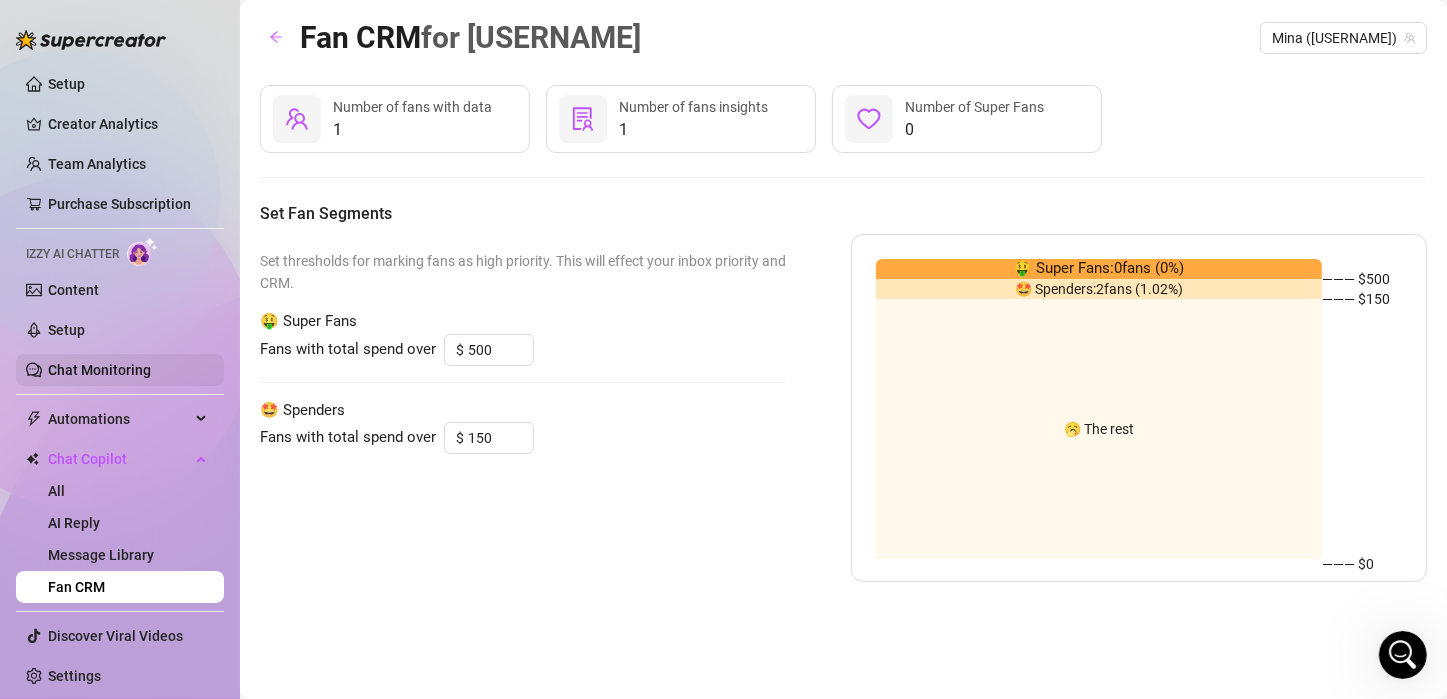 click on "Chat Monitoring" at bounding box center (99, 370) 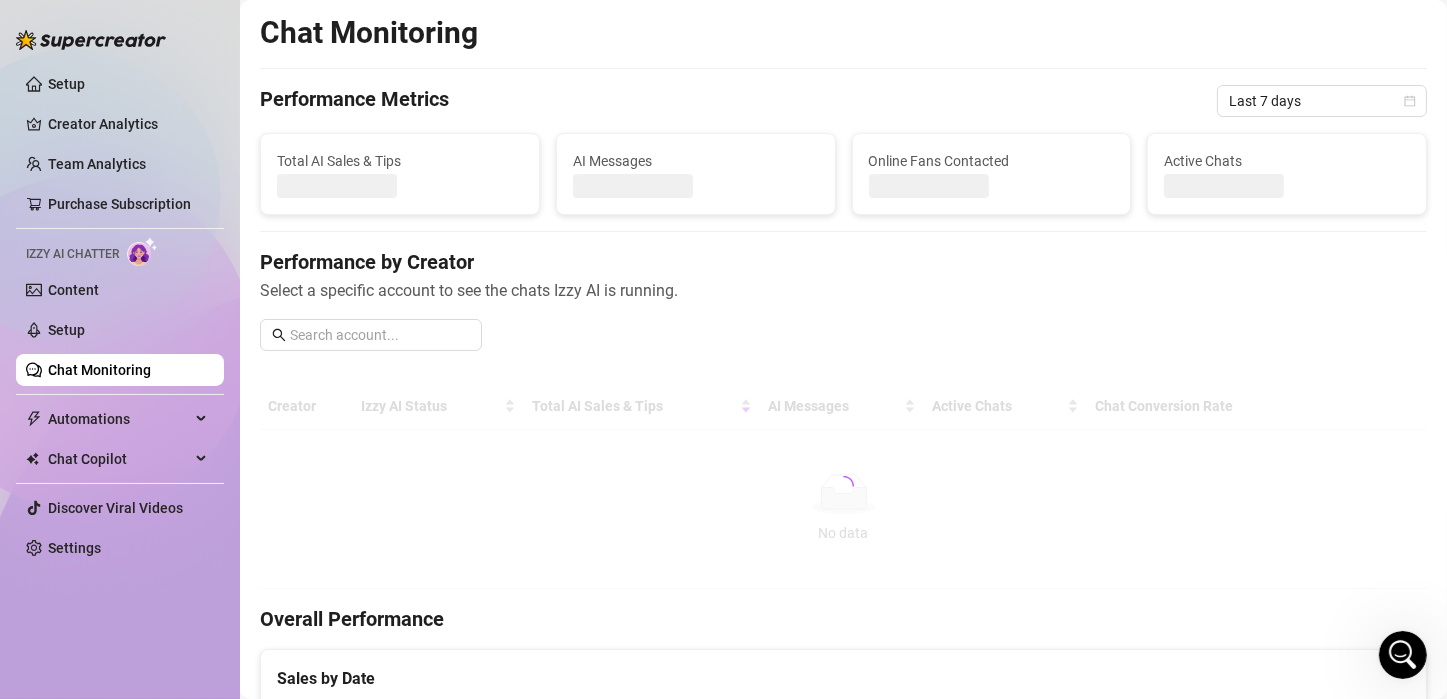 scroll, scrollTop: 0, scrollLeft: 0, axis: both 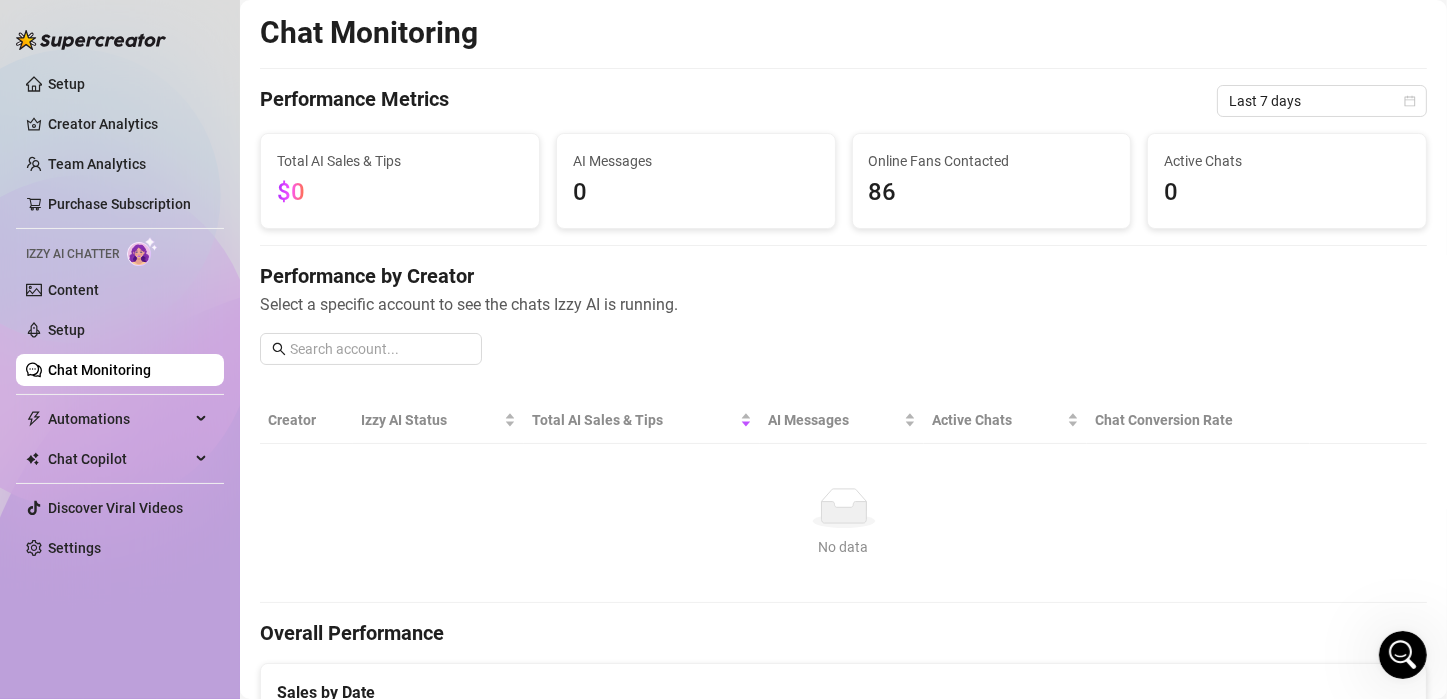 click on "Performance by Creator Select a specific account to see the chats Izzy AI is running." at bounding box center [843, 321] 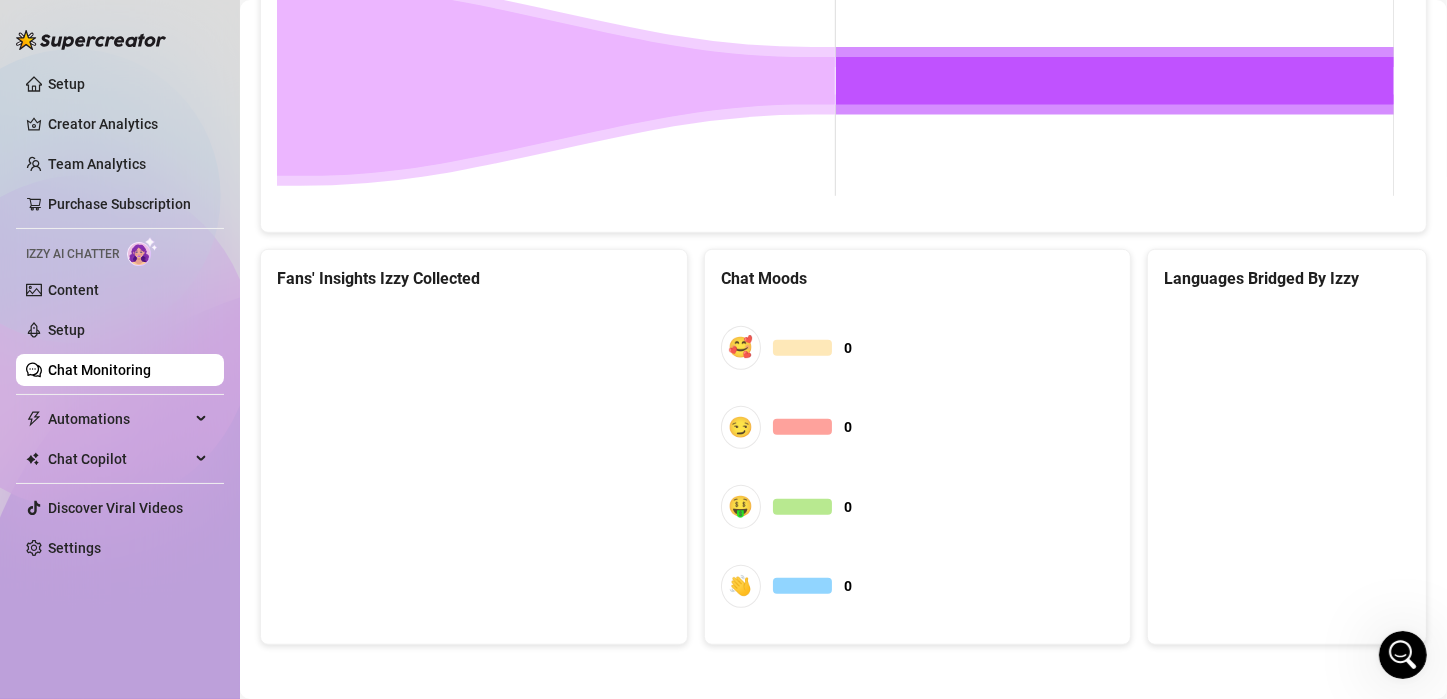 scroll, scrollTop: 1095, scrollLeft: 0, axis: vertical 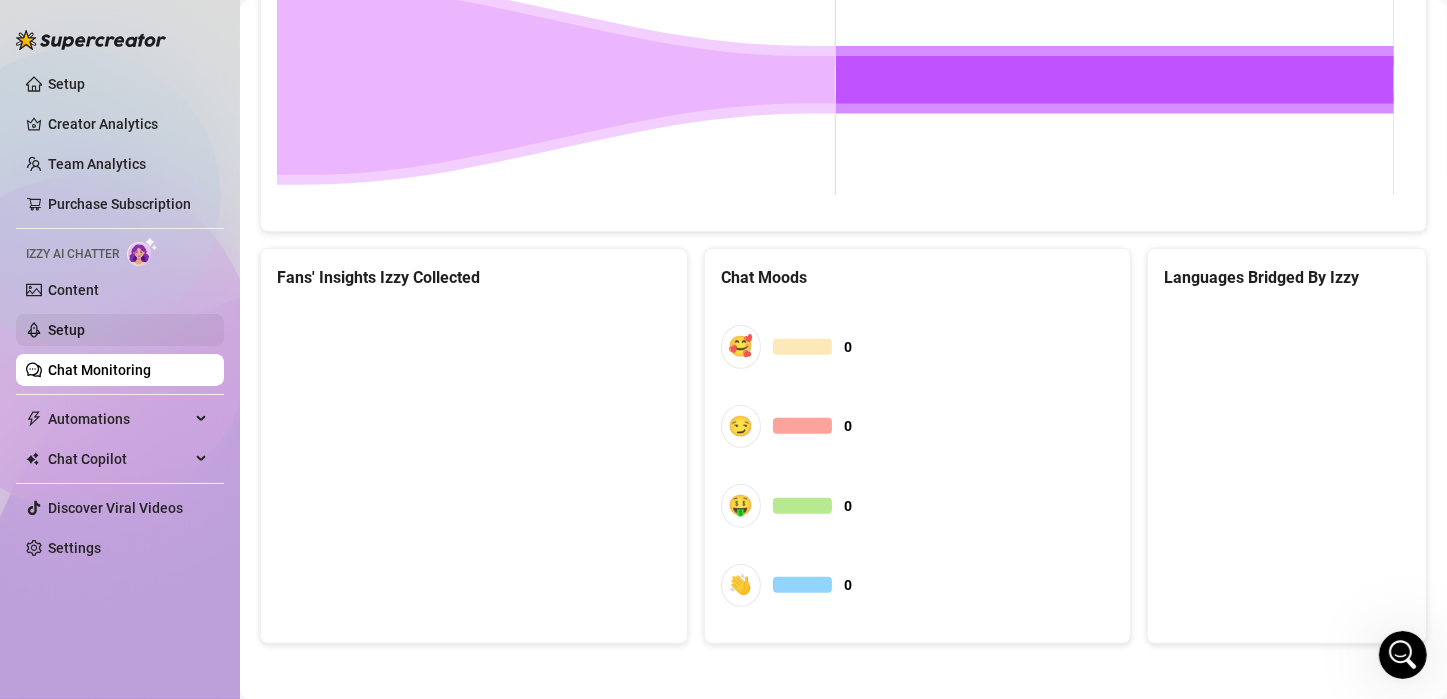 click on "Setup" at bounding box center [66, 330] 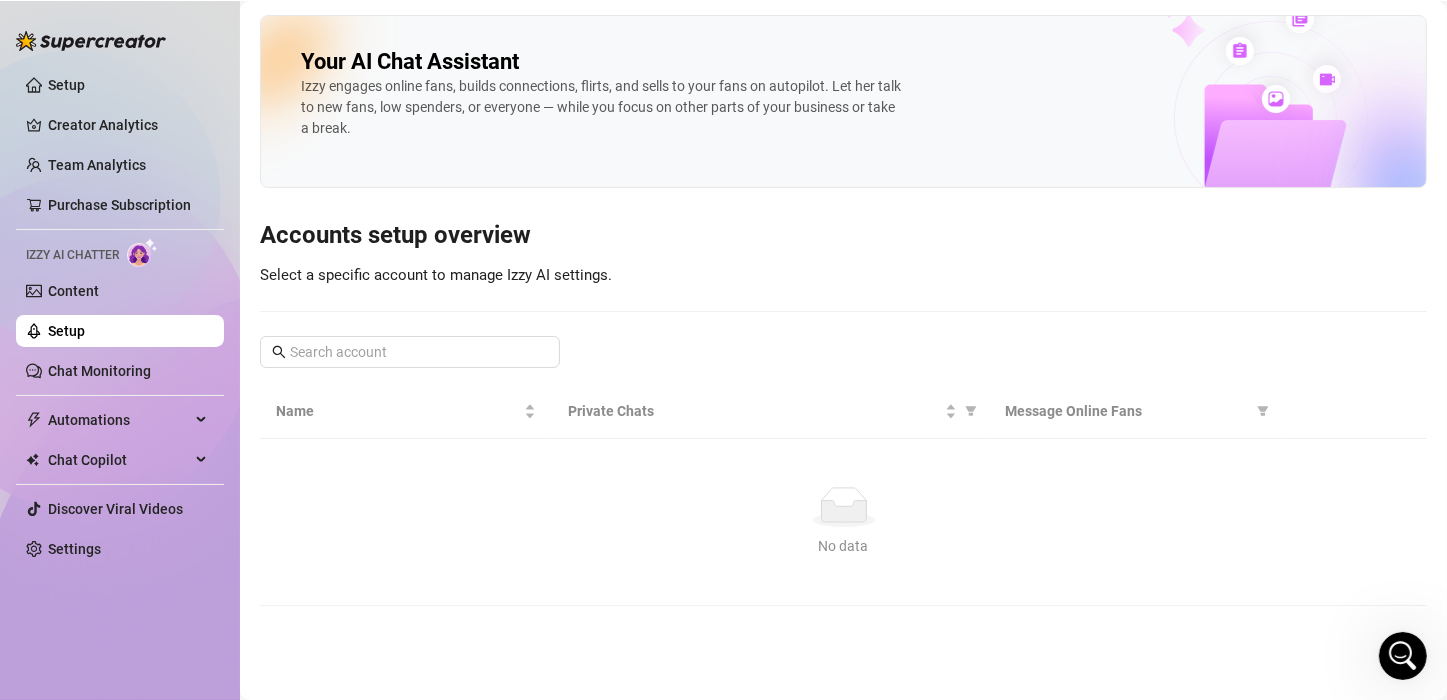 scroll, scrollTop: 0, scrollLeft: 0, axis: both 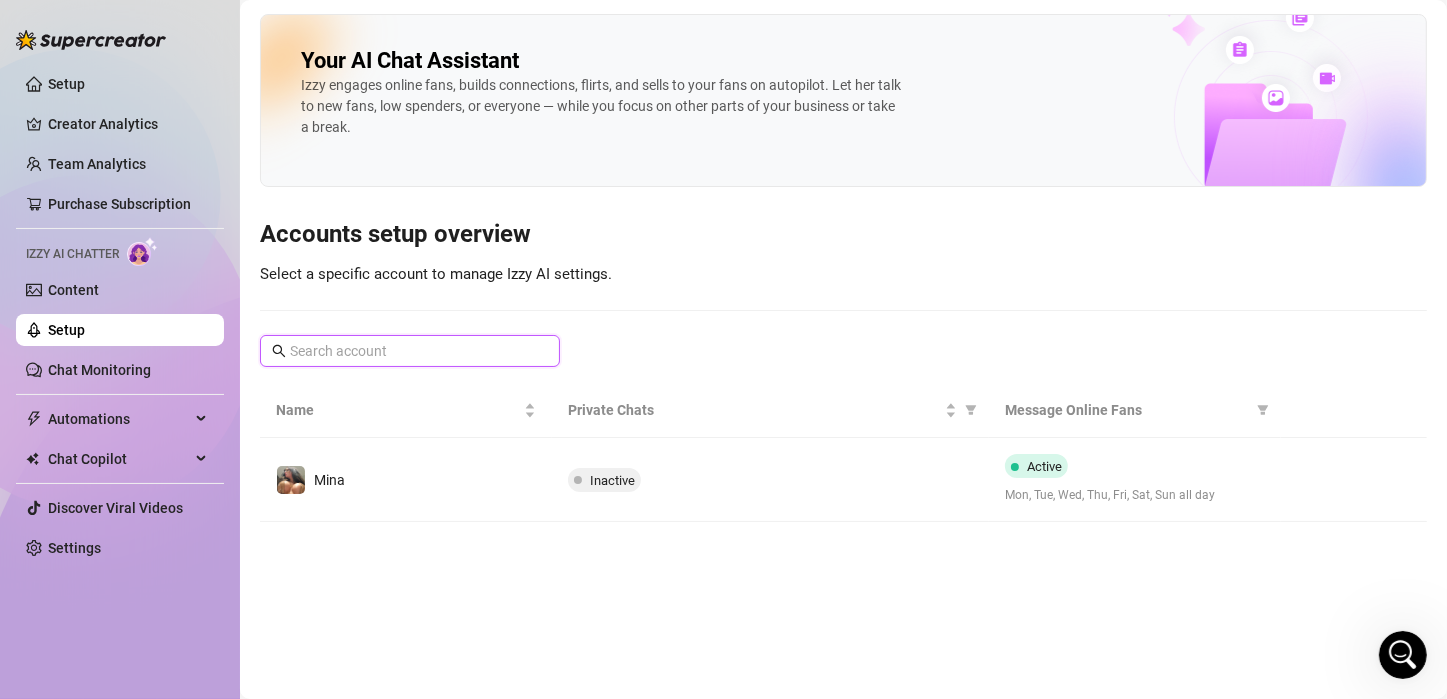 click at bounding box center [411, 351] 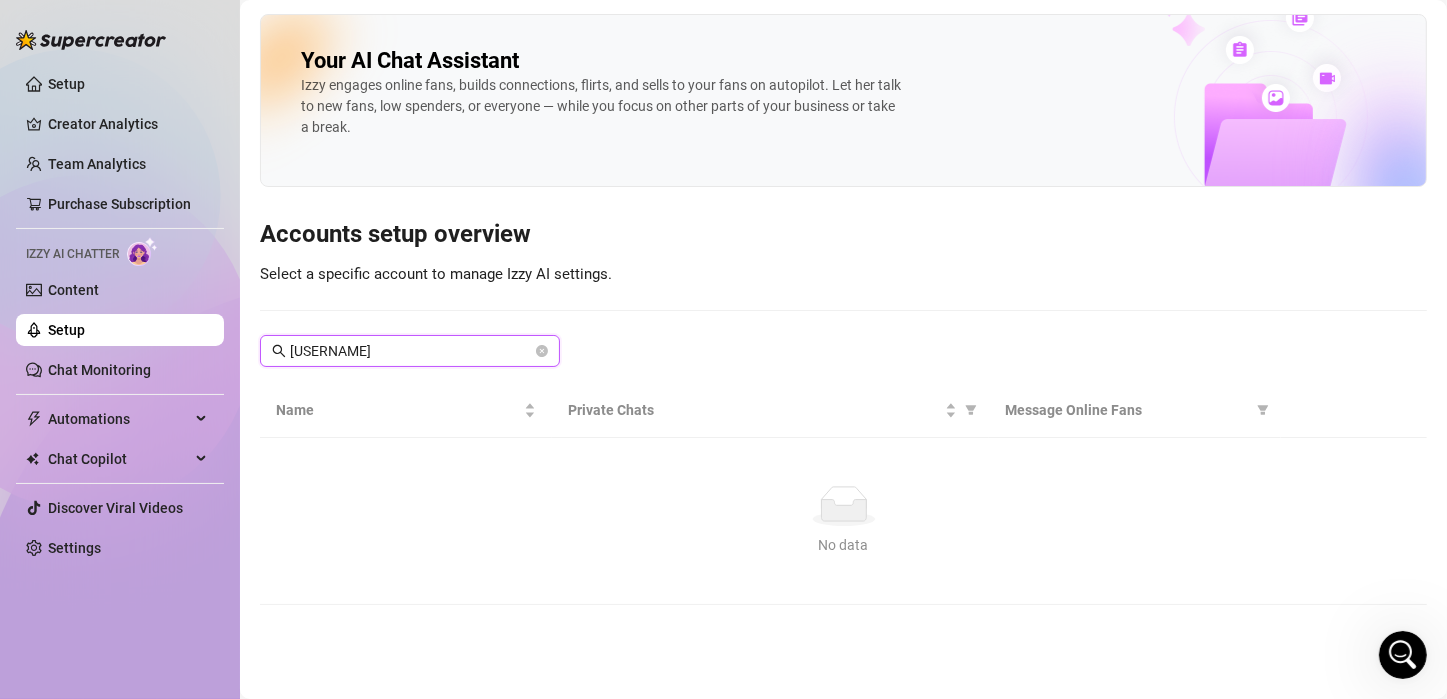 type on "[USERNAME]" 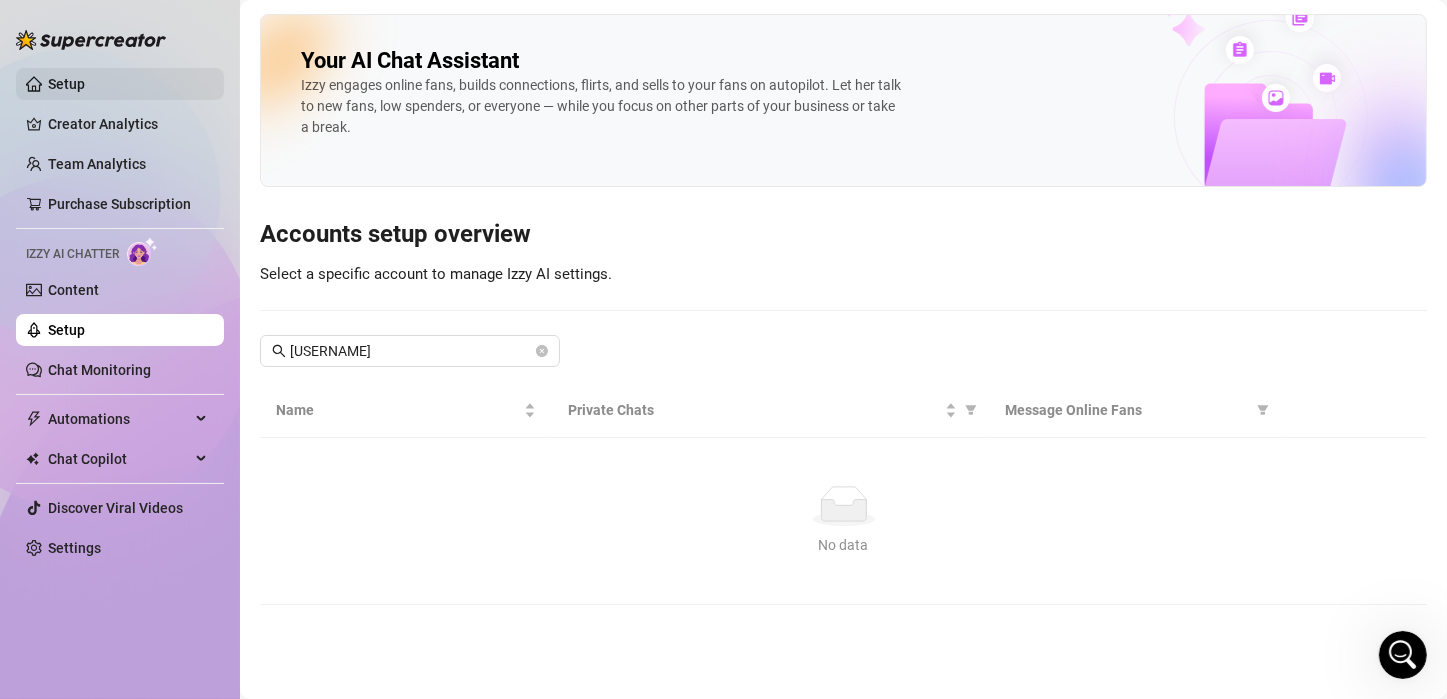 click on "Setup" at bounding box center [66, 84] 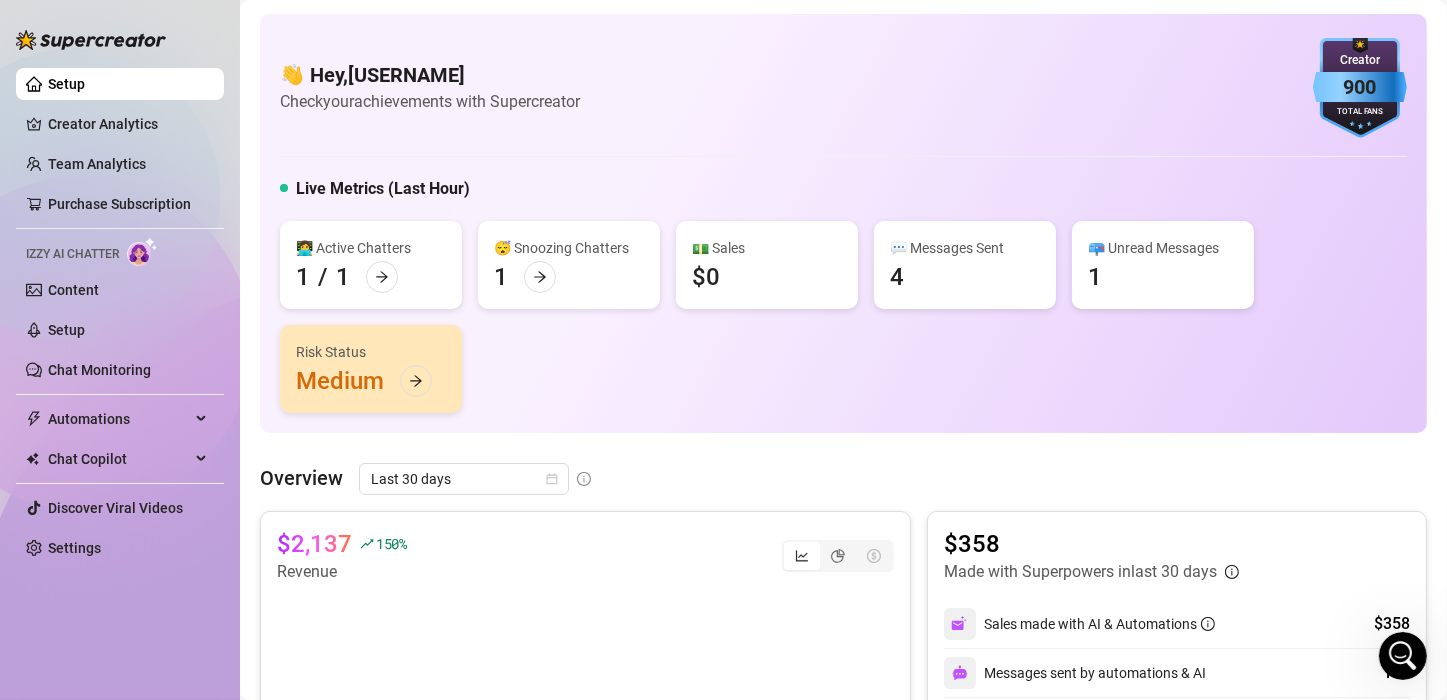 click on "👋 Hey,  Jereminaa Check  your  achievements with Supercreator 900 Creator Total Fans" at bounding box center [843, 88] 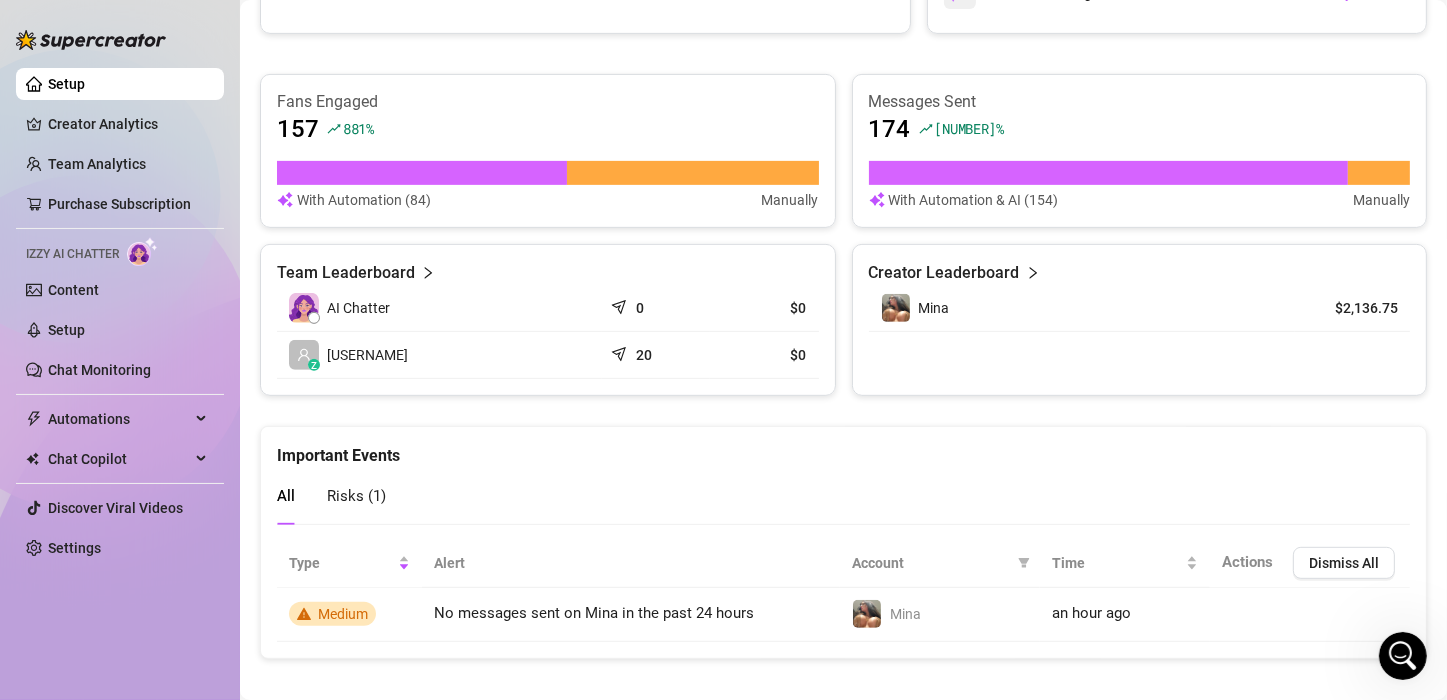 scroll, scrollTop: 762, scrollLeft: 0, axis: vertical 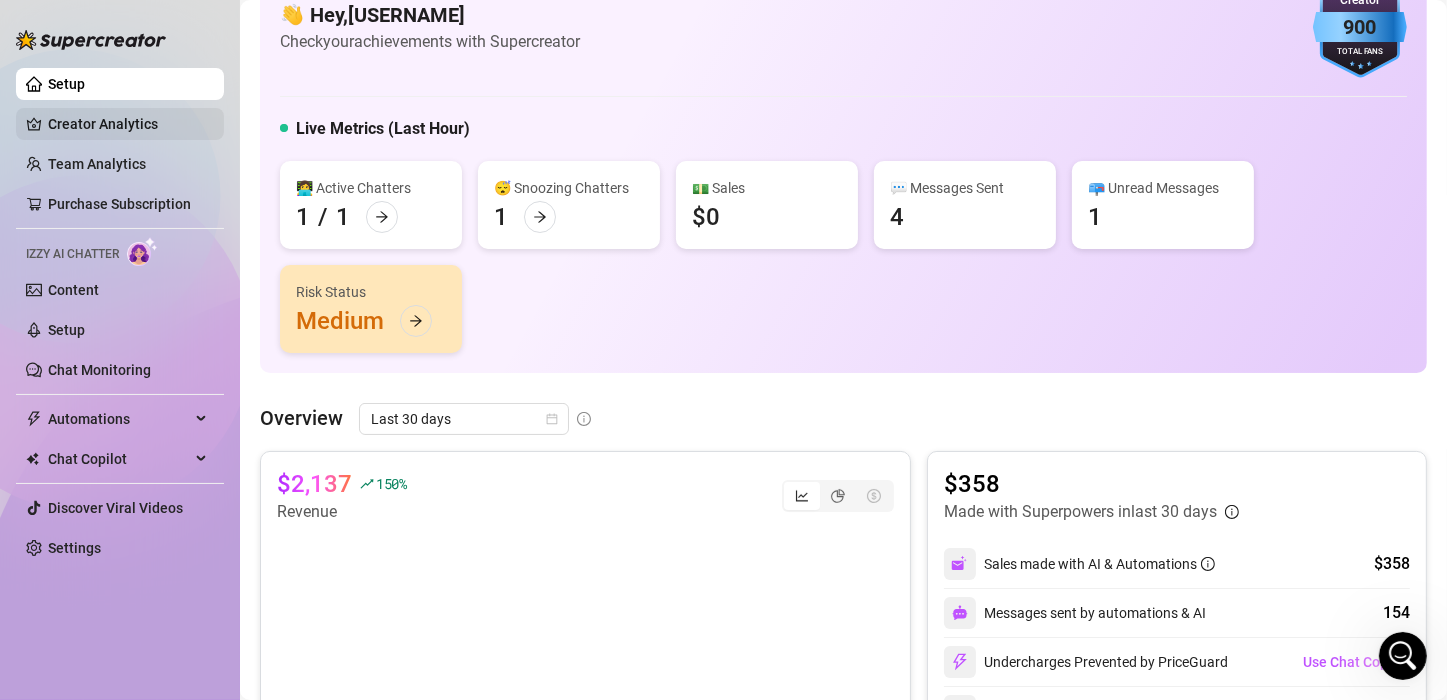 click on "Creator Analytics" at bounding box center (128, 124) 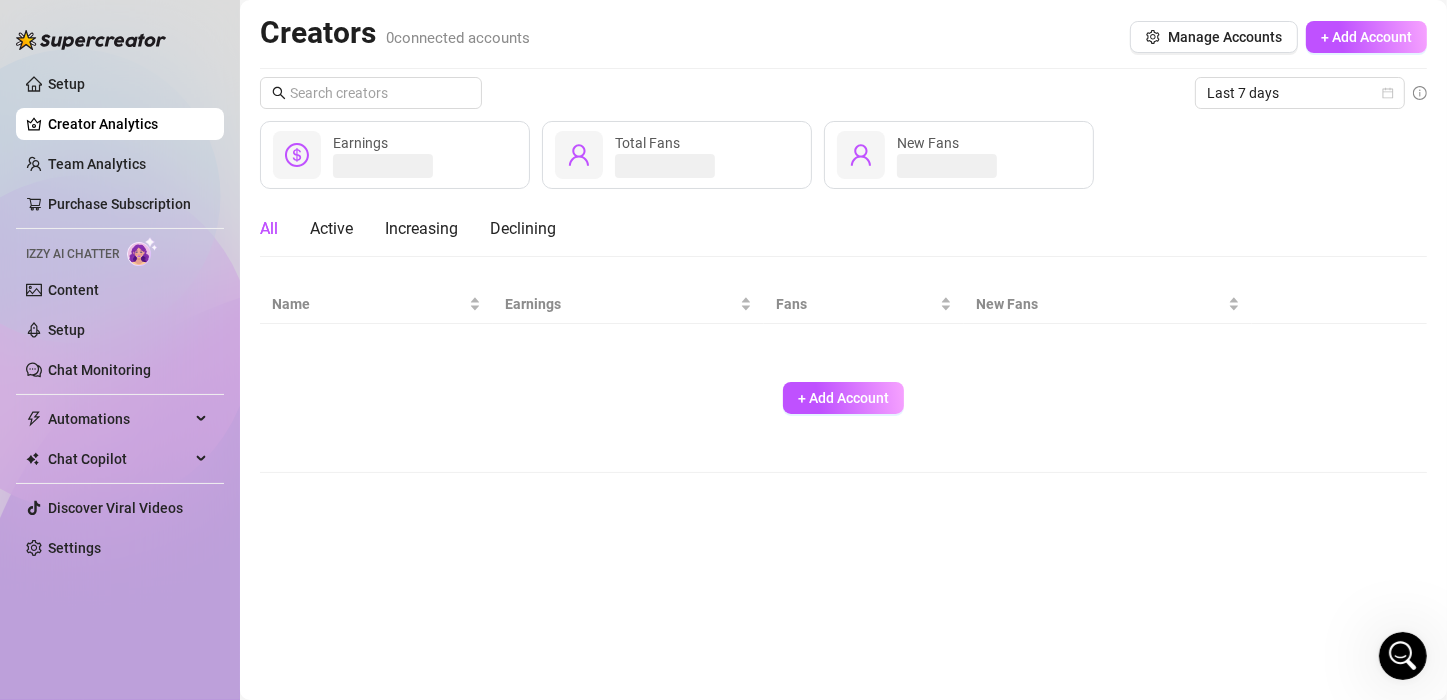 scroll, scrollTop: 0, scrollLeft: 0, axis: both 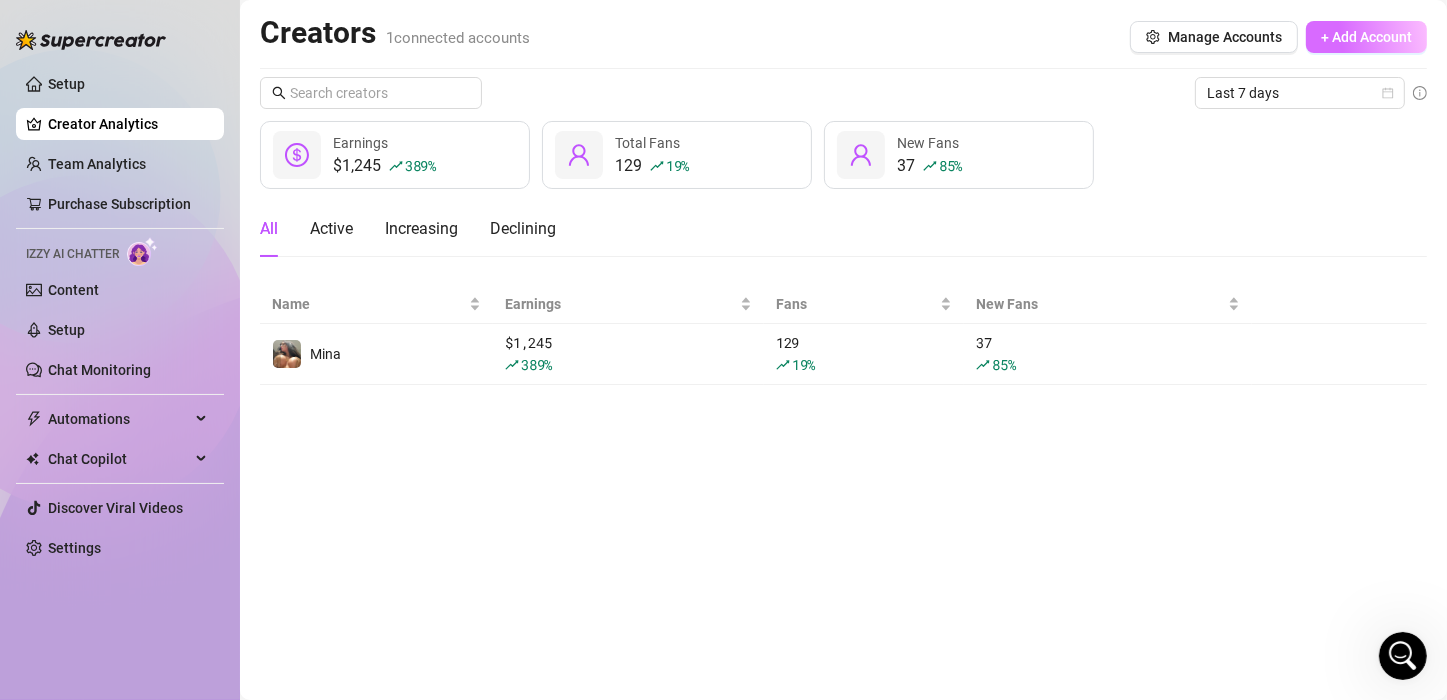click on "+ Add Account" at bounding box center (1366, 37) 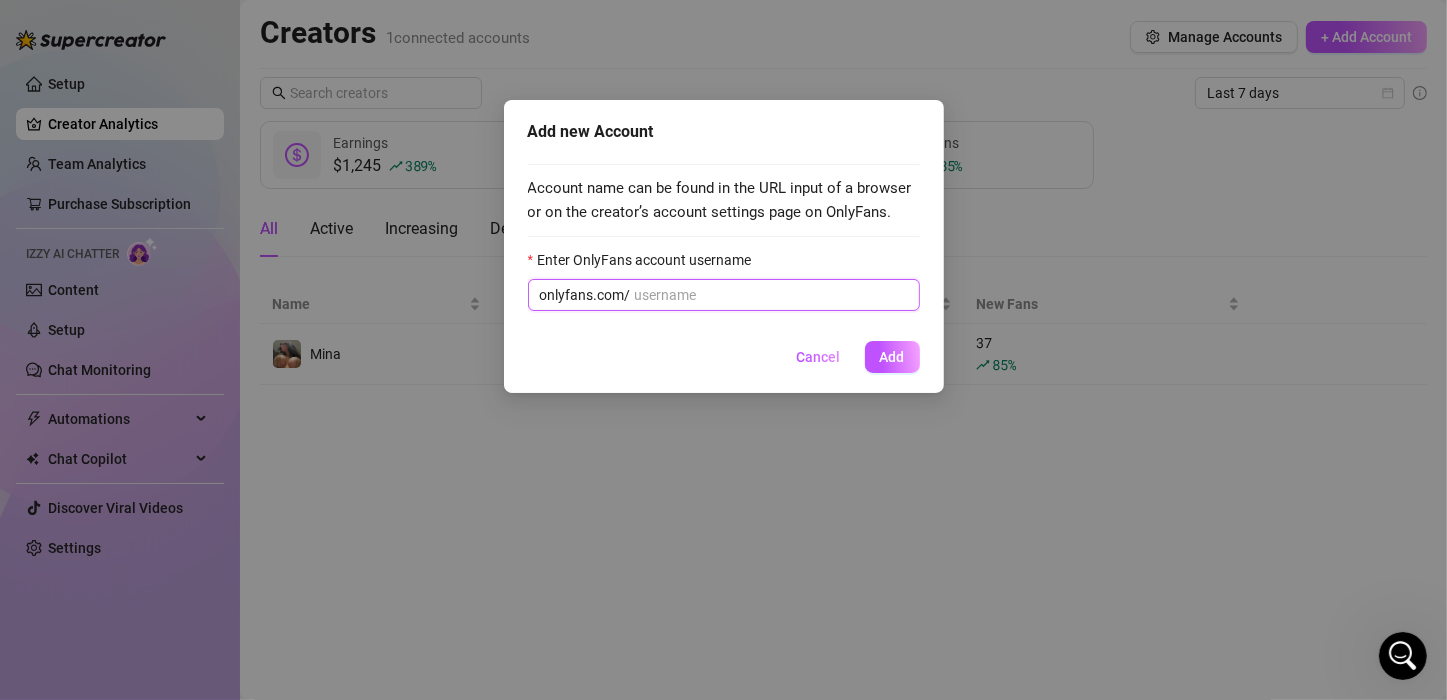 click on "Enter OnlyFans account username" at bounding box center [771, 295] 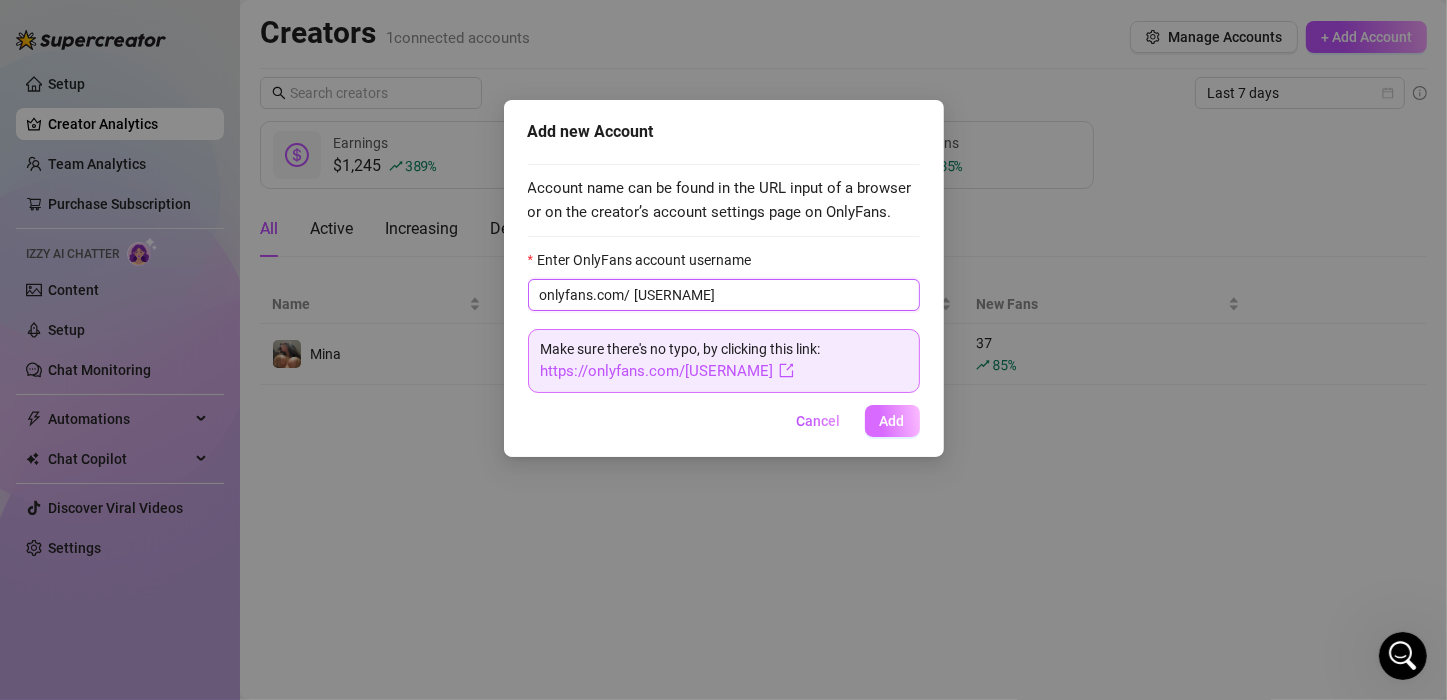 type on "[USERNAME]" 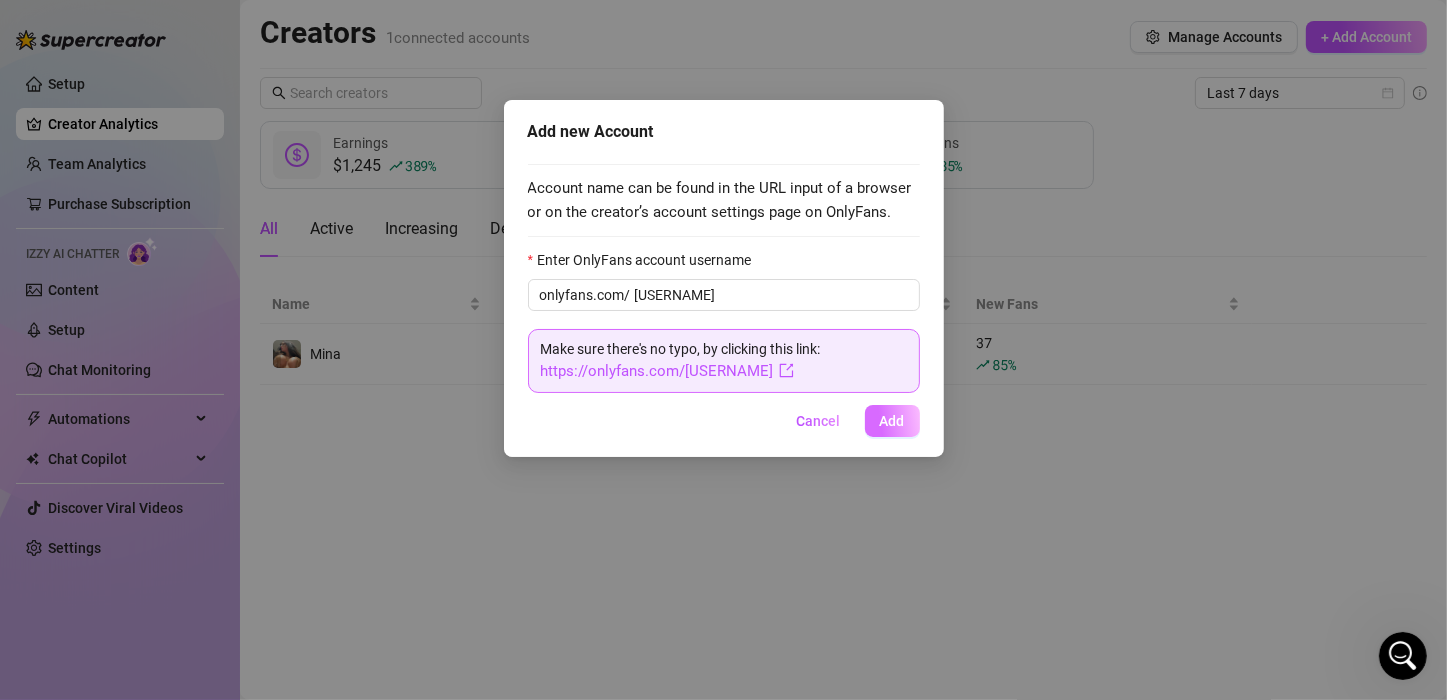 click on "Add" at bounding box center (892, 421) 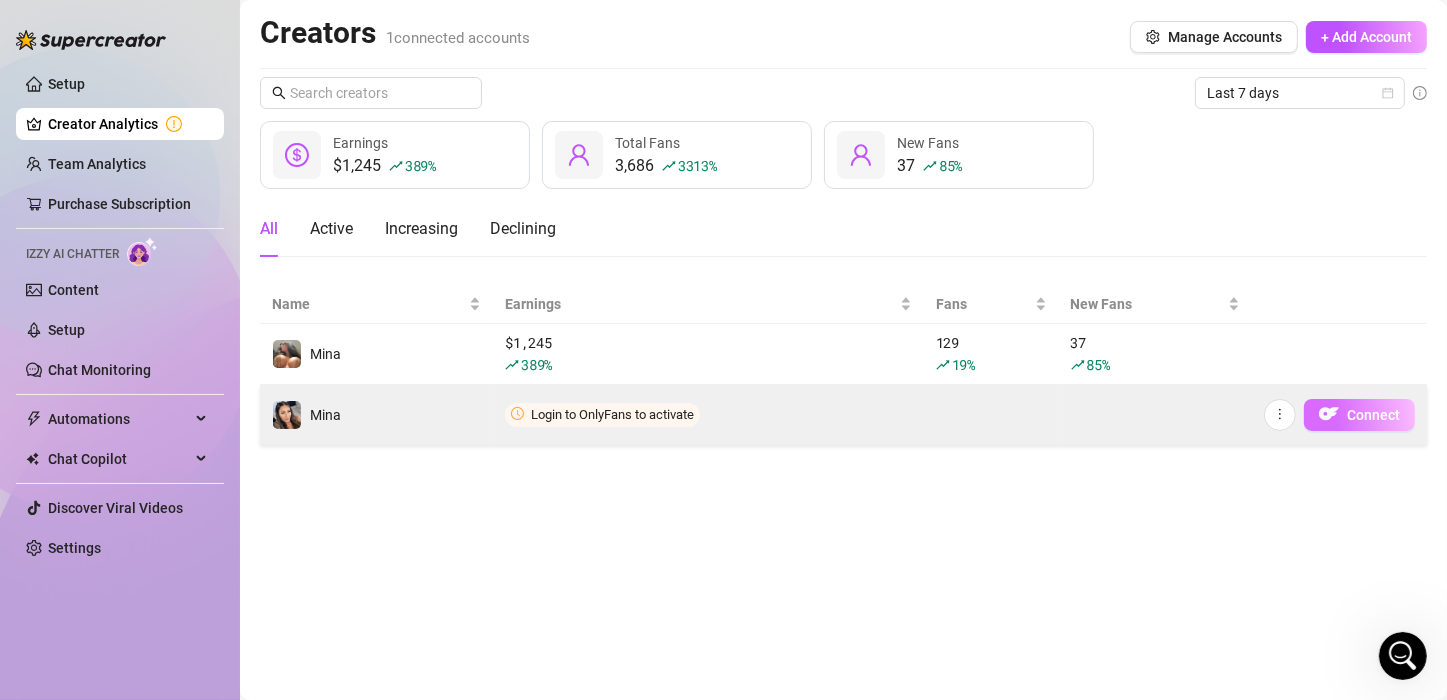 click on "Connect" at bounding box center [1373, 415] 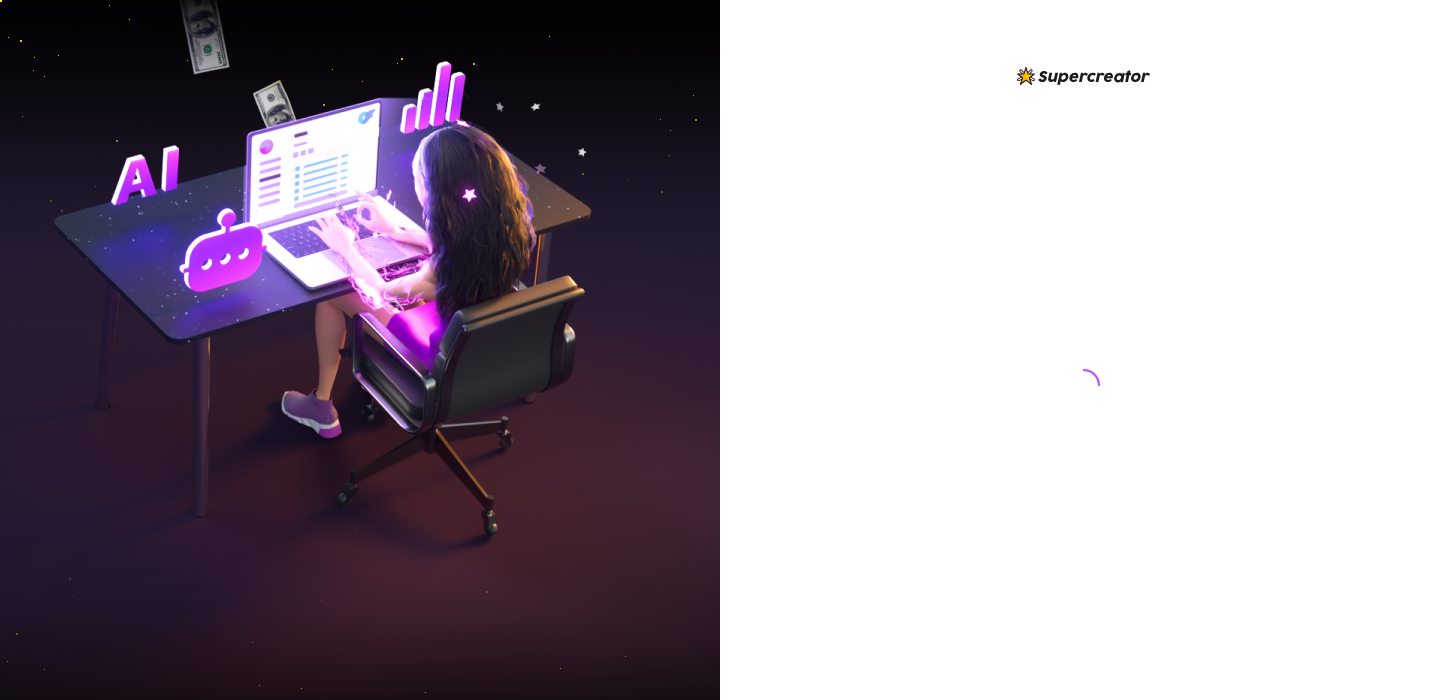 scroll, scrollTop: 0, scrollLeft: 0, axis: both 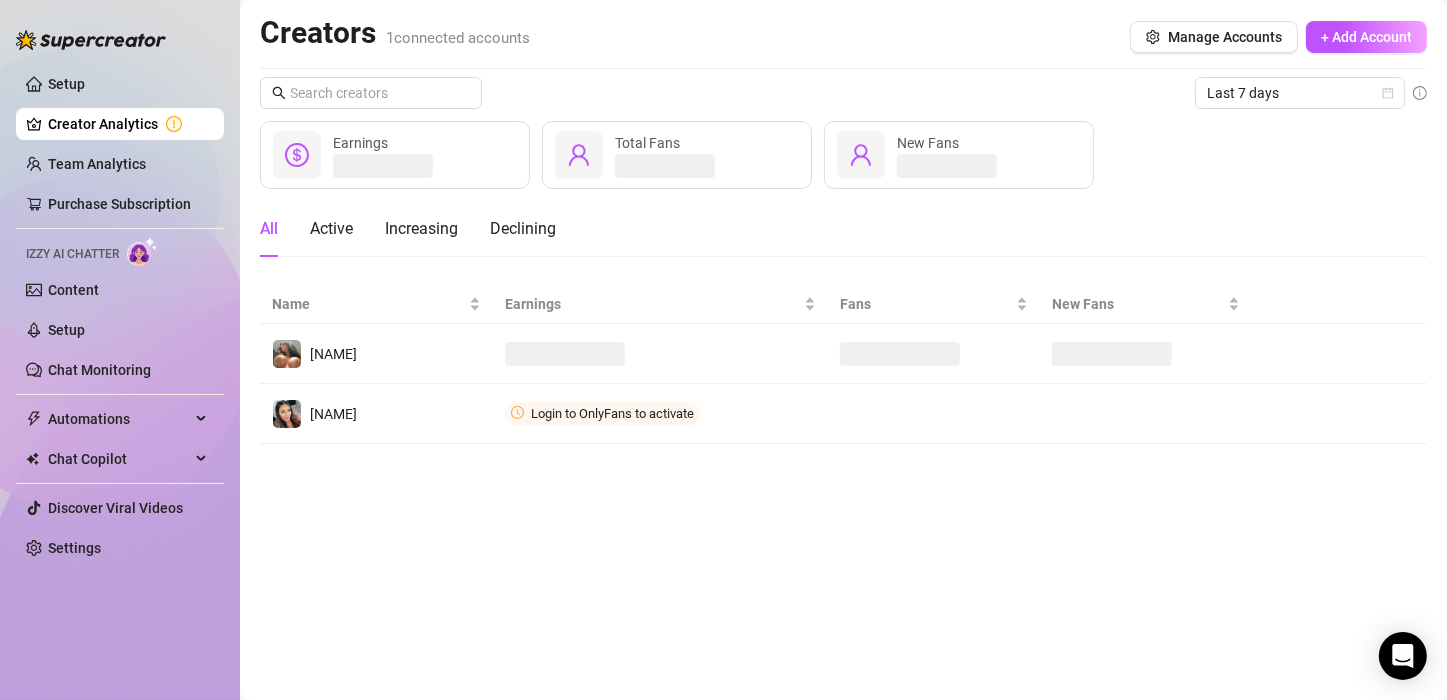 click on "Creators  1  connected accounts Manage Accounts + Add Account Last 7 days Earnings Total Fans New Fans All Active Increasing Declining Name Earnings Fans New Fans Mina Mina Login to OnlyFans to activate Connect" at bounding box center (843, 350) 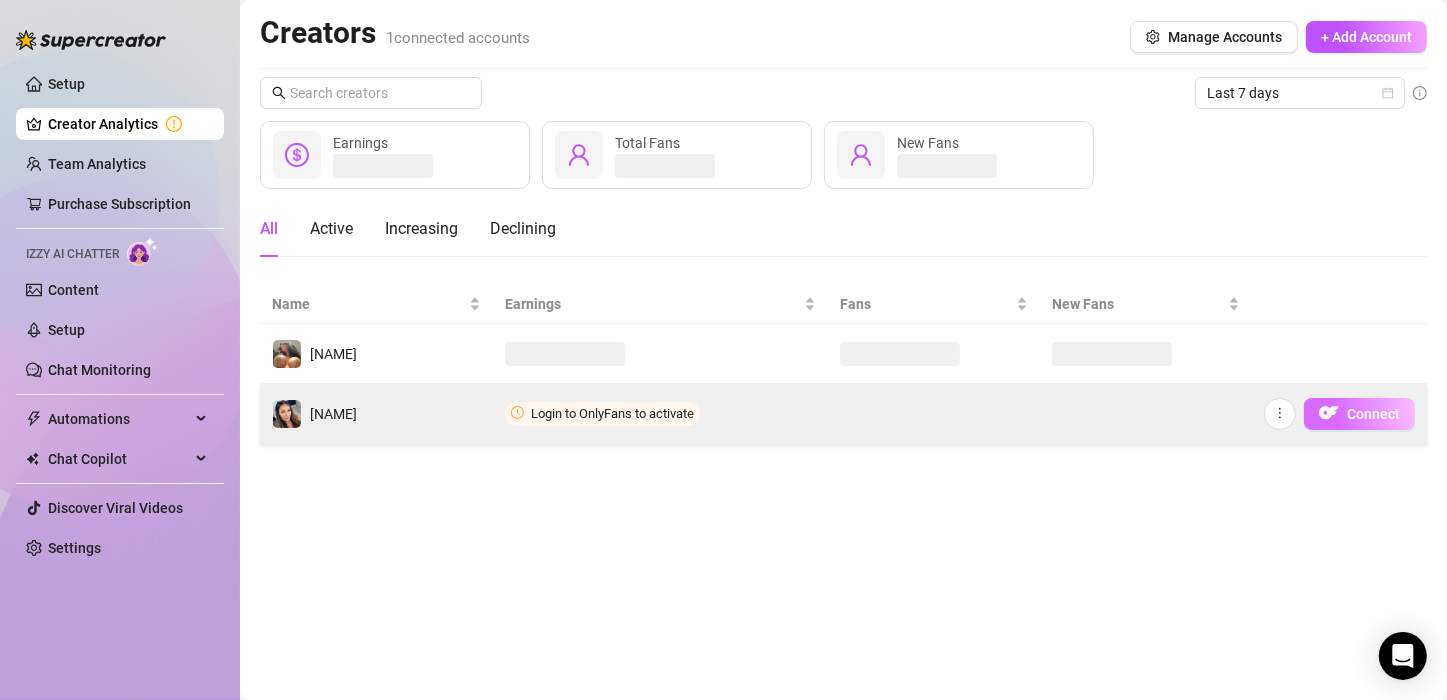 click on "Connect" at bounding box center [1373, 414] 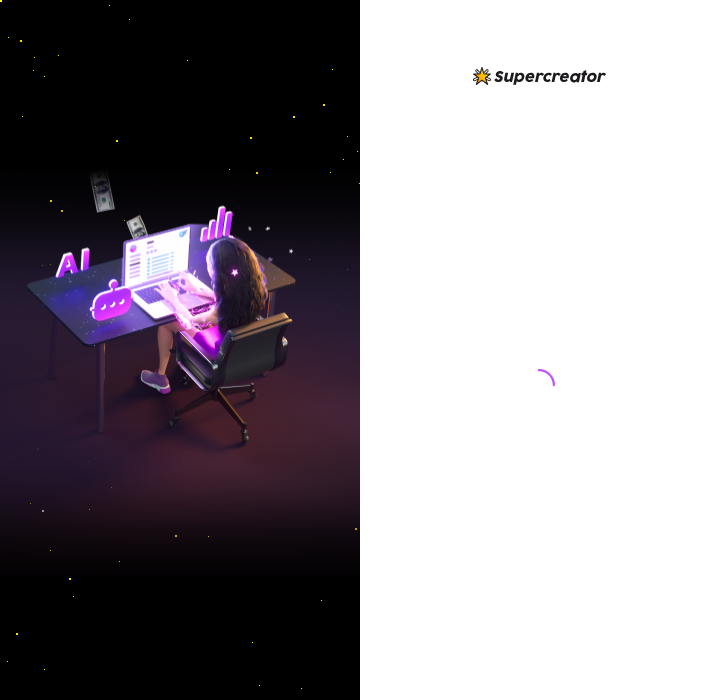 scroll, scrollTop: 0, scrollLeft: 0, axis: both 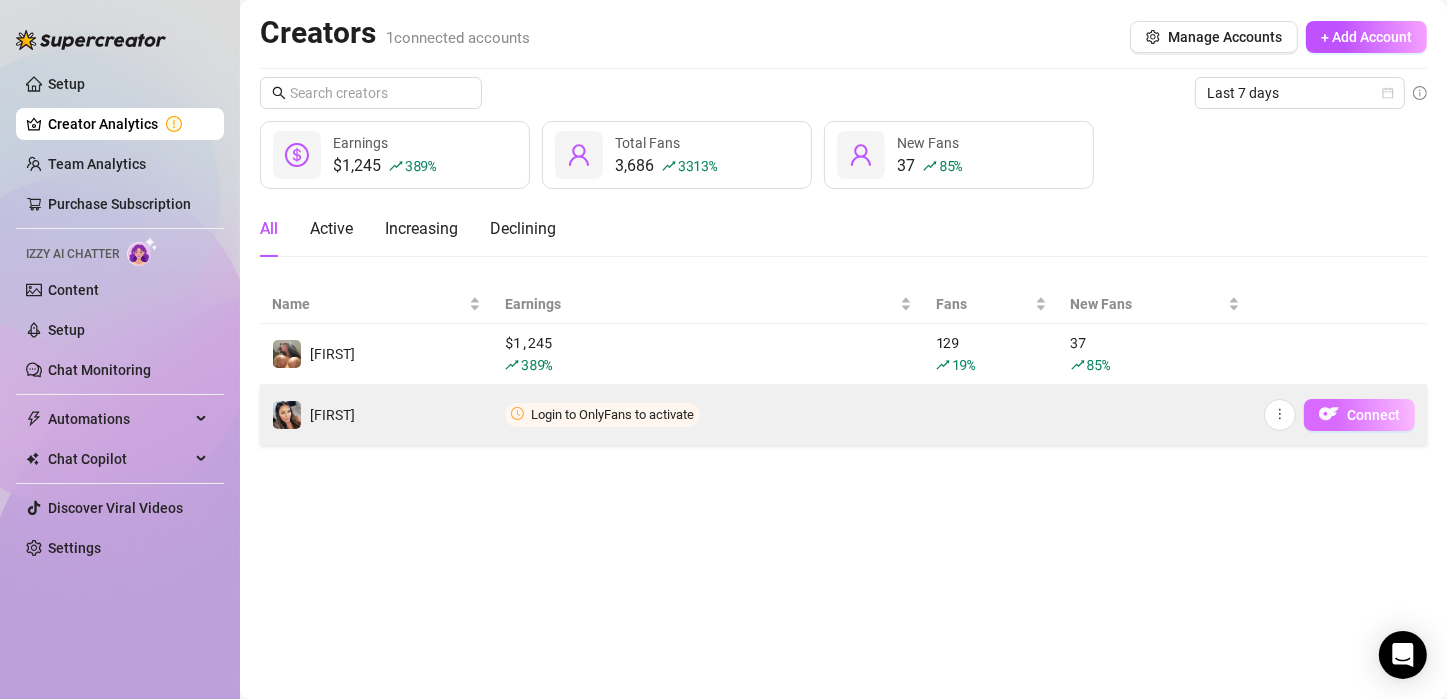 click on "Connect" at bounding box center [1373, 415] 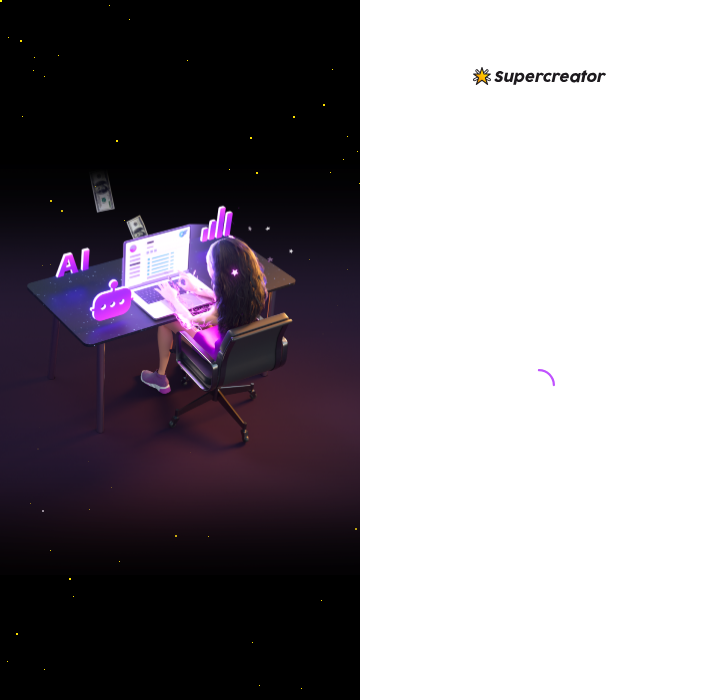 scroll, scrollTop: 0, scrollLeft: 0, axis: both 